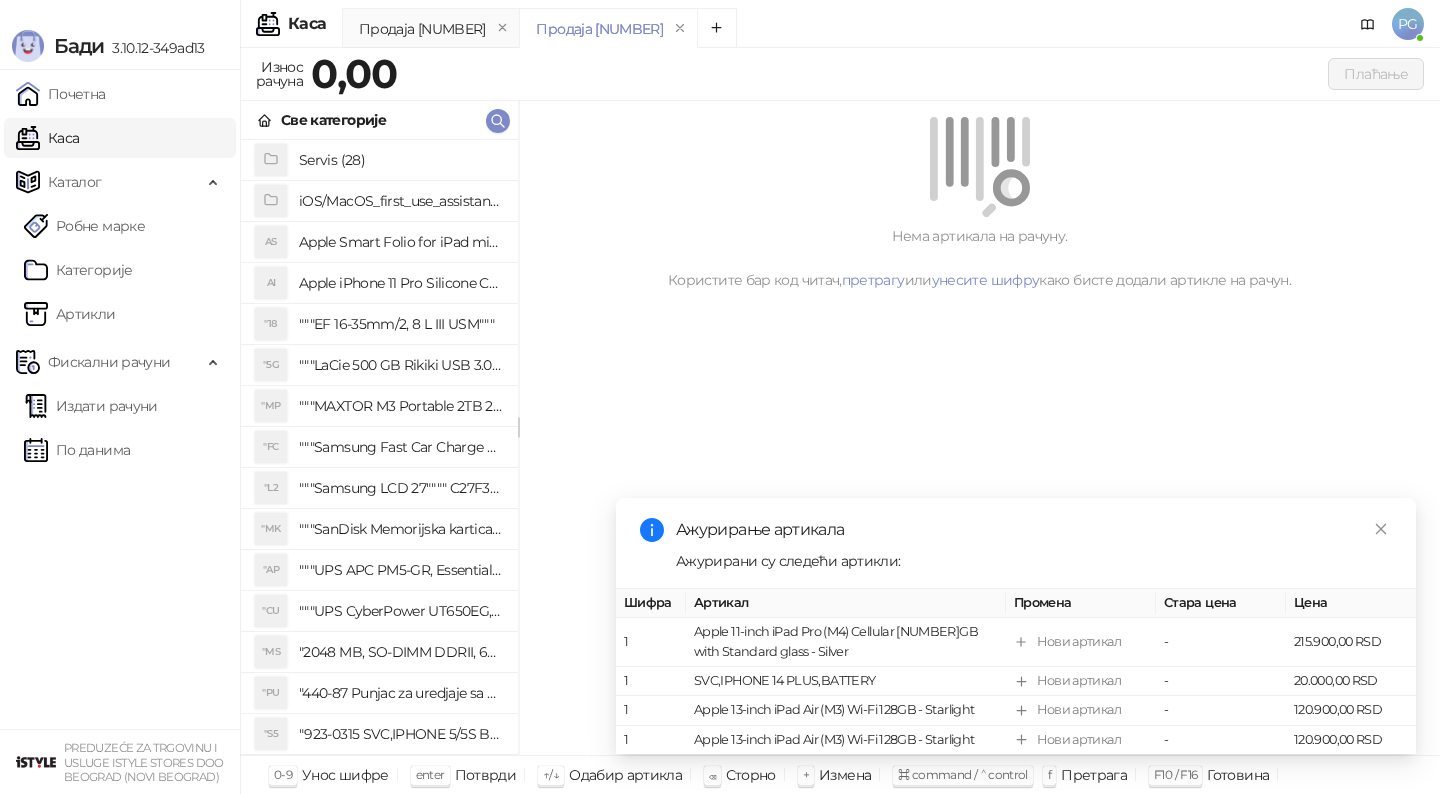 click on "Све категорије" at bounding box center [379, 120] 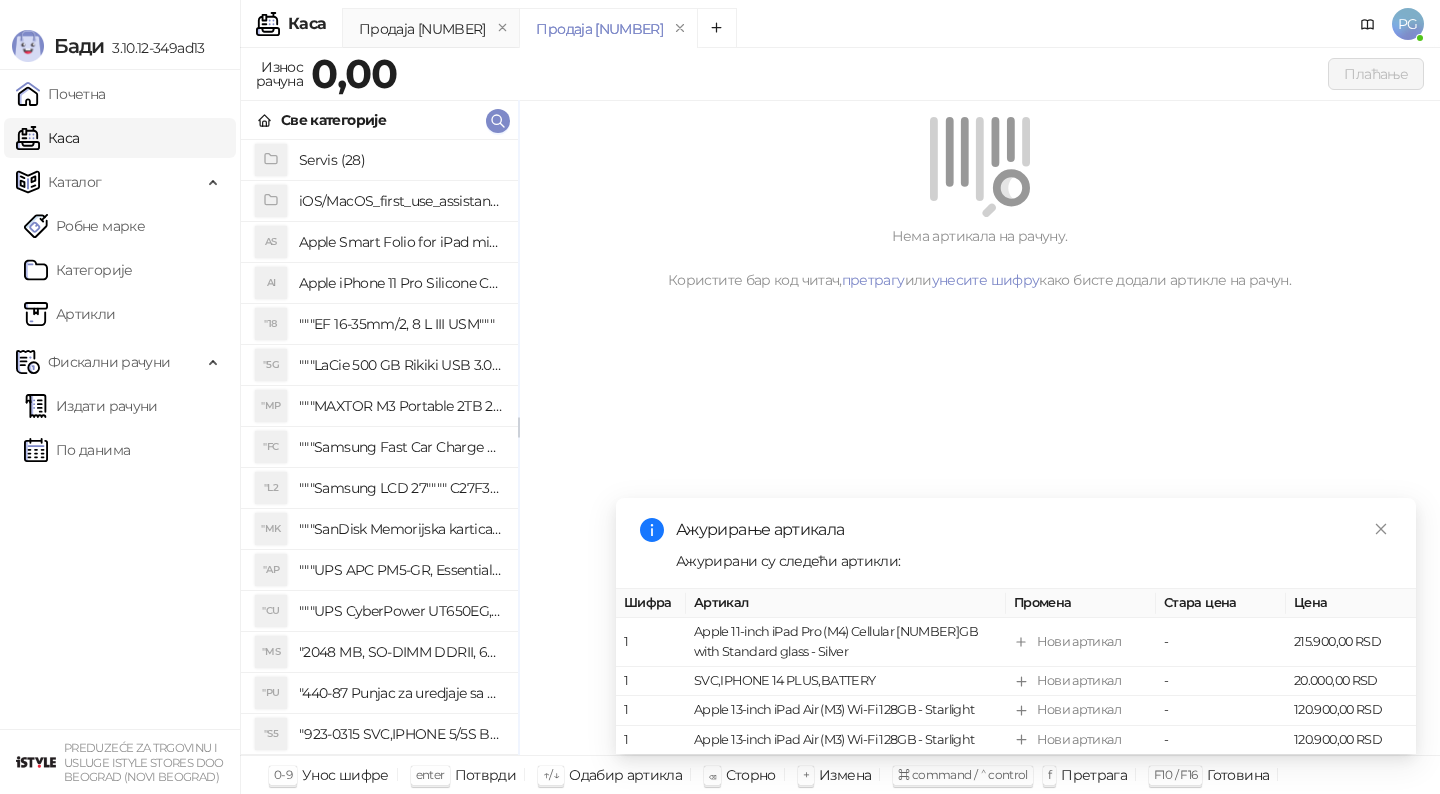 scroll, scrollTop: 0, scrollLeft: 0, axis: both 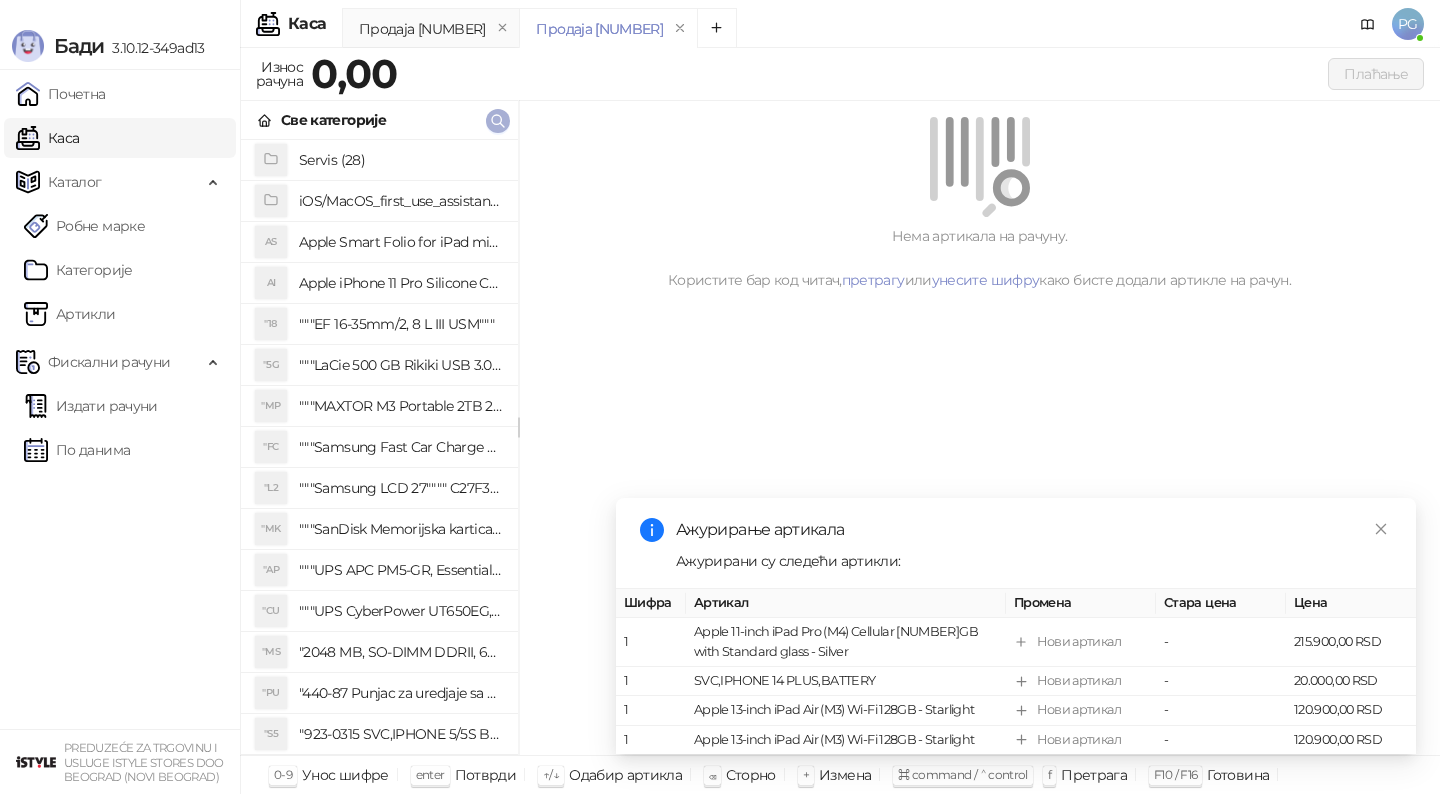 click 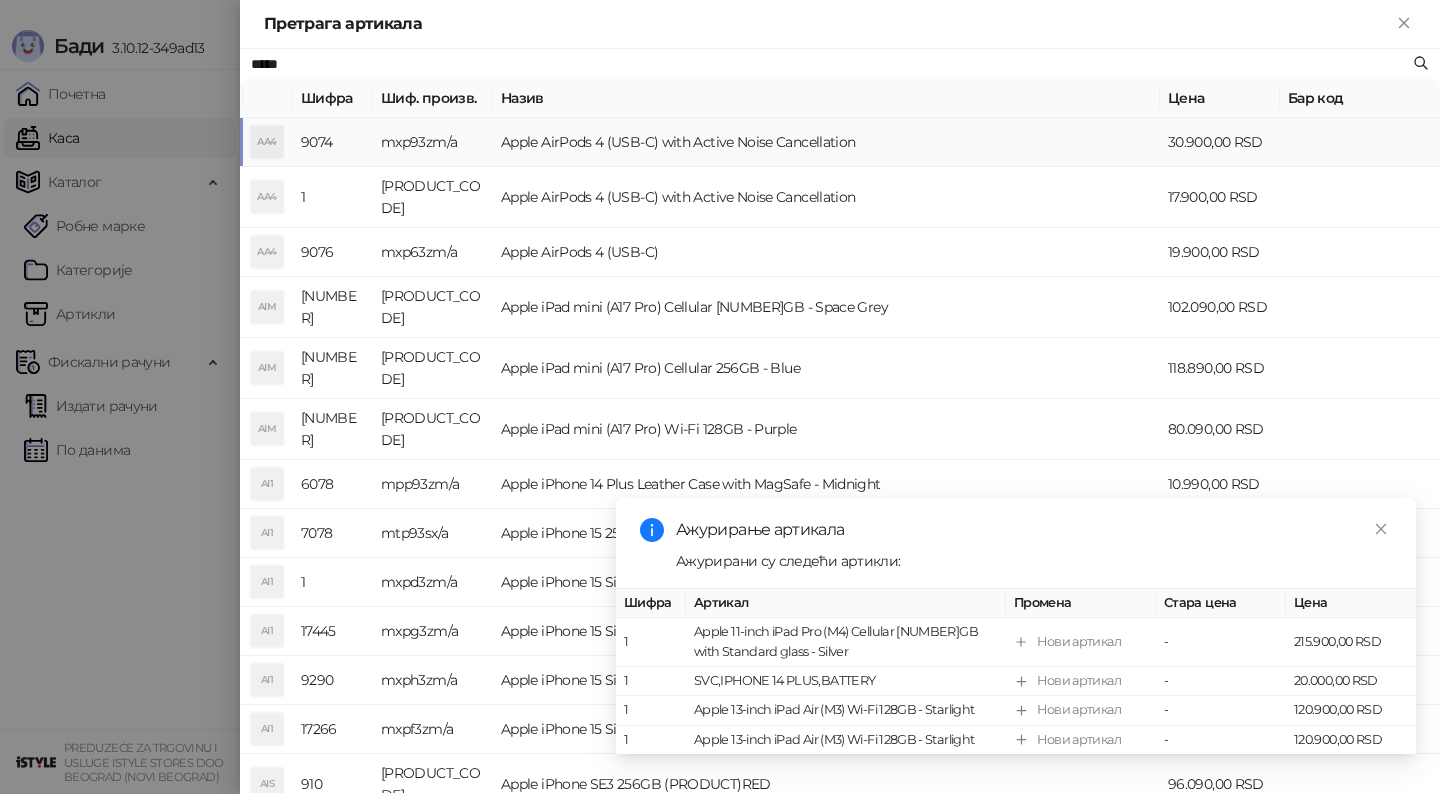 click on "Apple AirPods 4 (USB-C) with Active Noise Cancellation" at bounding box center (826, 142) 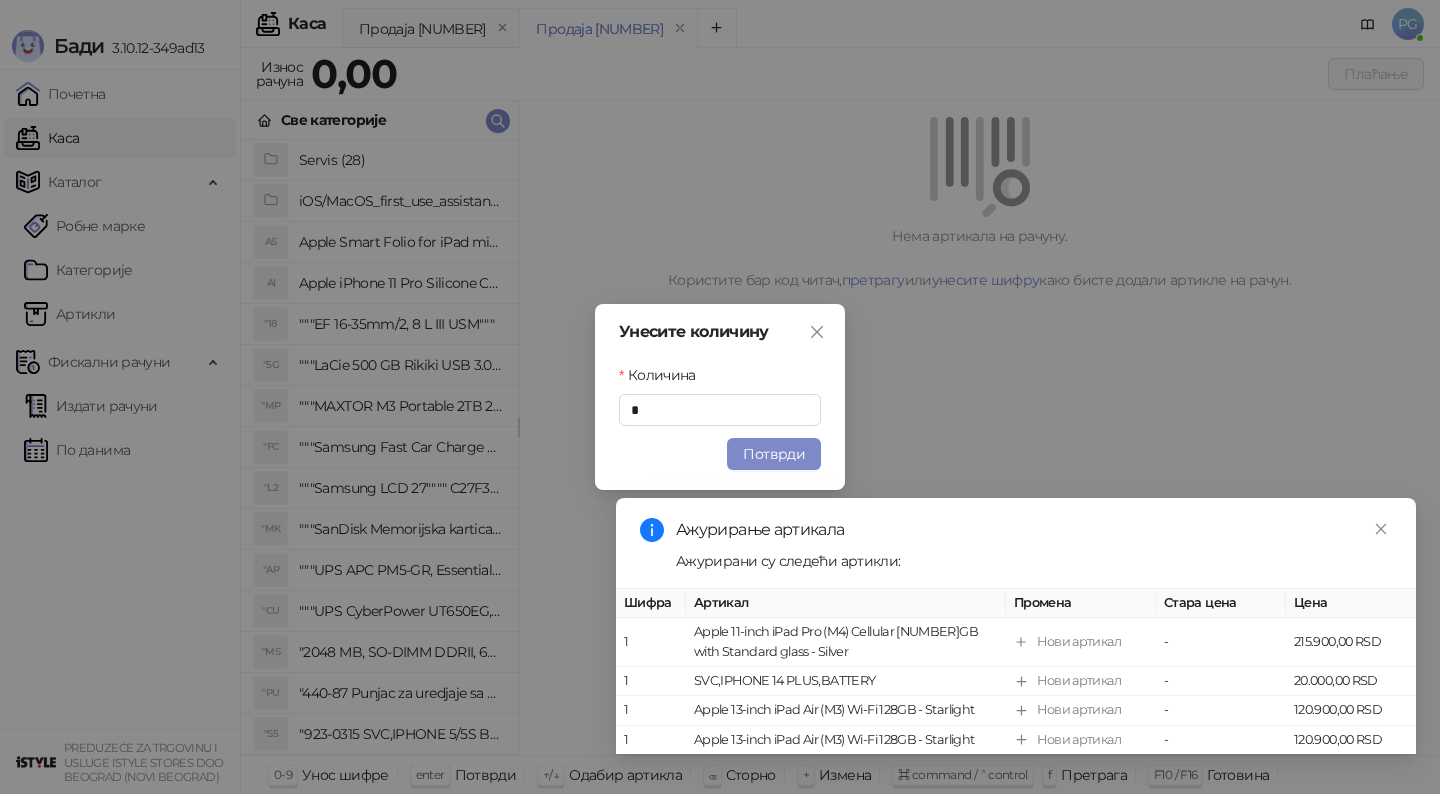 click on "Потврди" at bounding box center (774, 454) 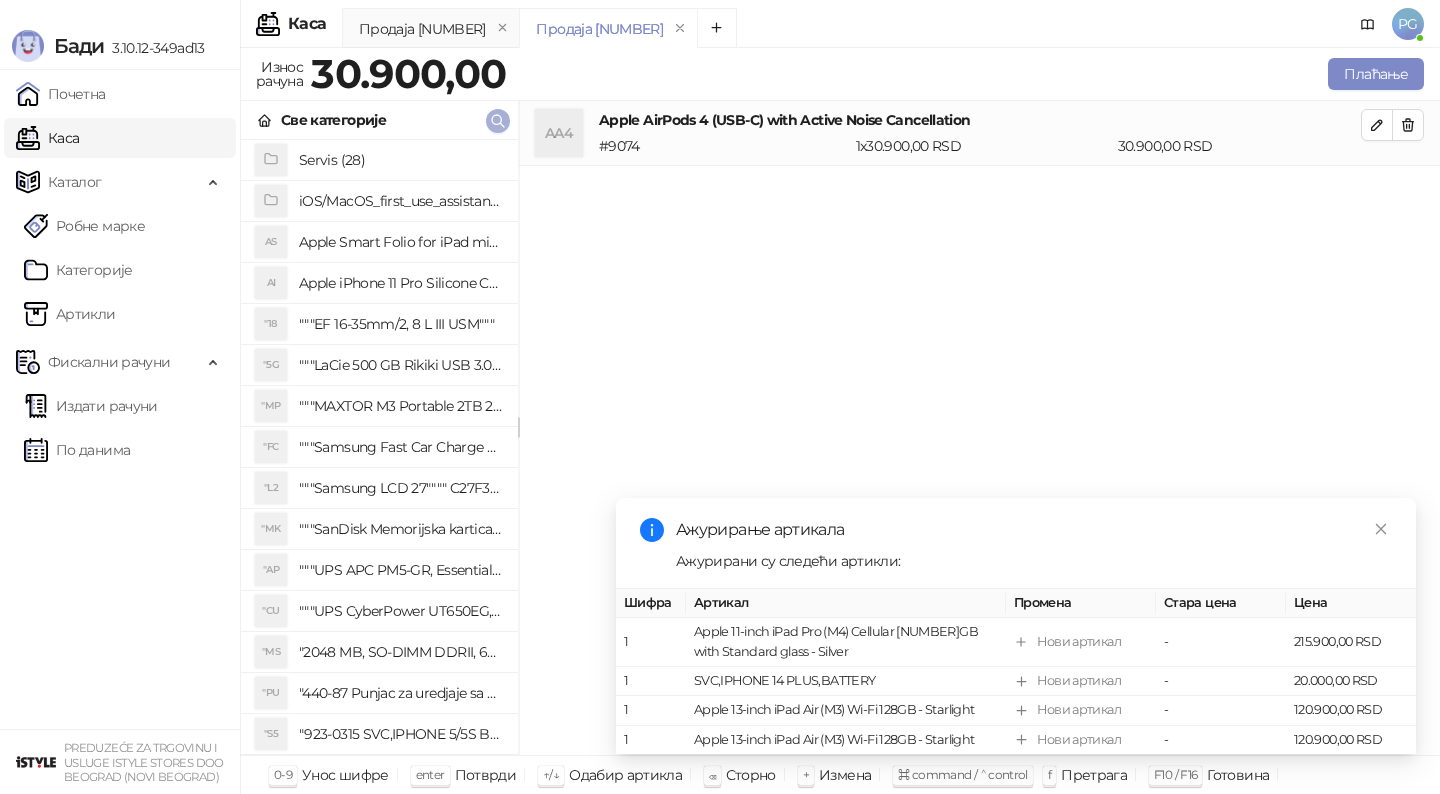 click 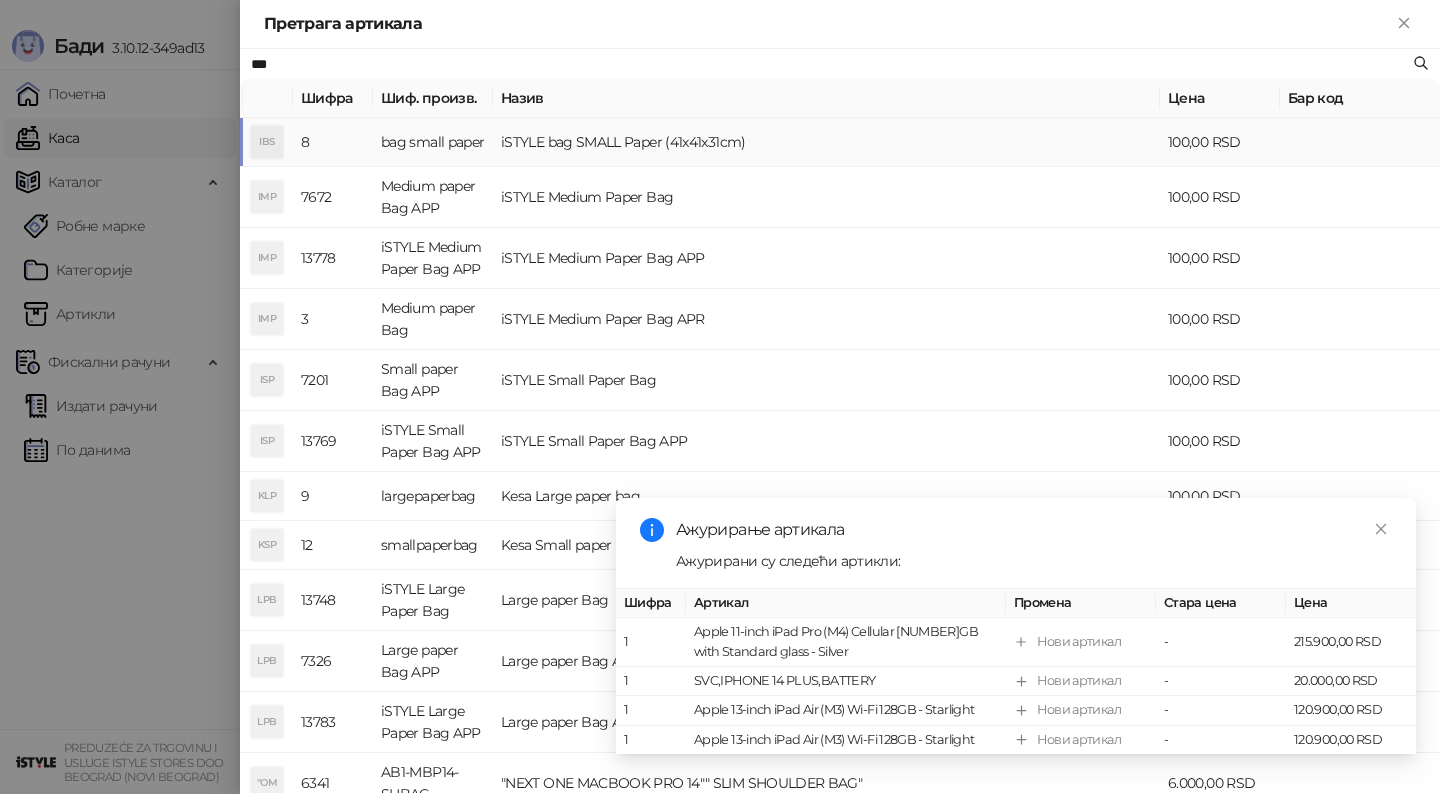 type on "***" 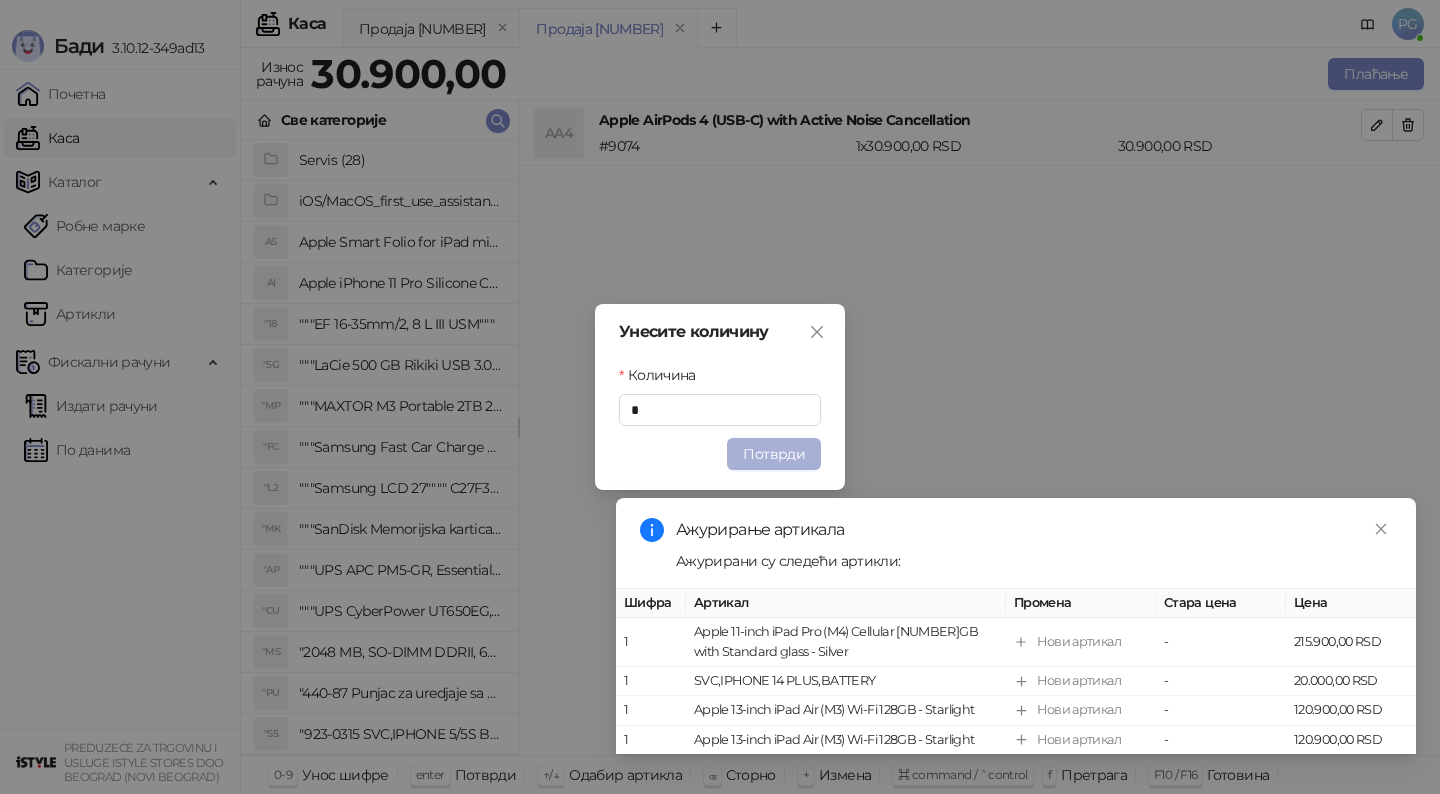 click on "Потврди" at bounding box center [774, 454] 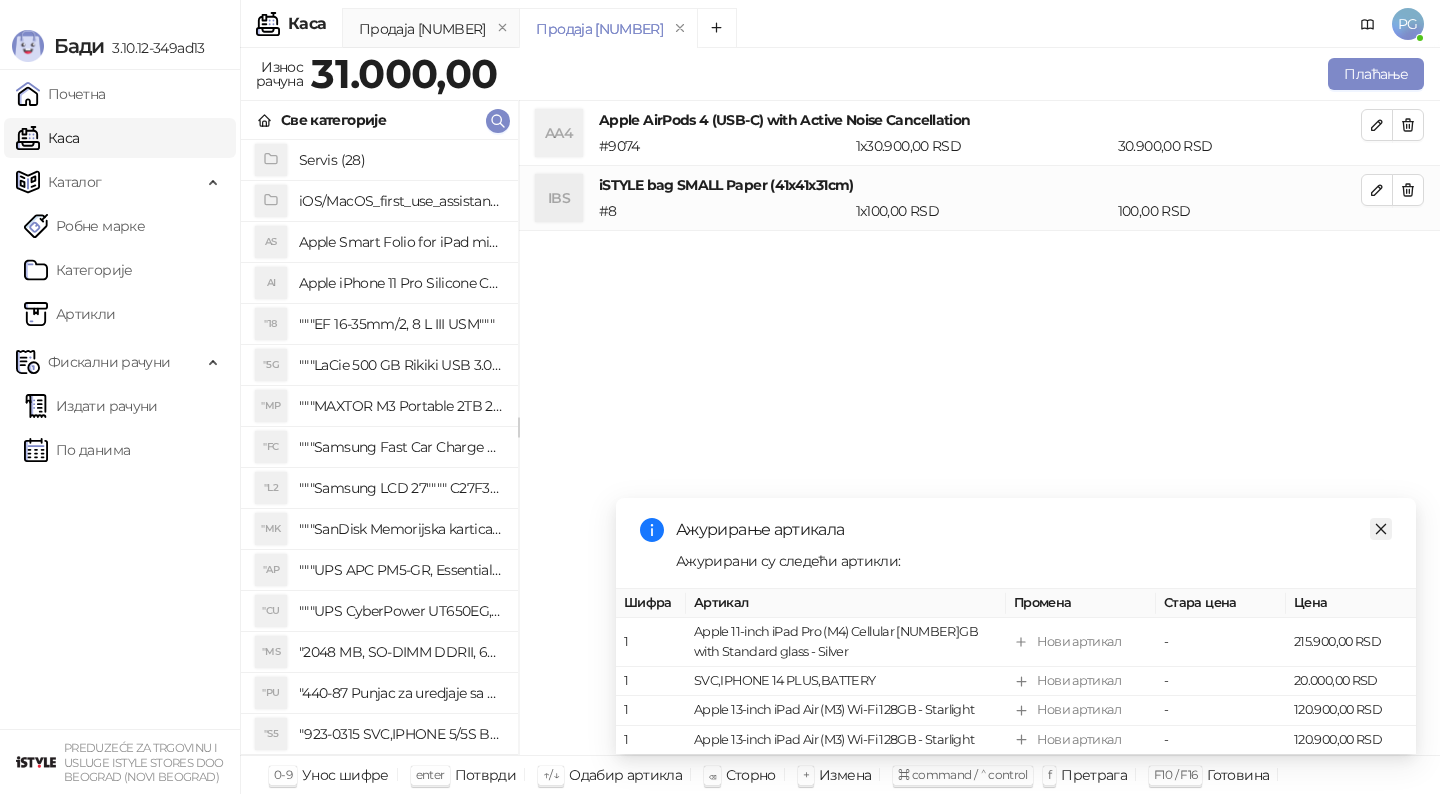 click 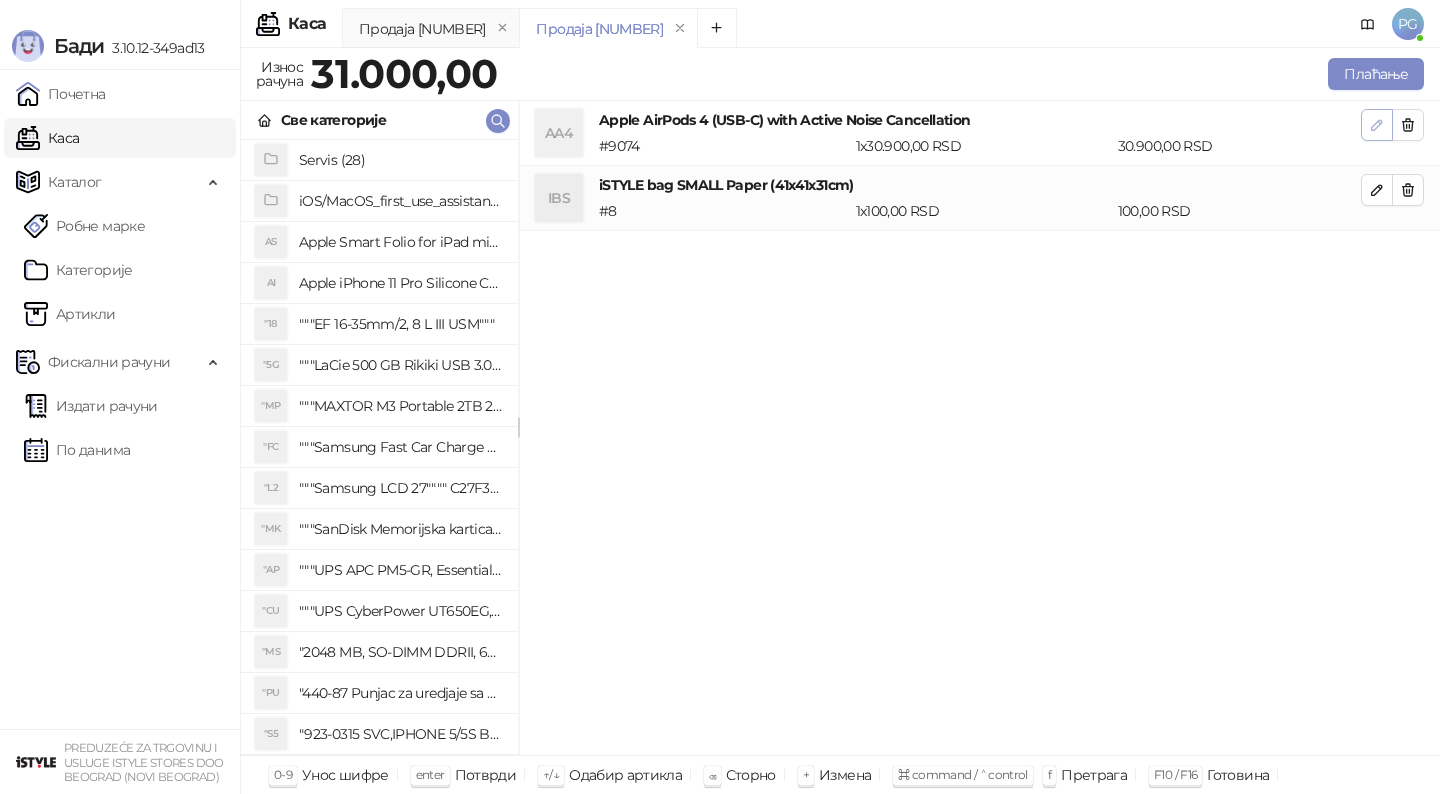 click at bounding box center (1377, 124) 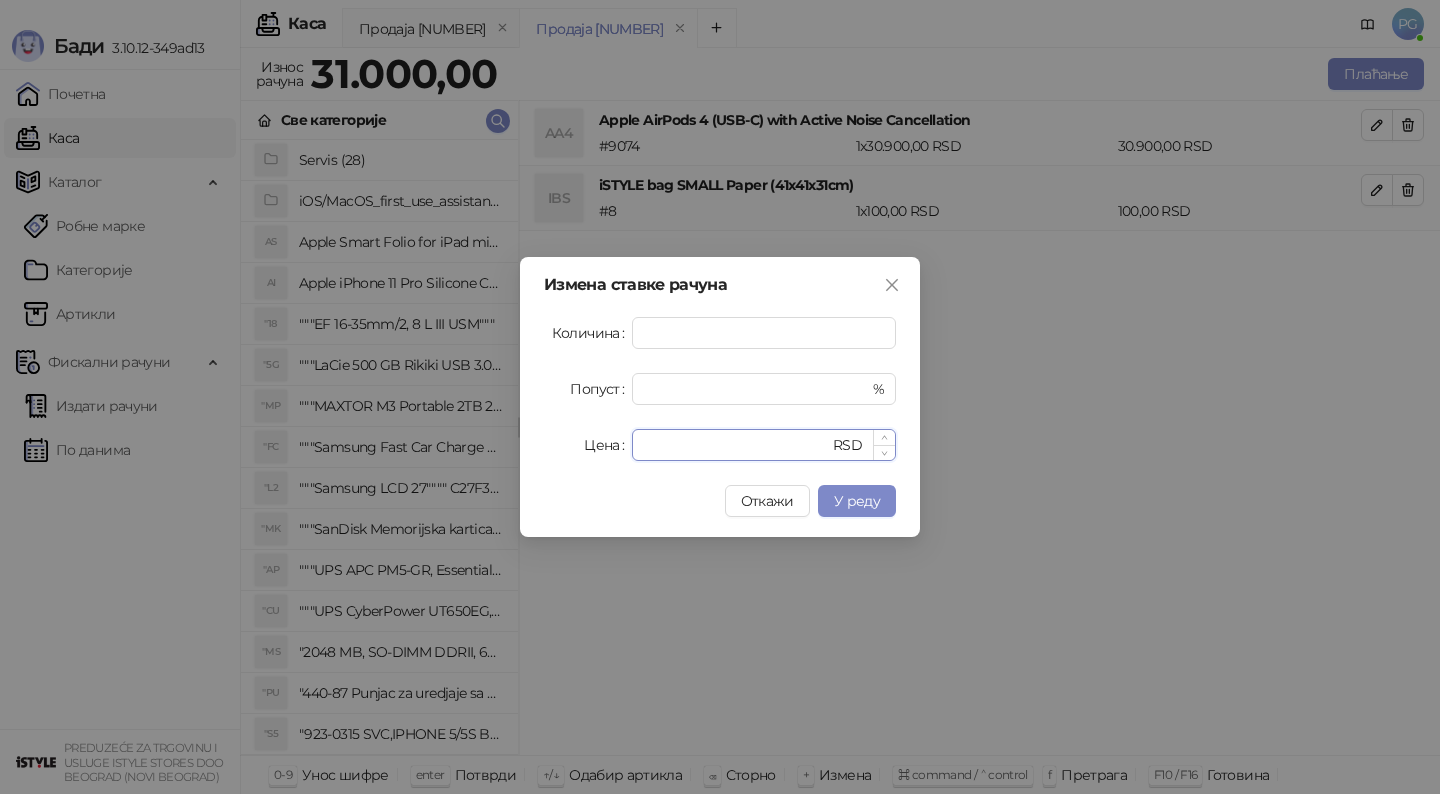click on "*****" at bounding box center (736, 445) 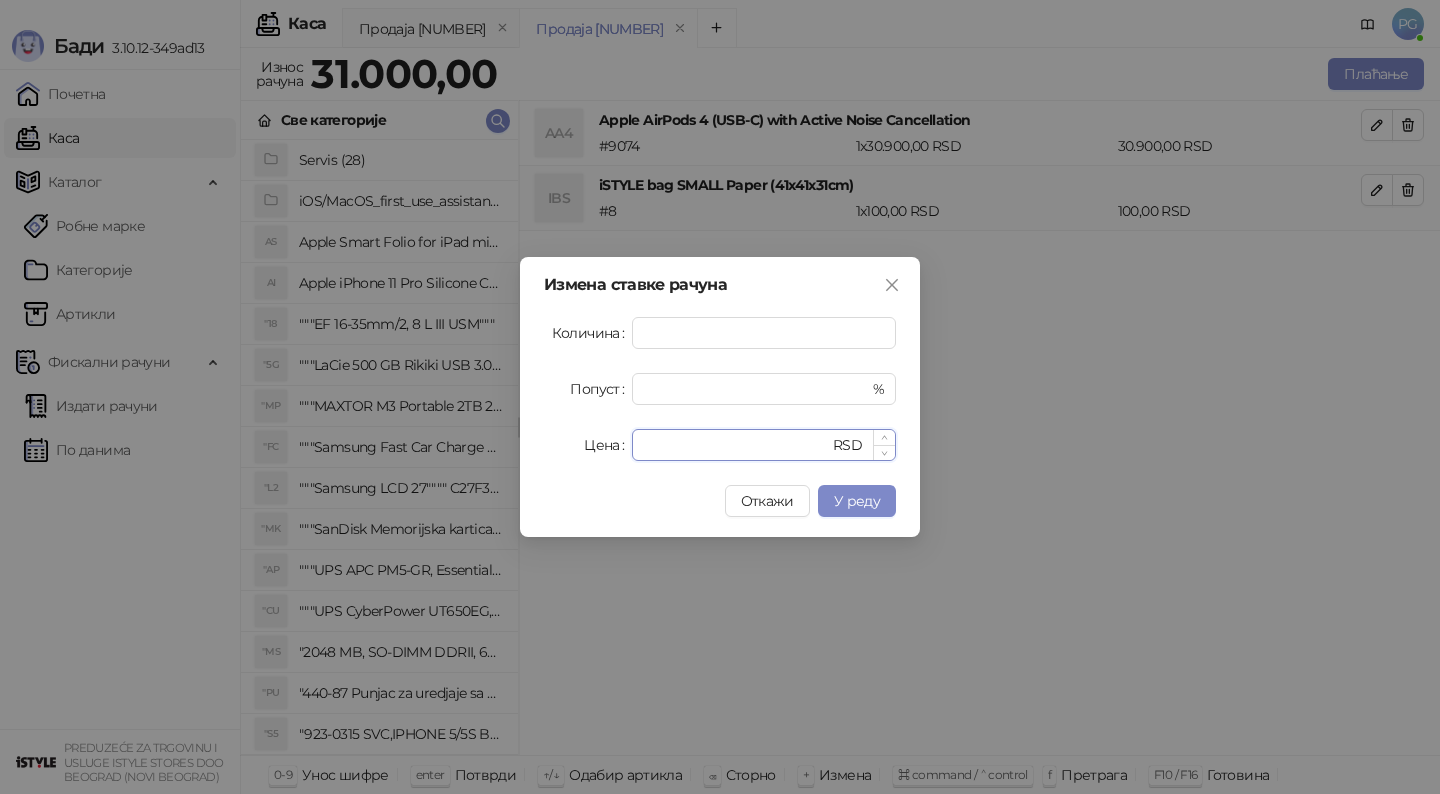 type on "*****" 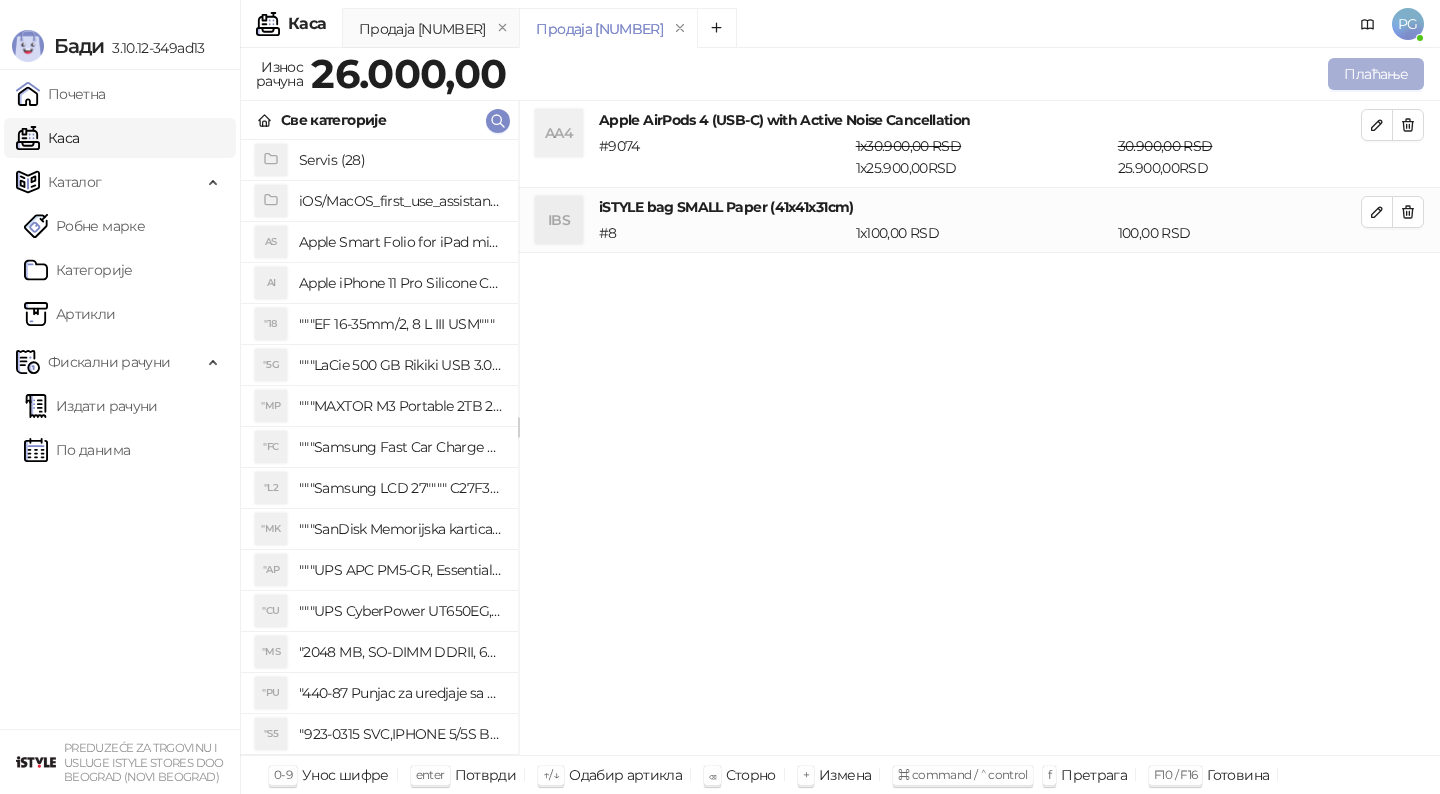 click on "Плаћање" at bounding box center (1376, 74) 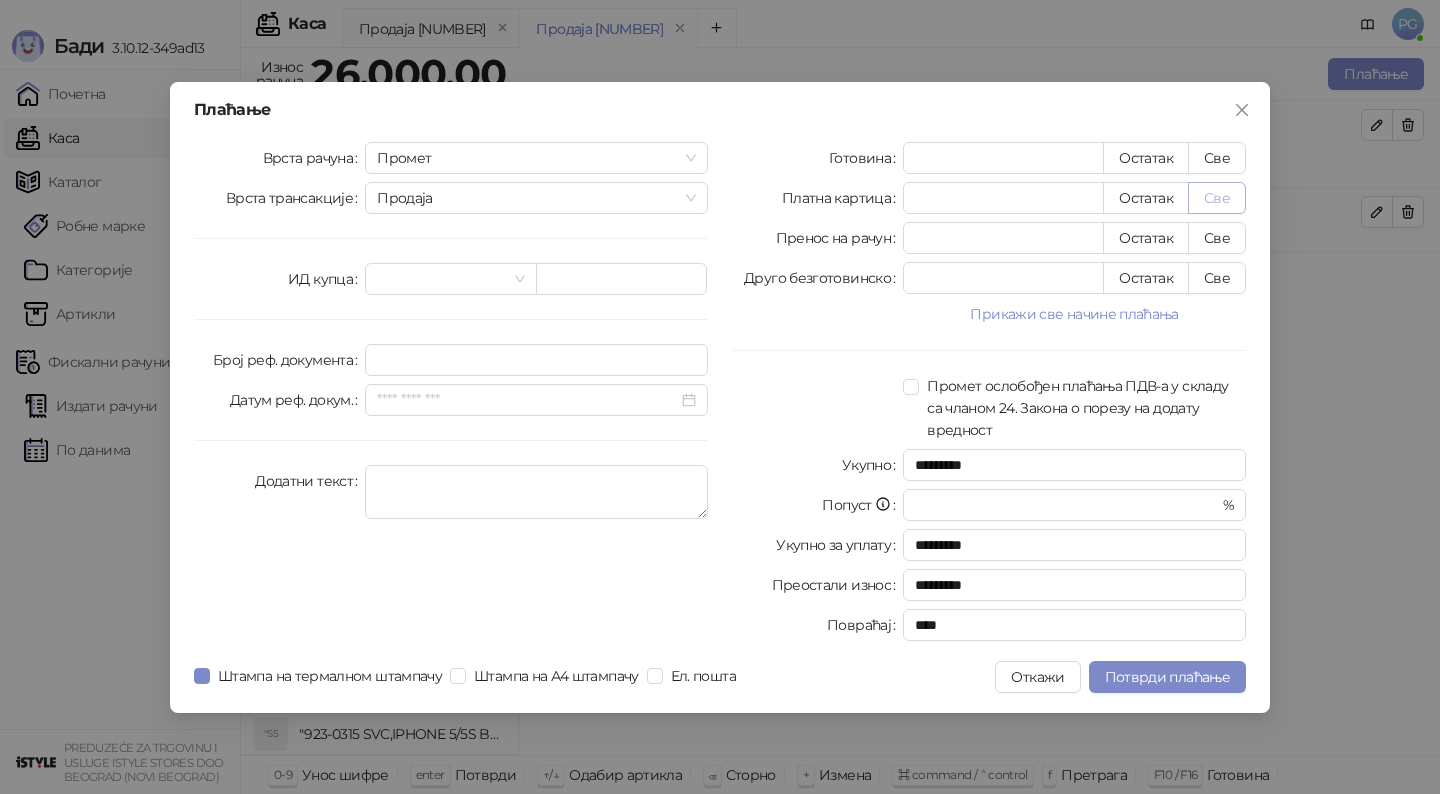 click on "Све" at bounding box center [1217, 198] 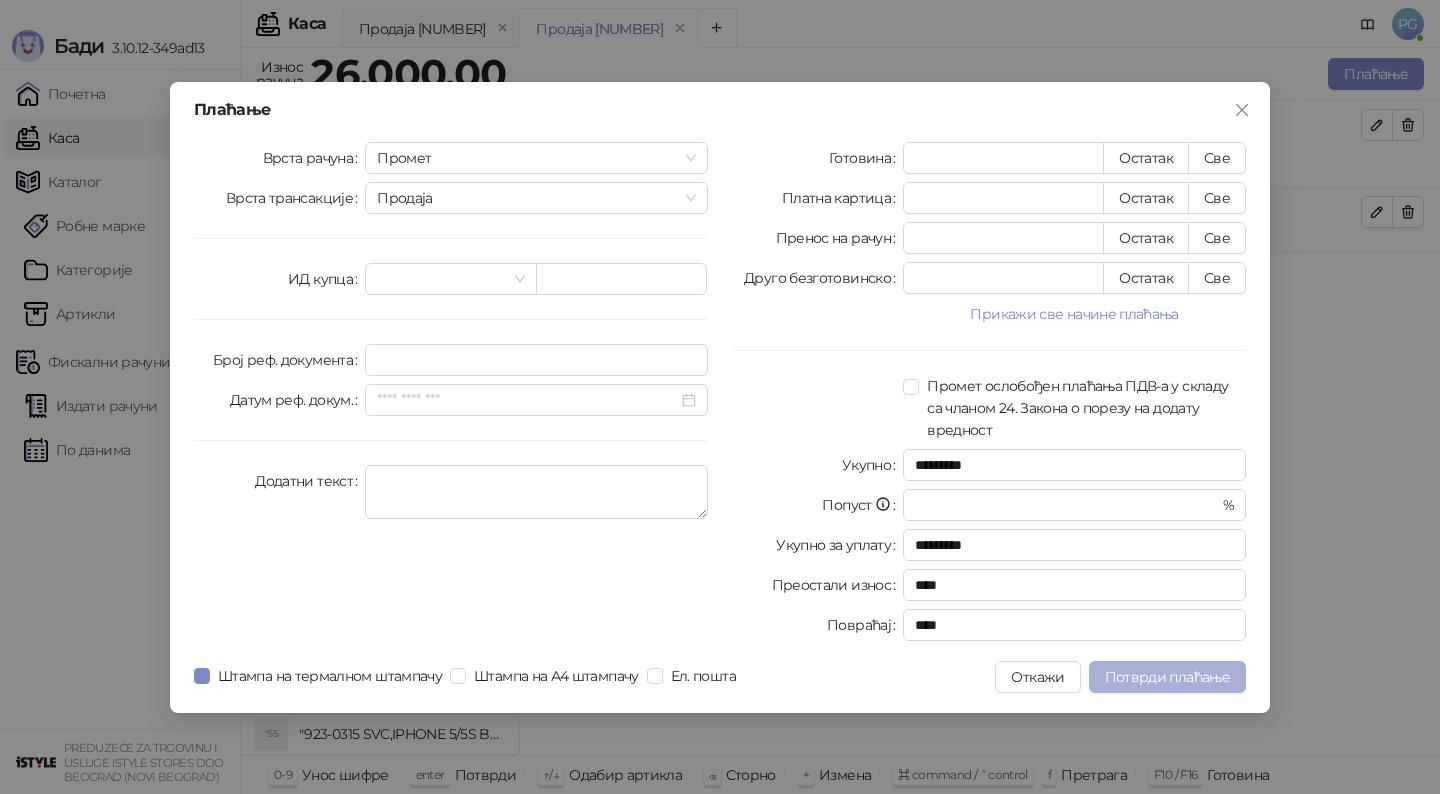 click on "Потврди плаћање" at bounding box center [1167, 677] 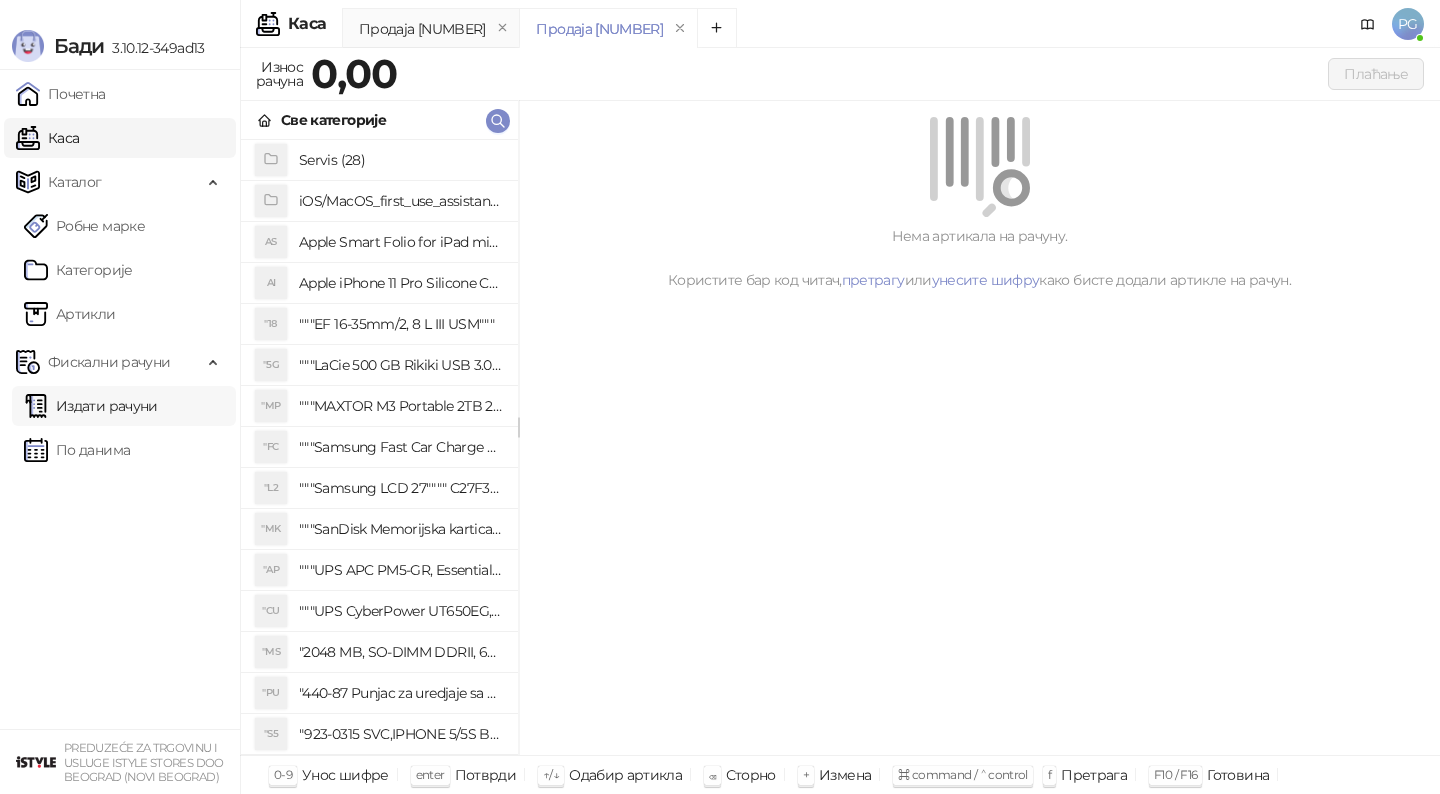 click on "Издати рачуни" at bounding box center (91, 406) 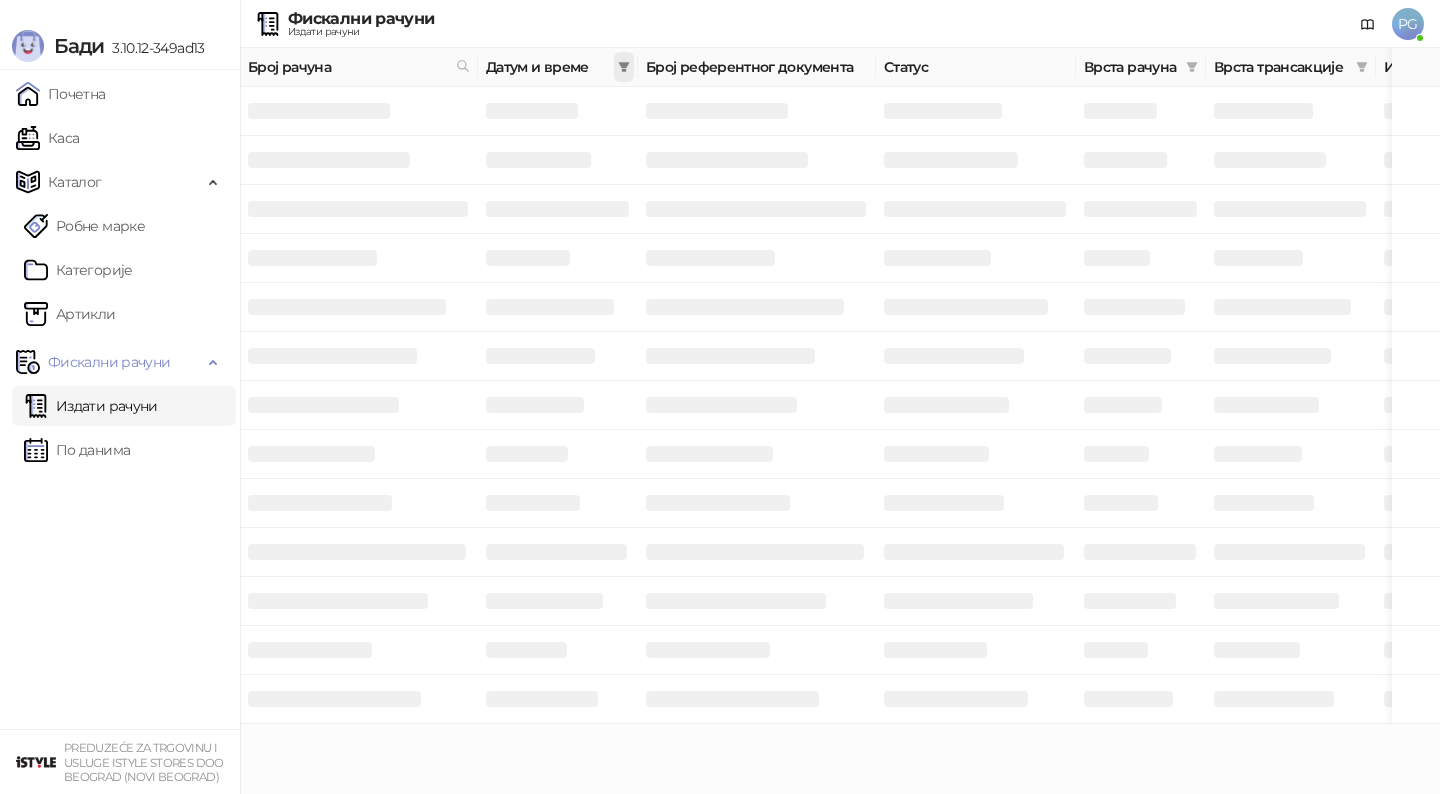 click 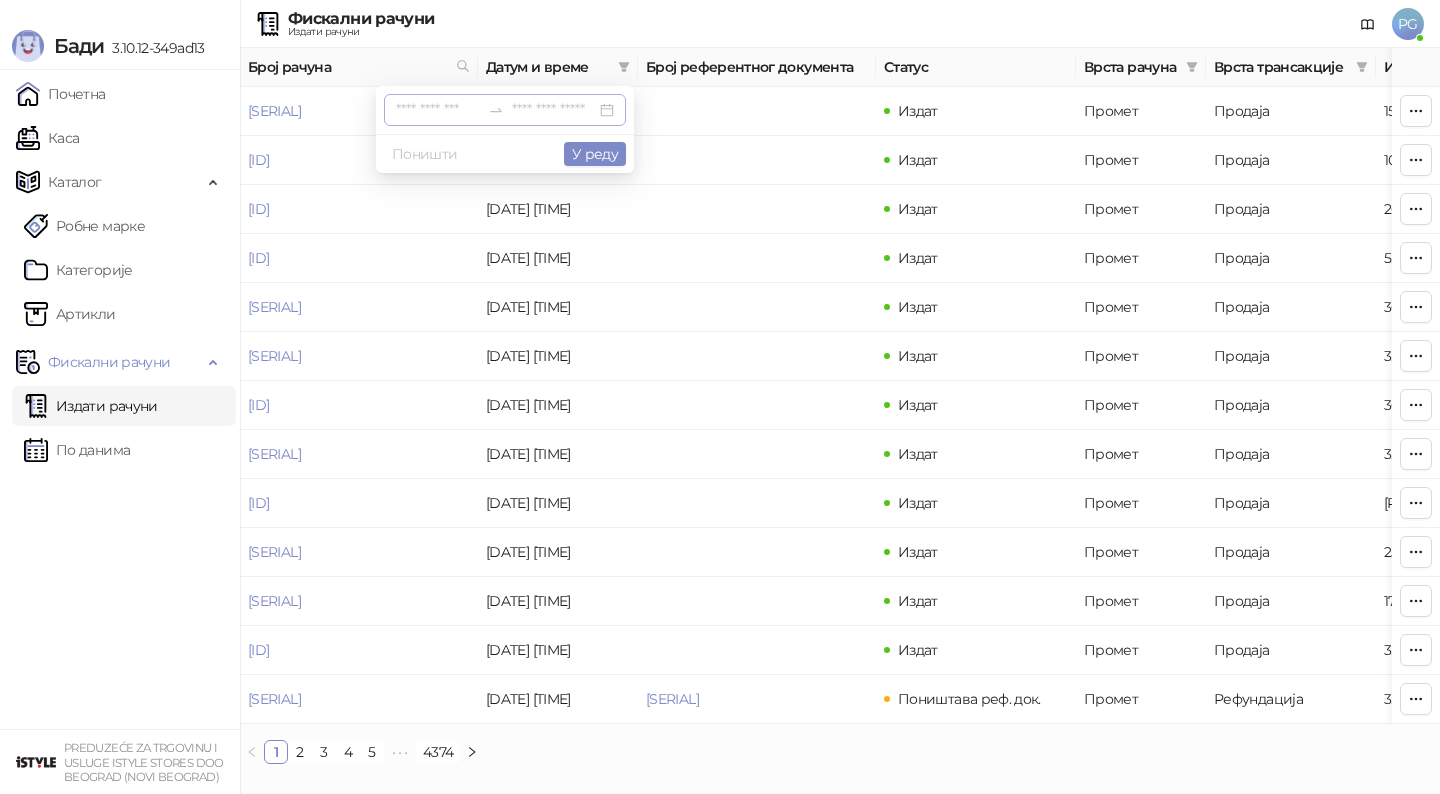 click at bounding box center (496, 110) 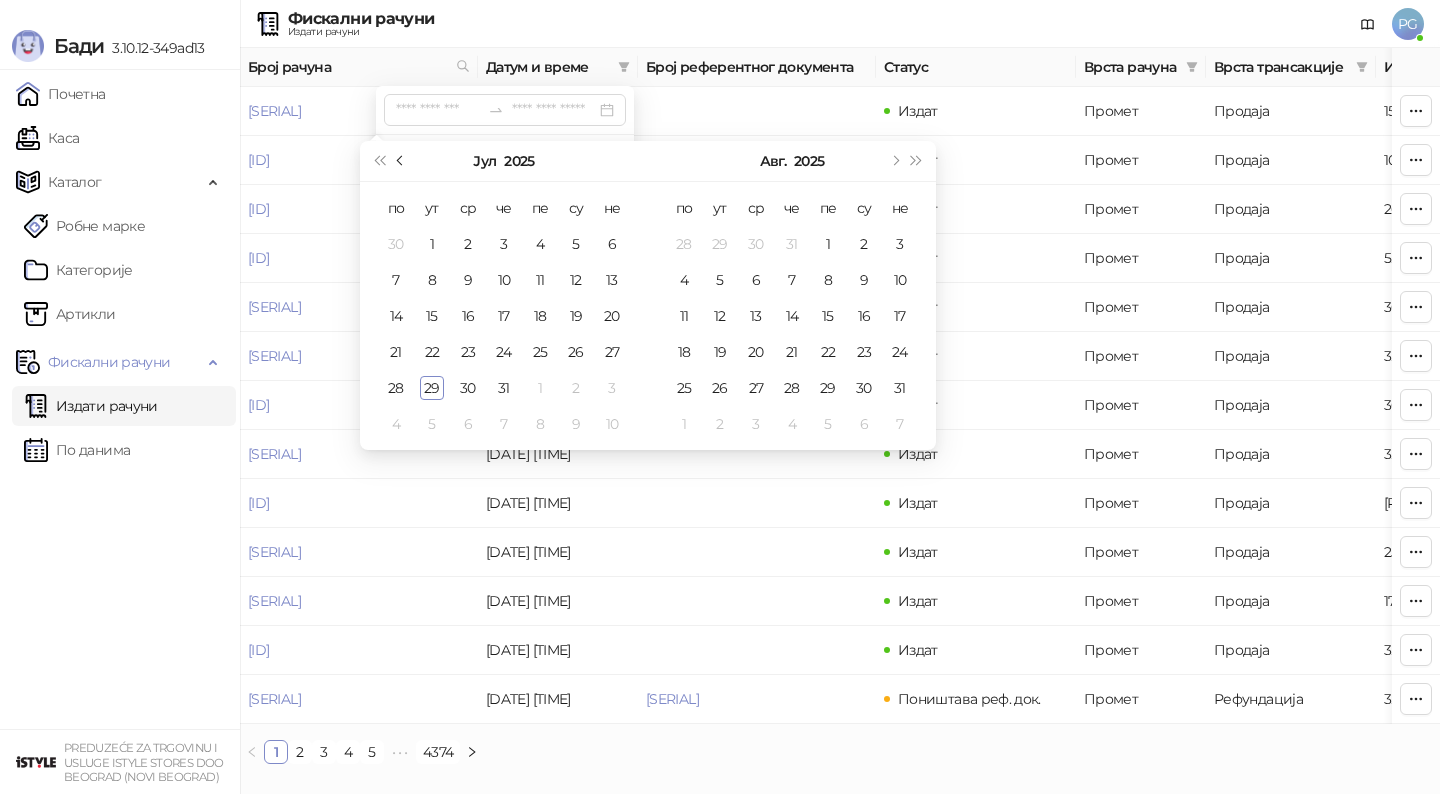 click at bounding box center (401, 161) 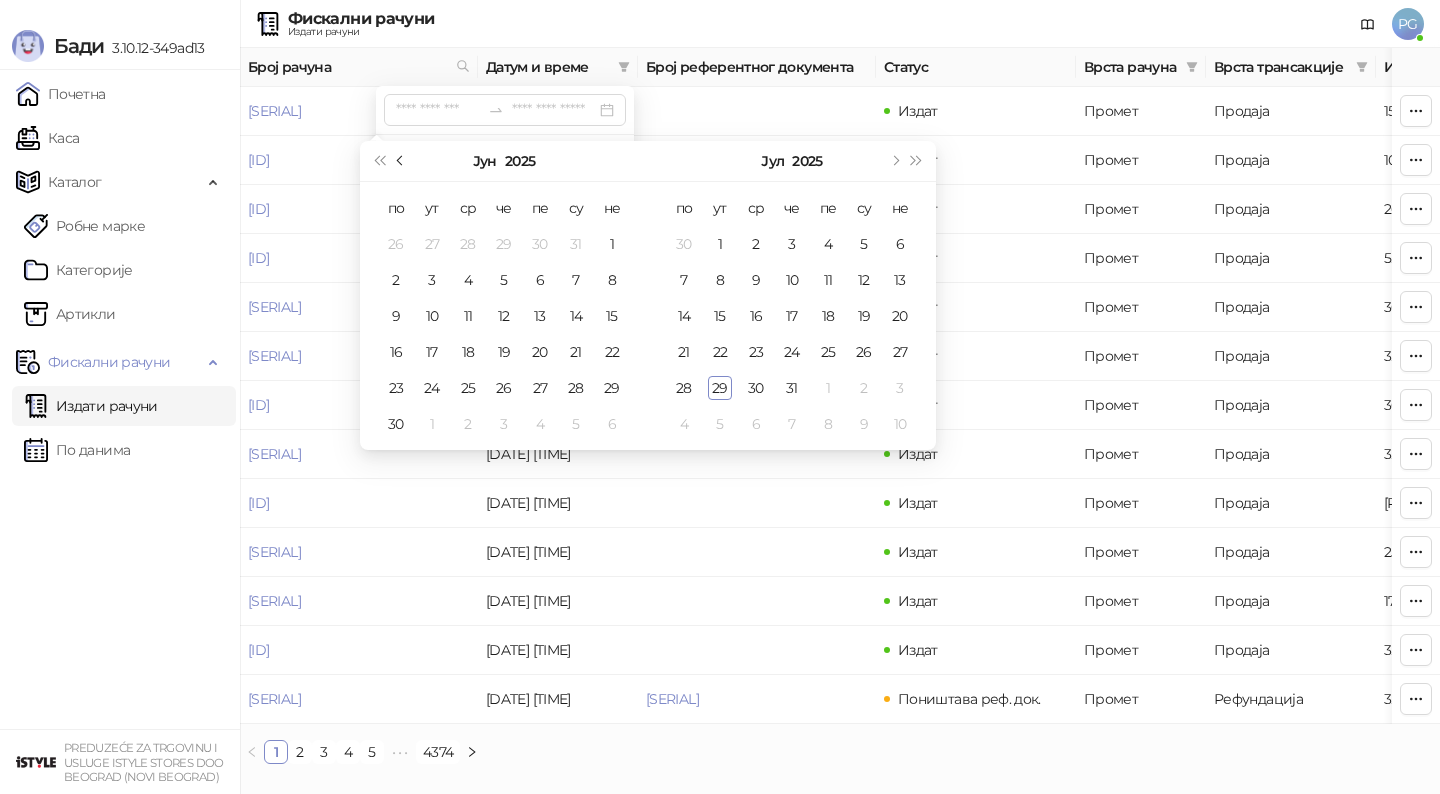 click at bounding box center (401, 161) 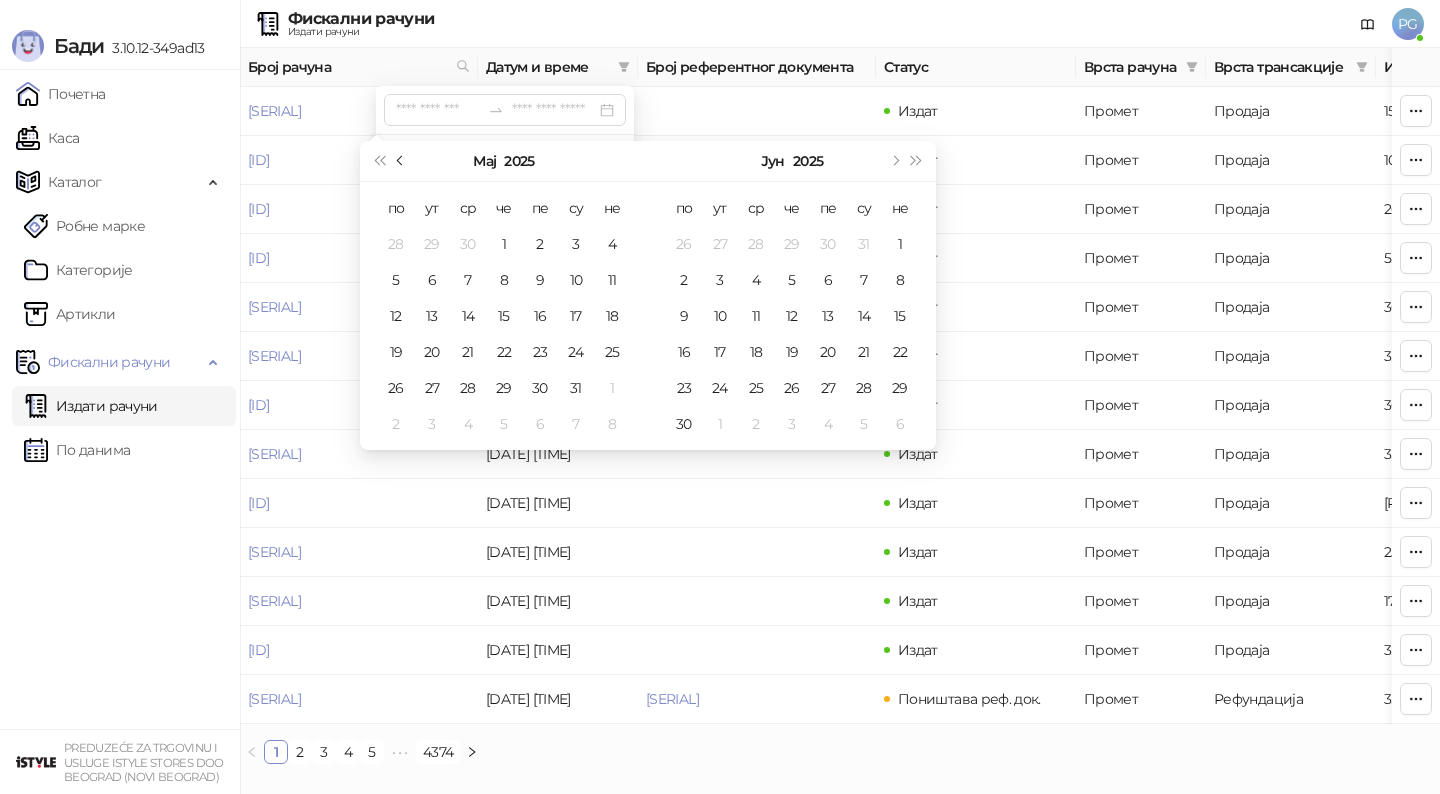 click at bounding box center [401, 161] 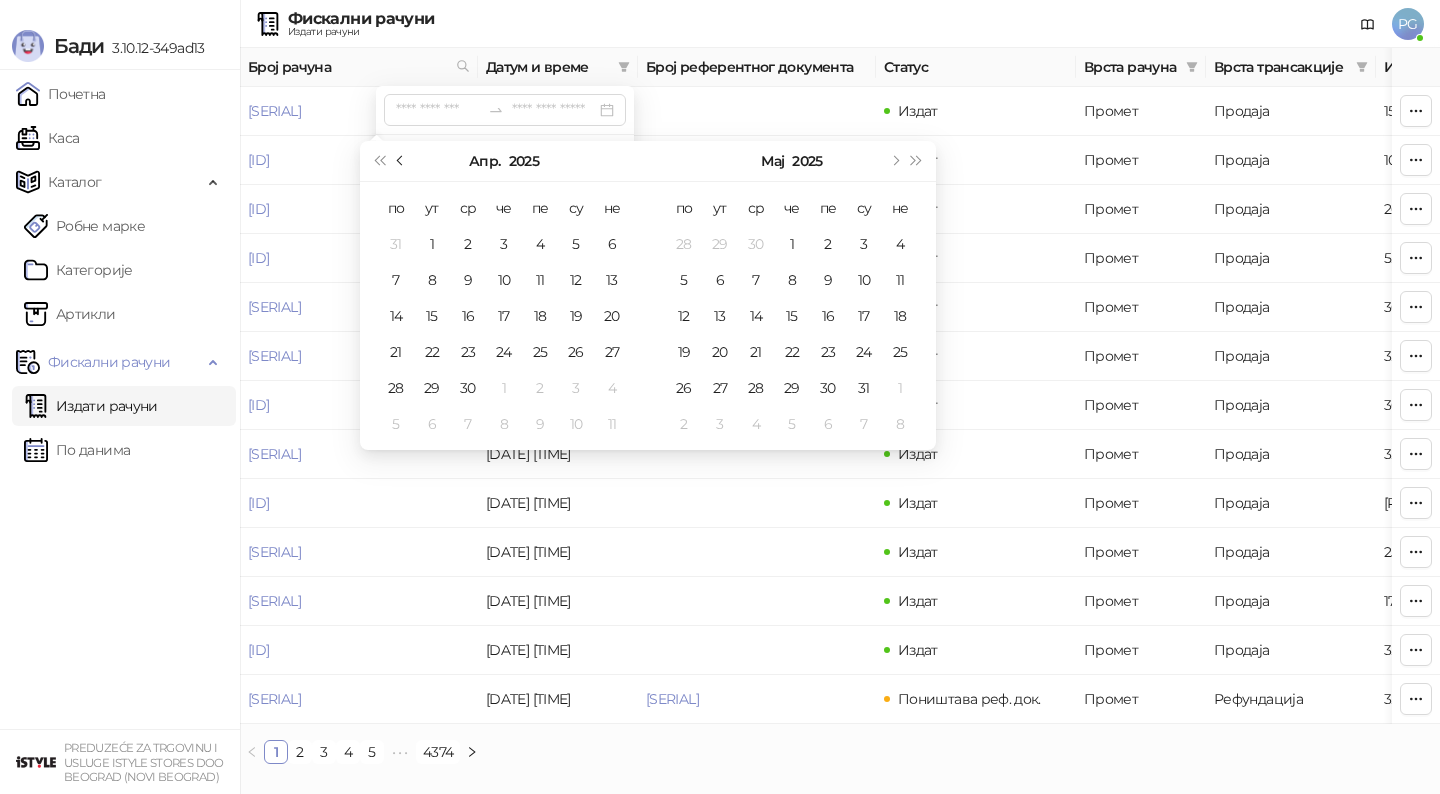 click at bounding box center [401, 161] 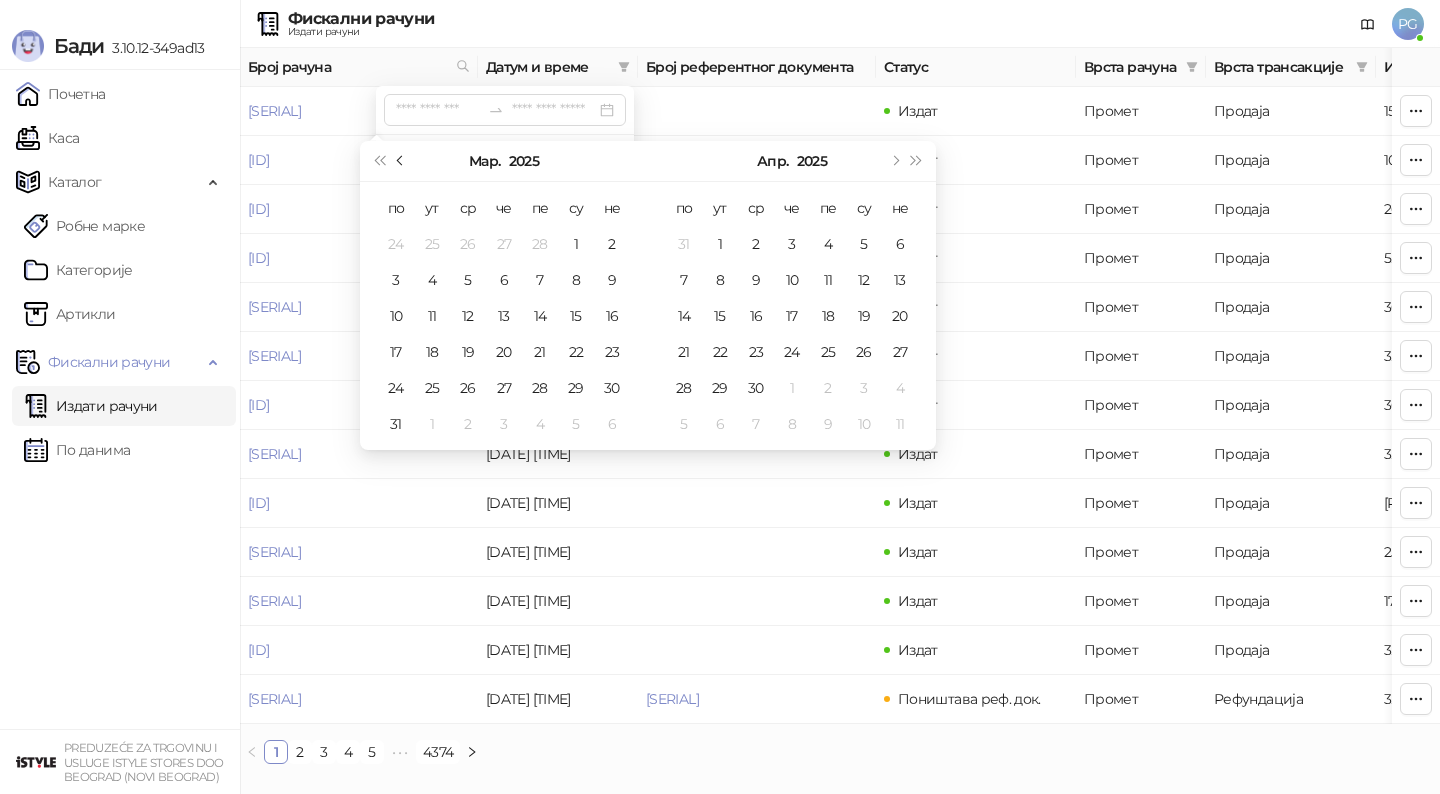 click at bounding box center [401, 161] 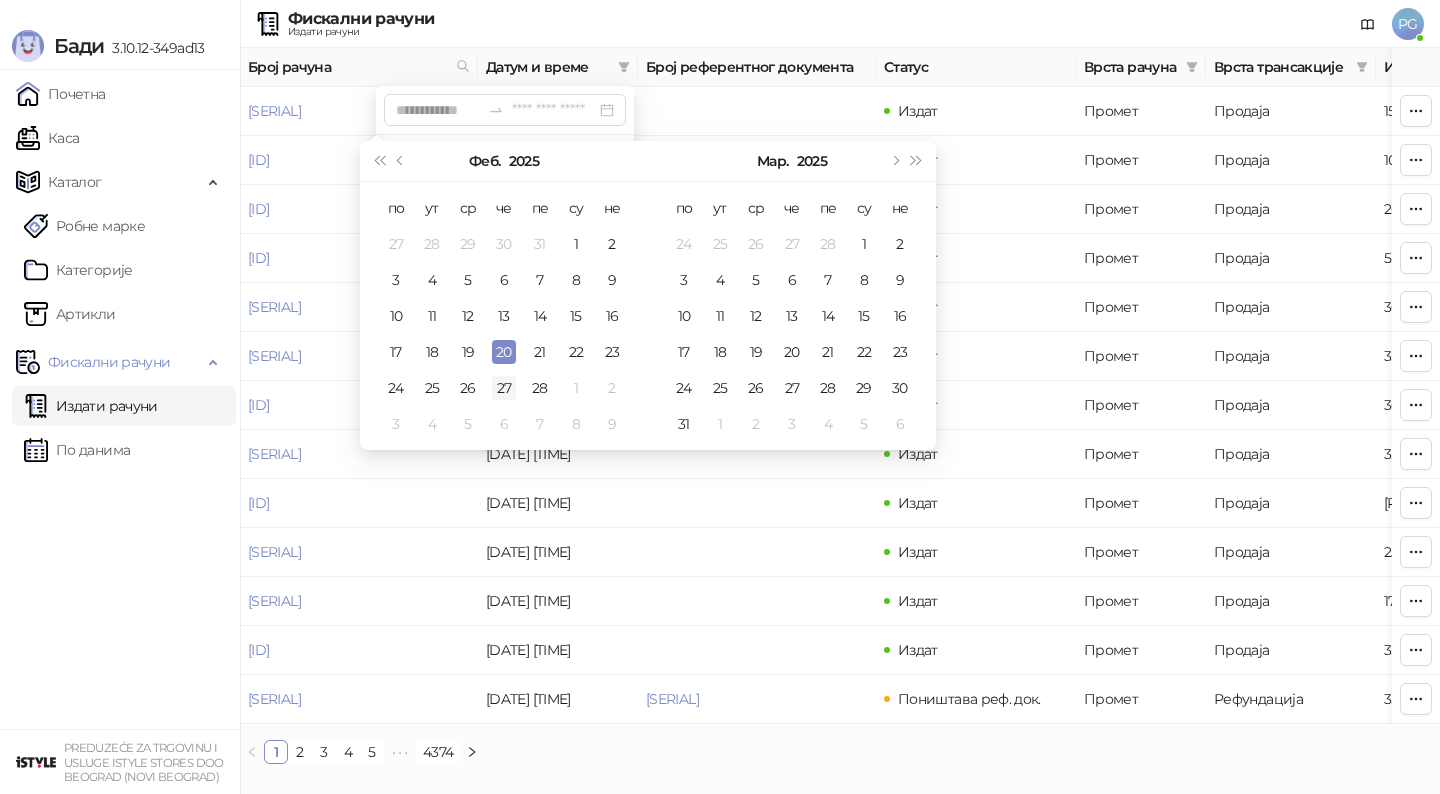 type on "**********" 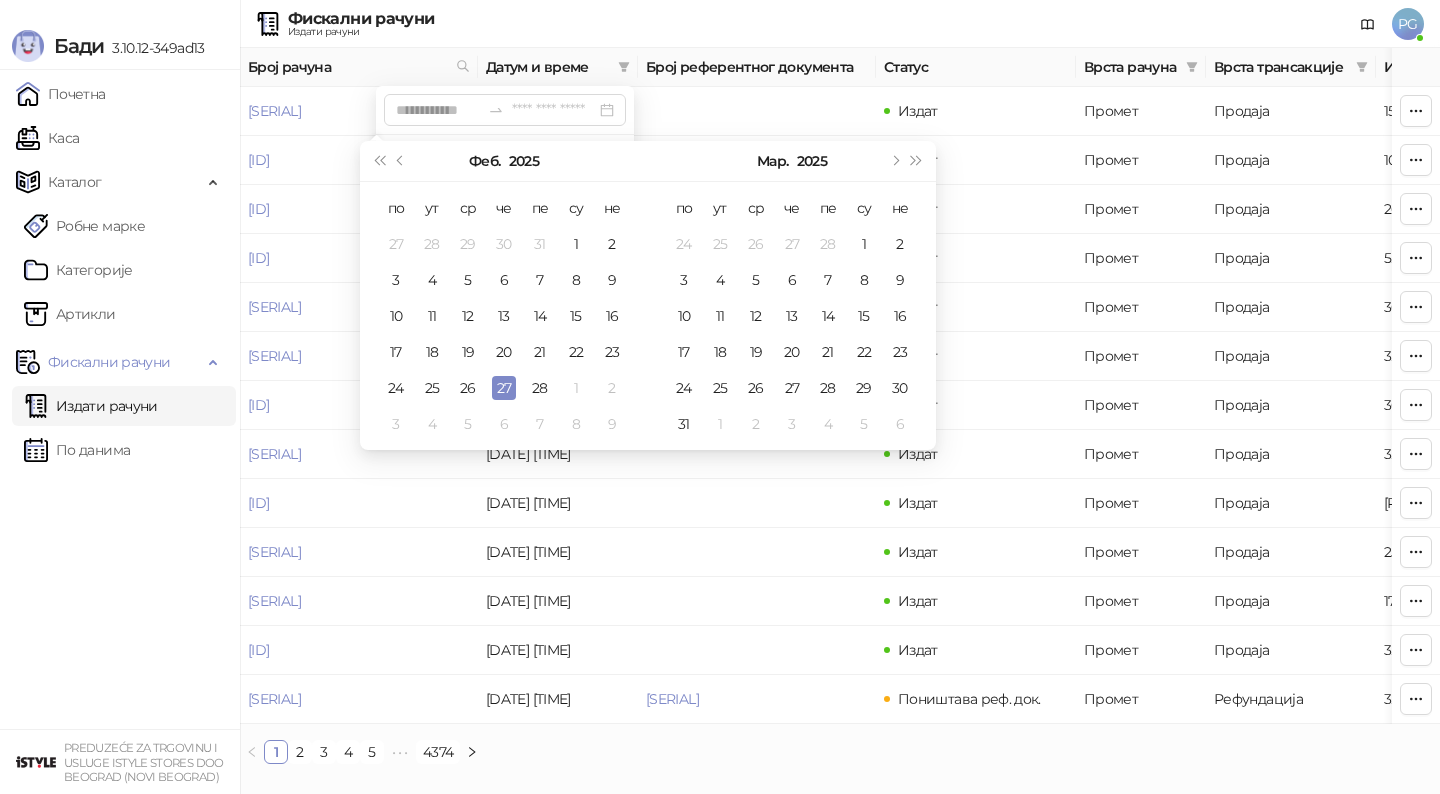 click on "27" at bounding box center (504, 388) 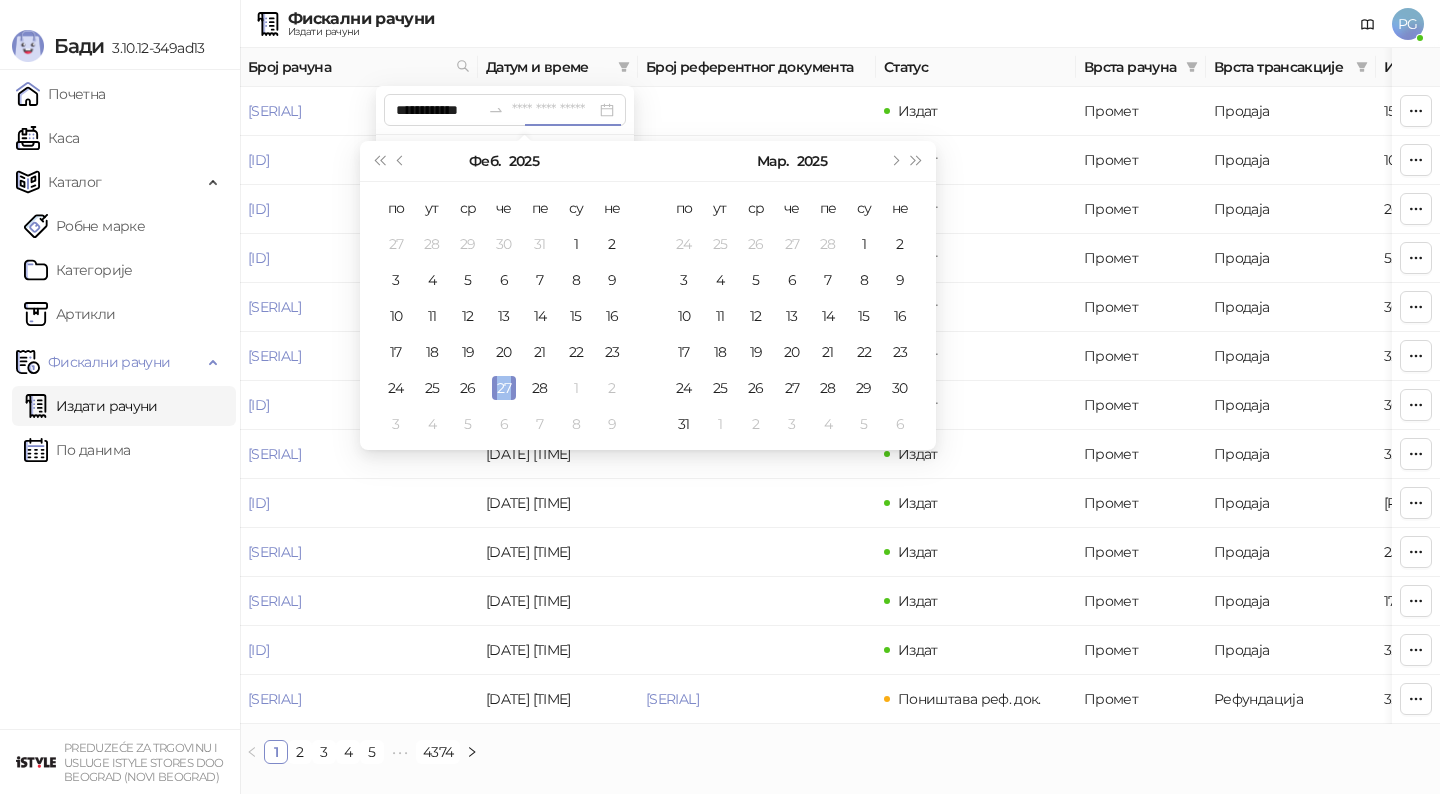 click on "27" at bounding box center [504, 388] 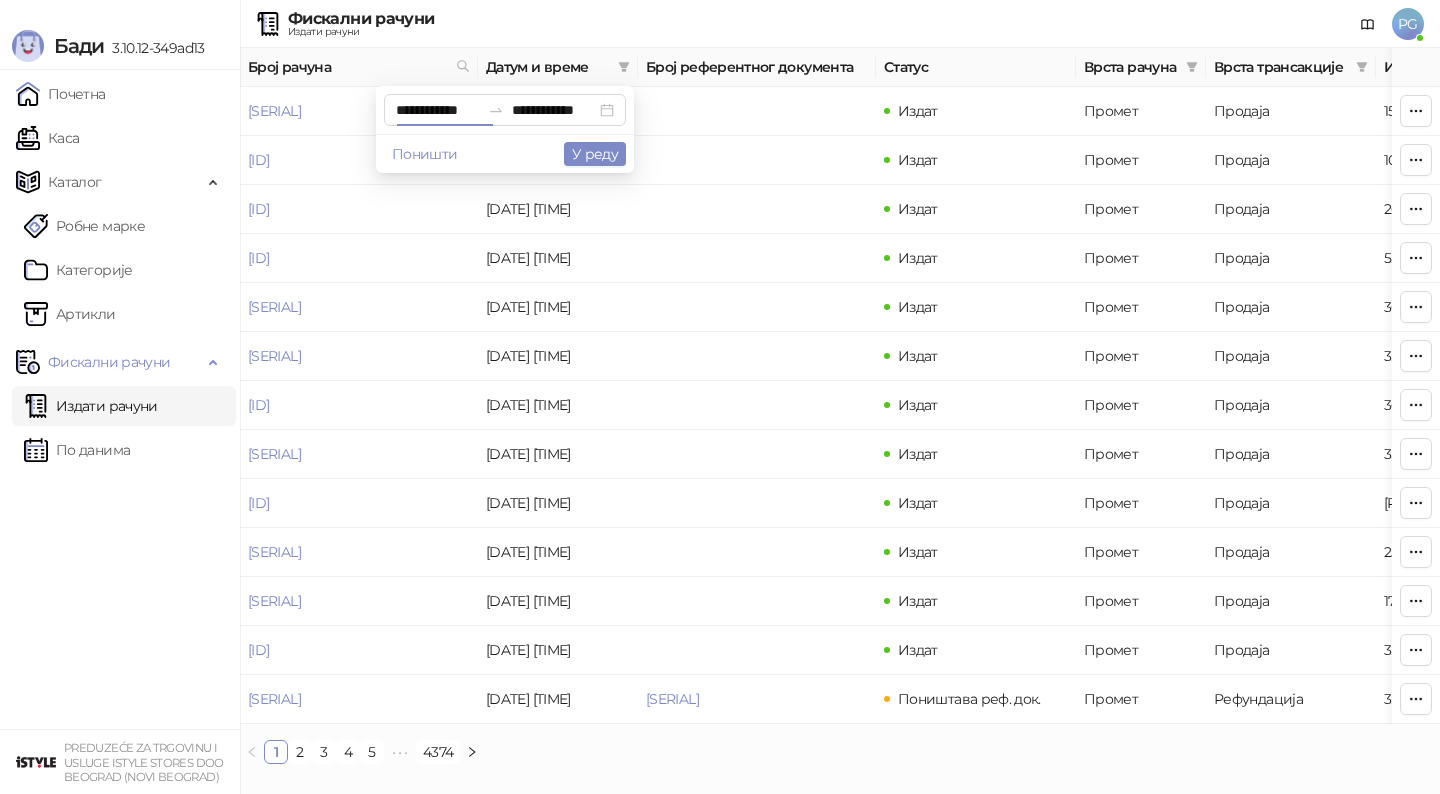 click on "Поништи У реду" at bounding box center [505, 153] 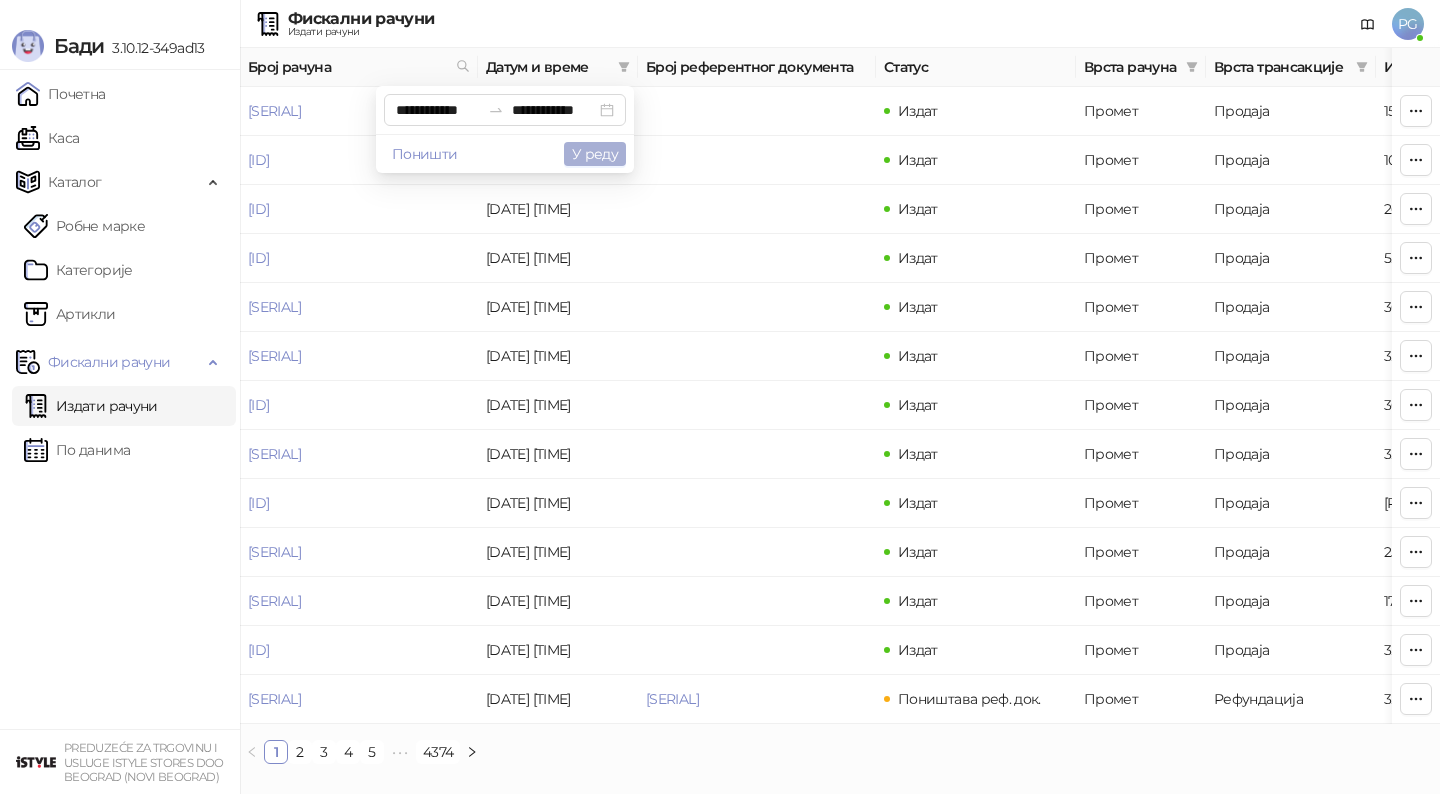 click on "У реду" at bounding box center [595, 154] 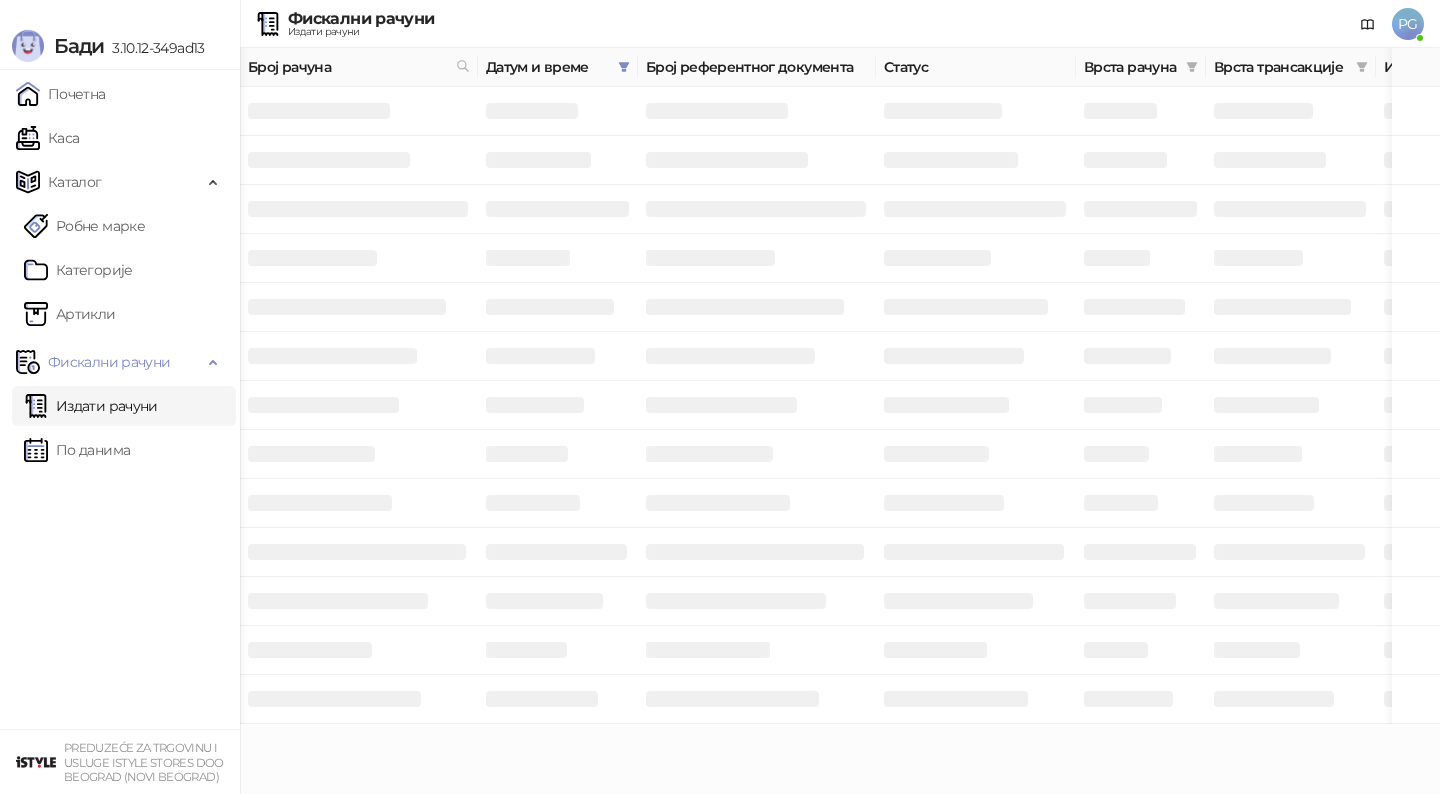 scroll, scrollTop: 0, scrollLeft: 600, axis: horizontal 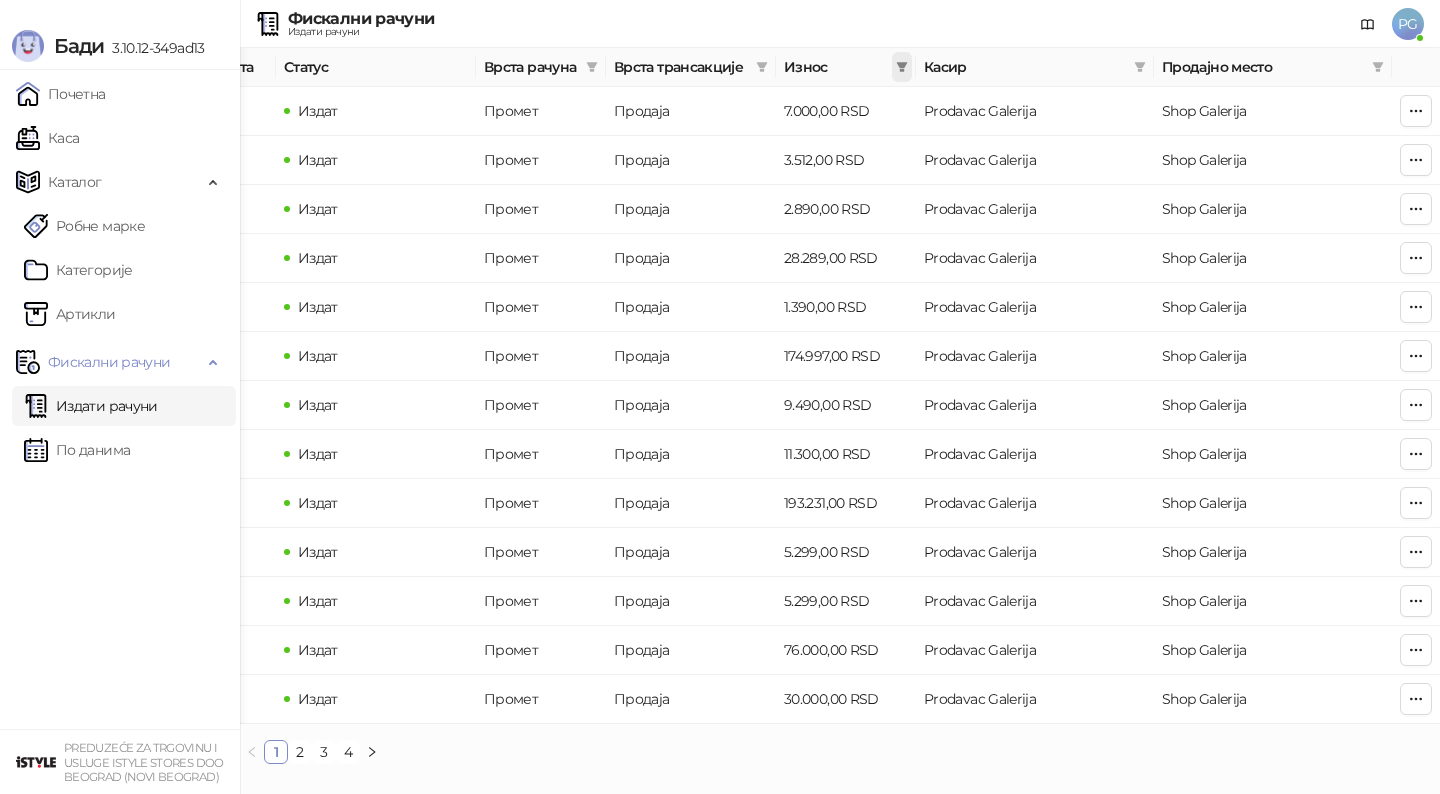 click at bounding box center [902, 67] 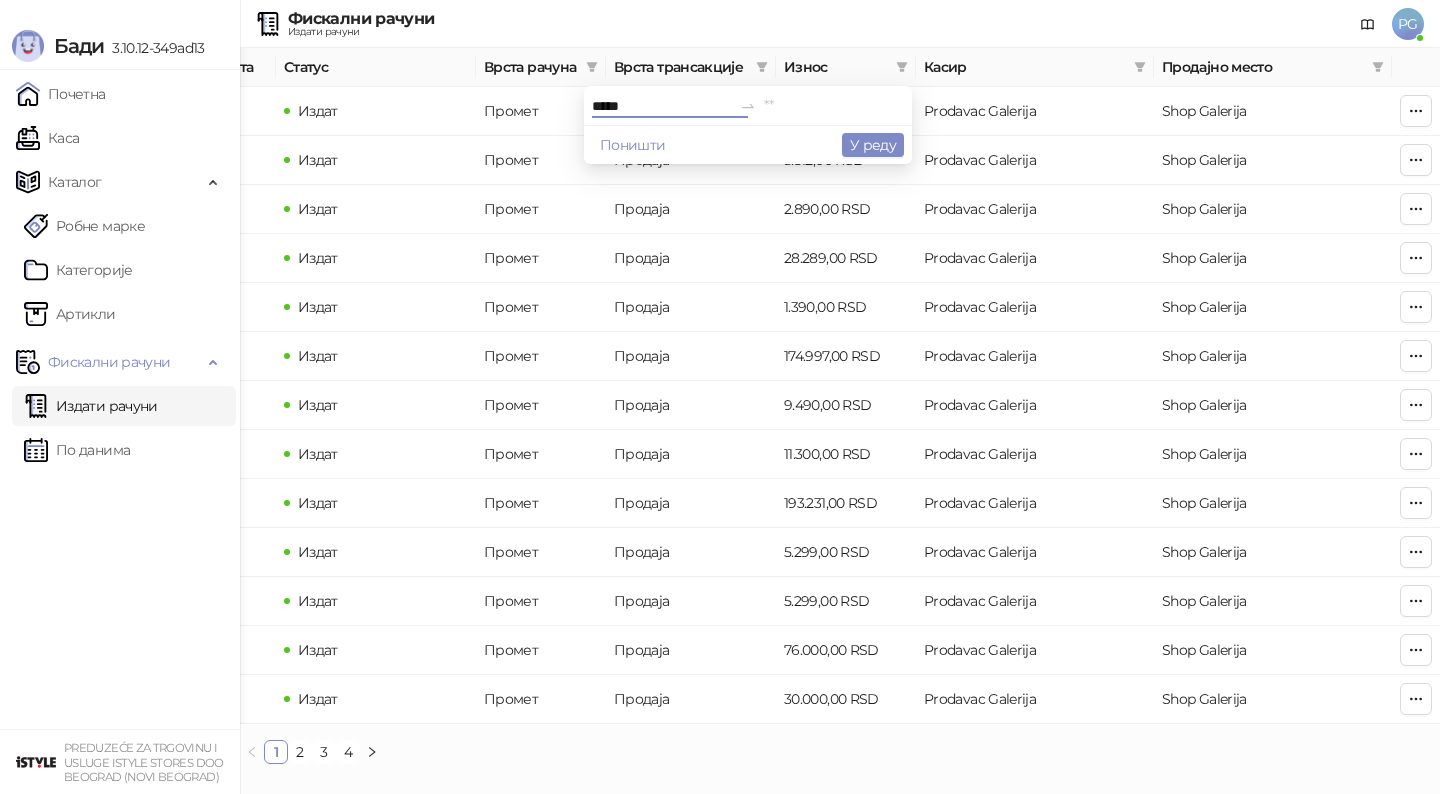 type on "*****" 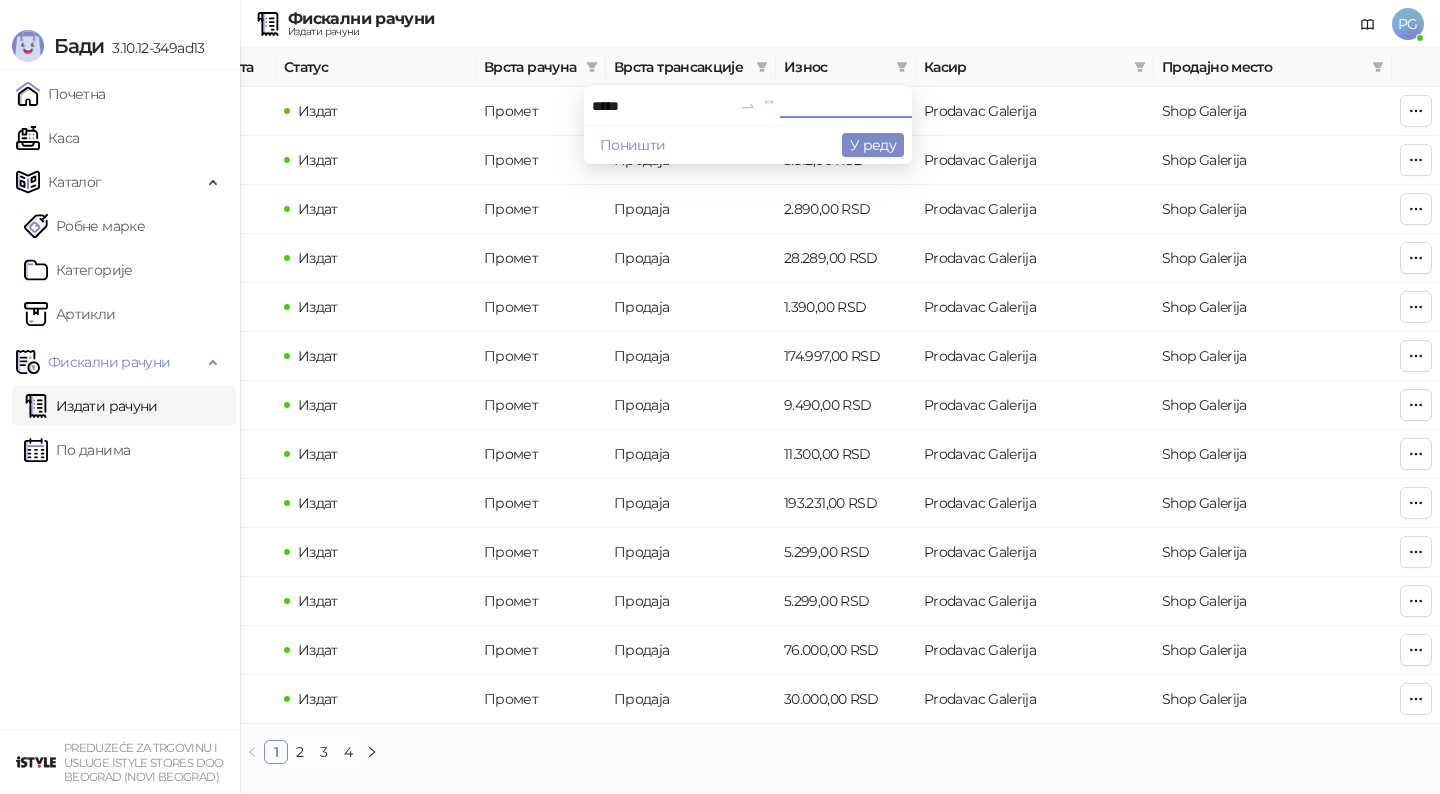 click at bounding box center [834, 106] 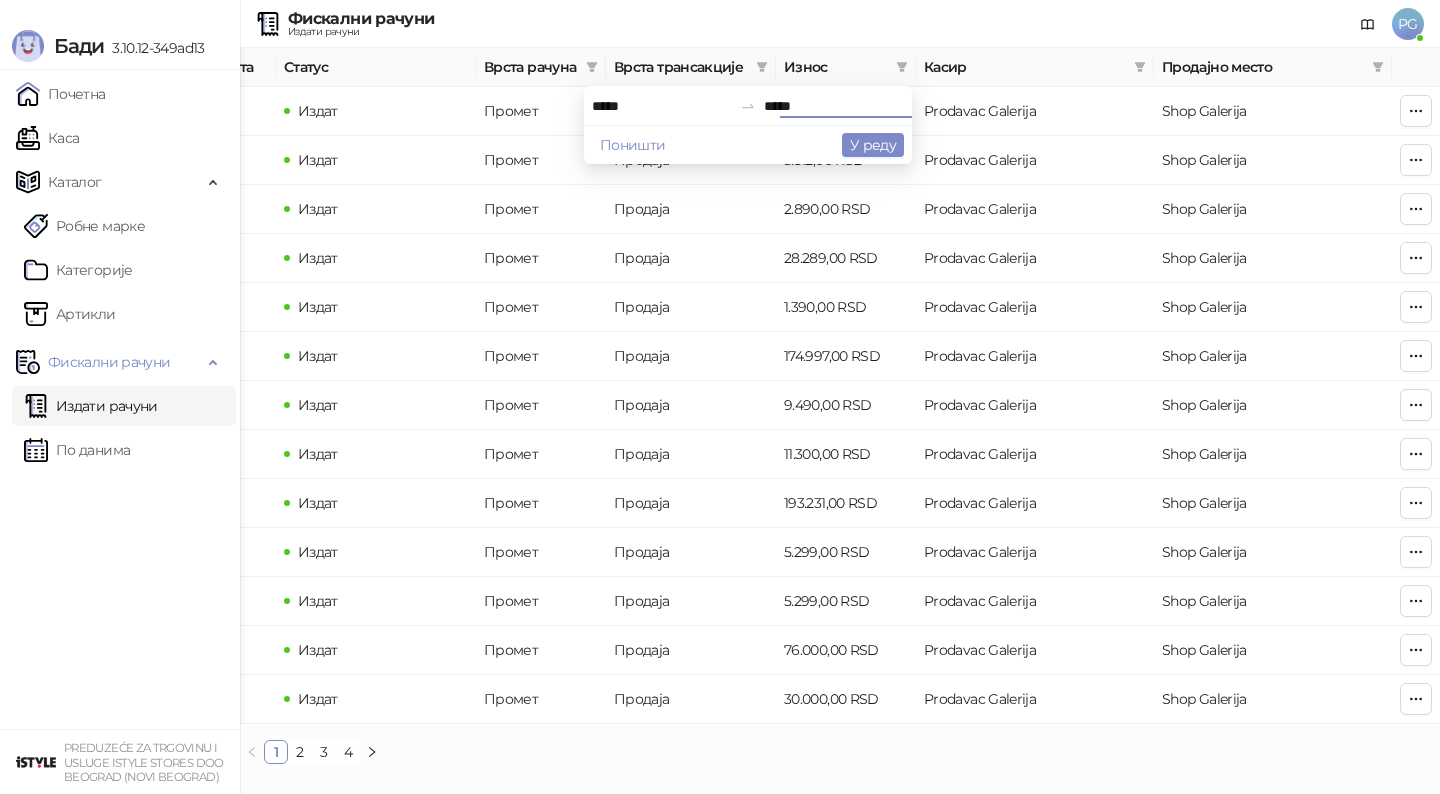 type on "*****" 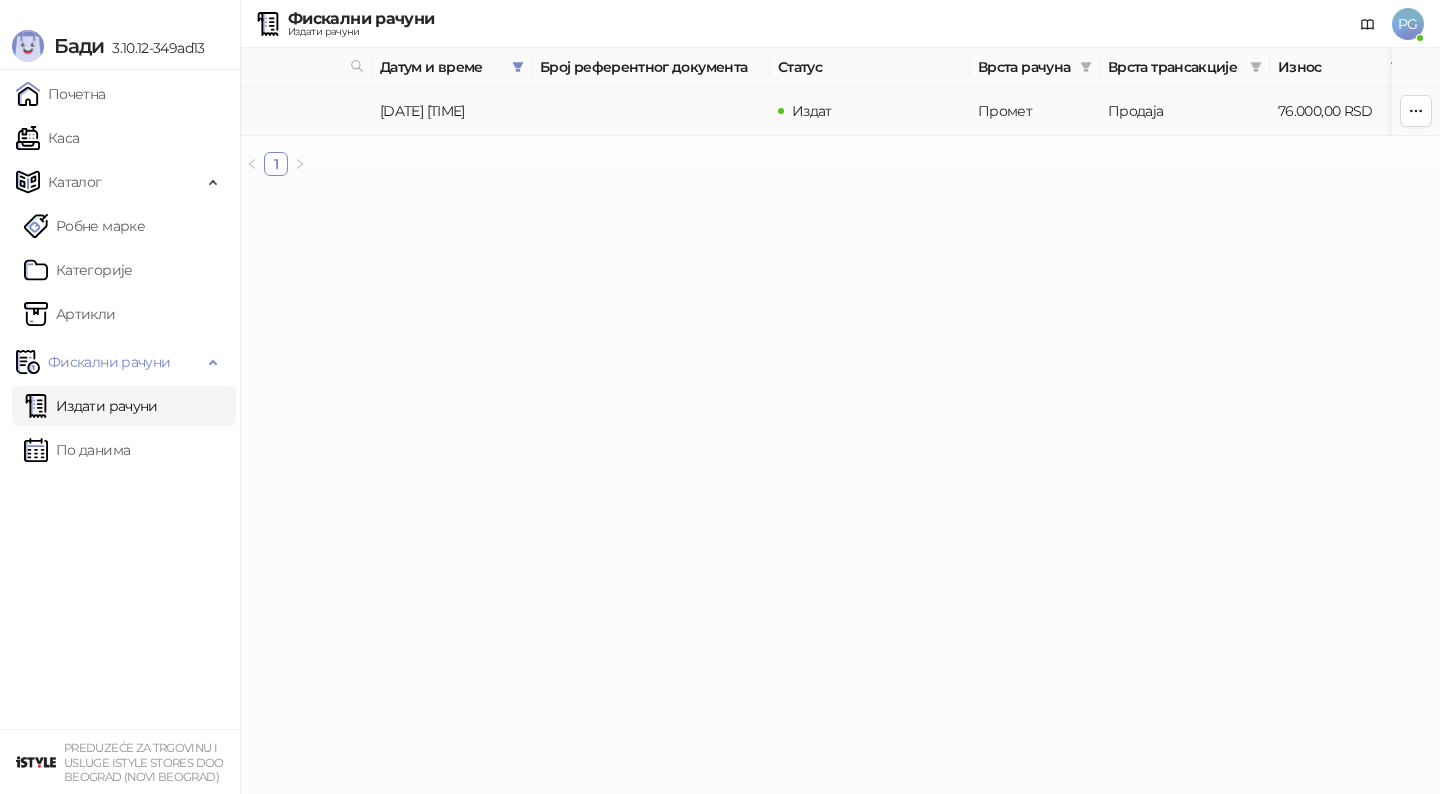 scroll, scrollTop: 0, scrollLeft: 0, axis: both 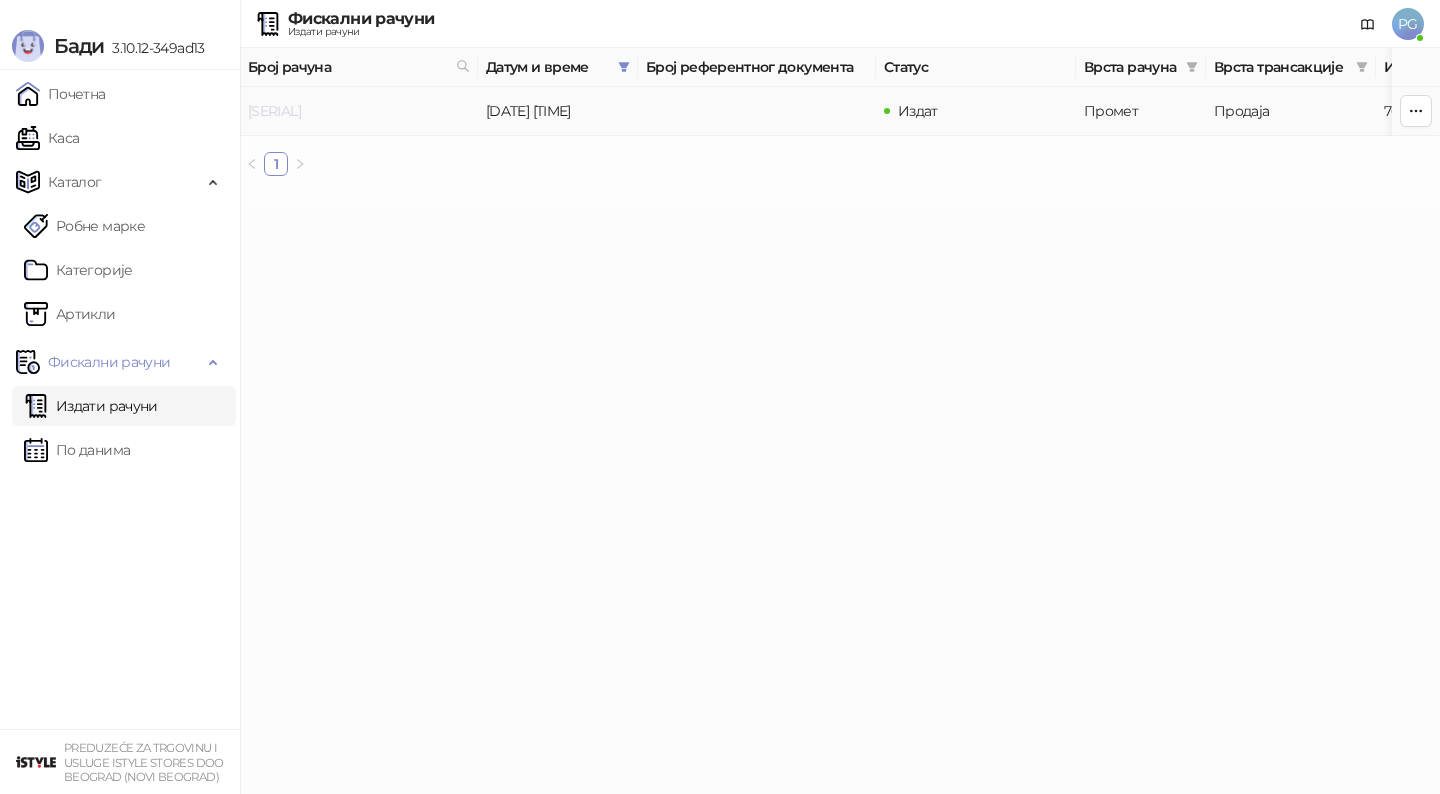 click on "[SERIAL]" at bounding box center [274, 111] 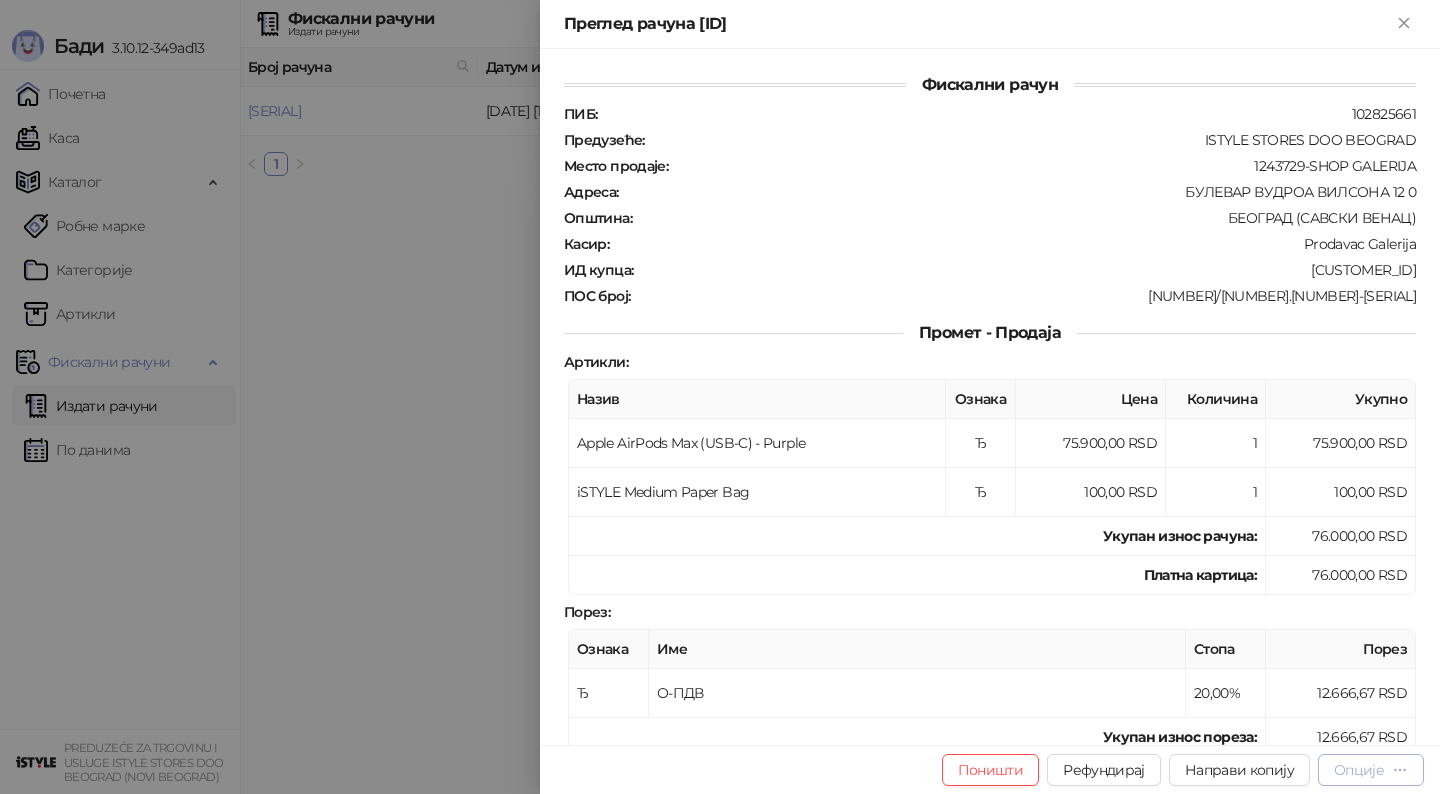 click on "Опције" at bounding box center [1359, 770] 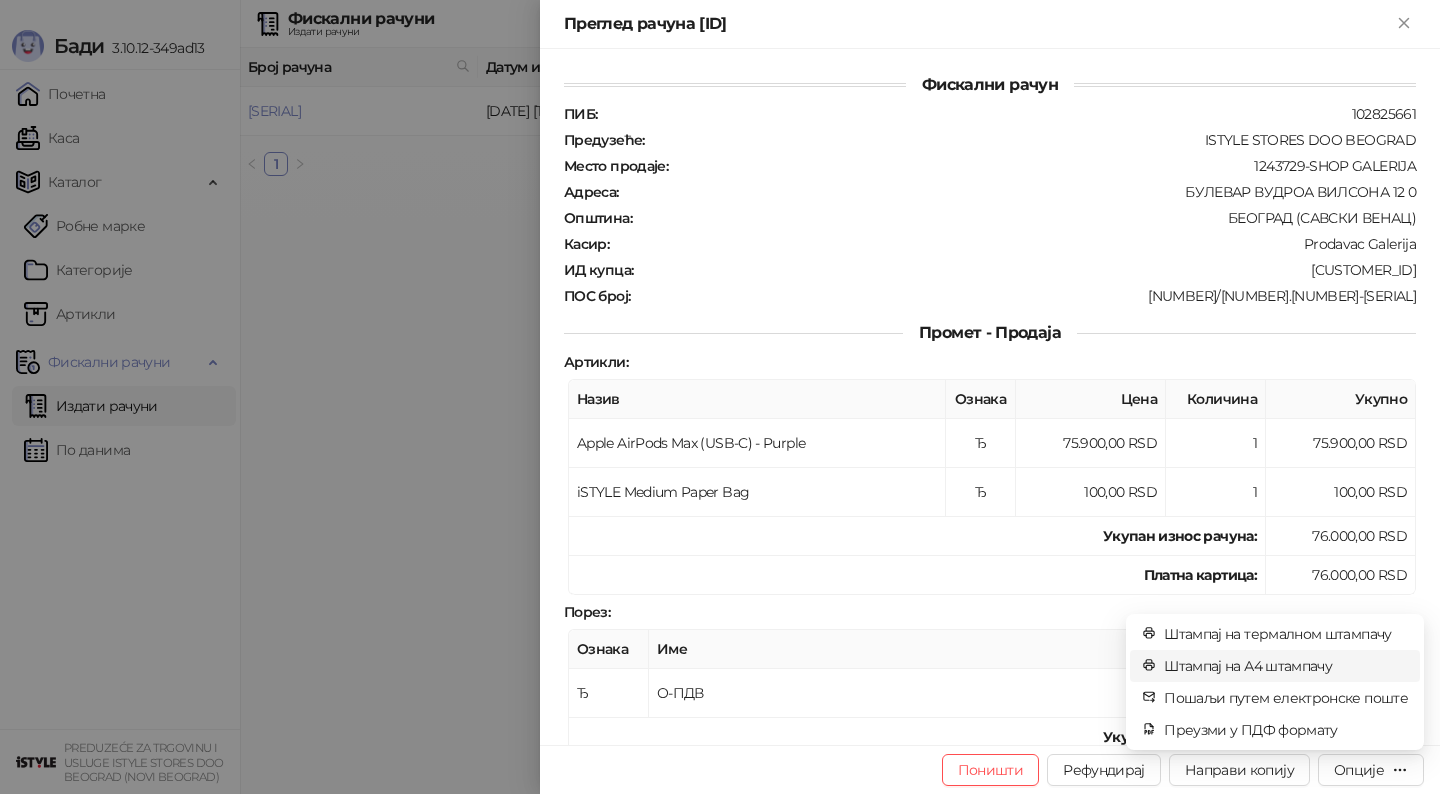 click on "Штампај на А4 штампачу" at bounding box center (1286, 666) 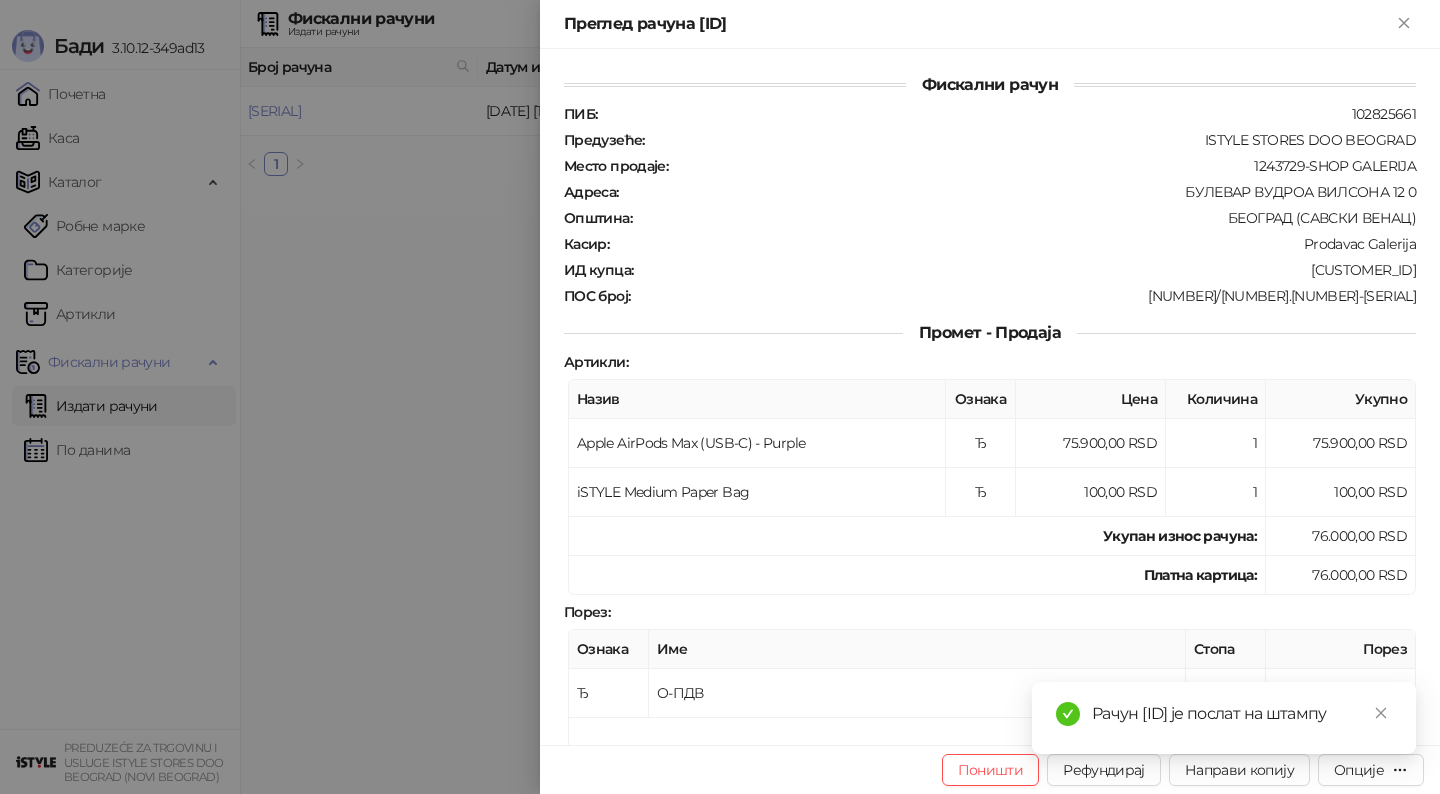 drag, startPoint x: 412, startPoint y: 161, endPoint x: 8, endPoint y: 165, distance: 404.0198 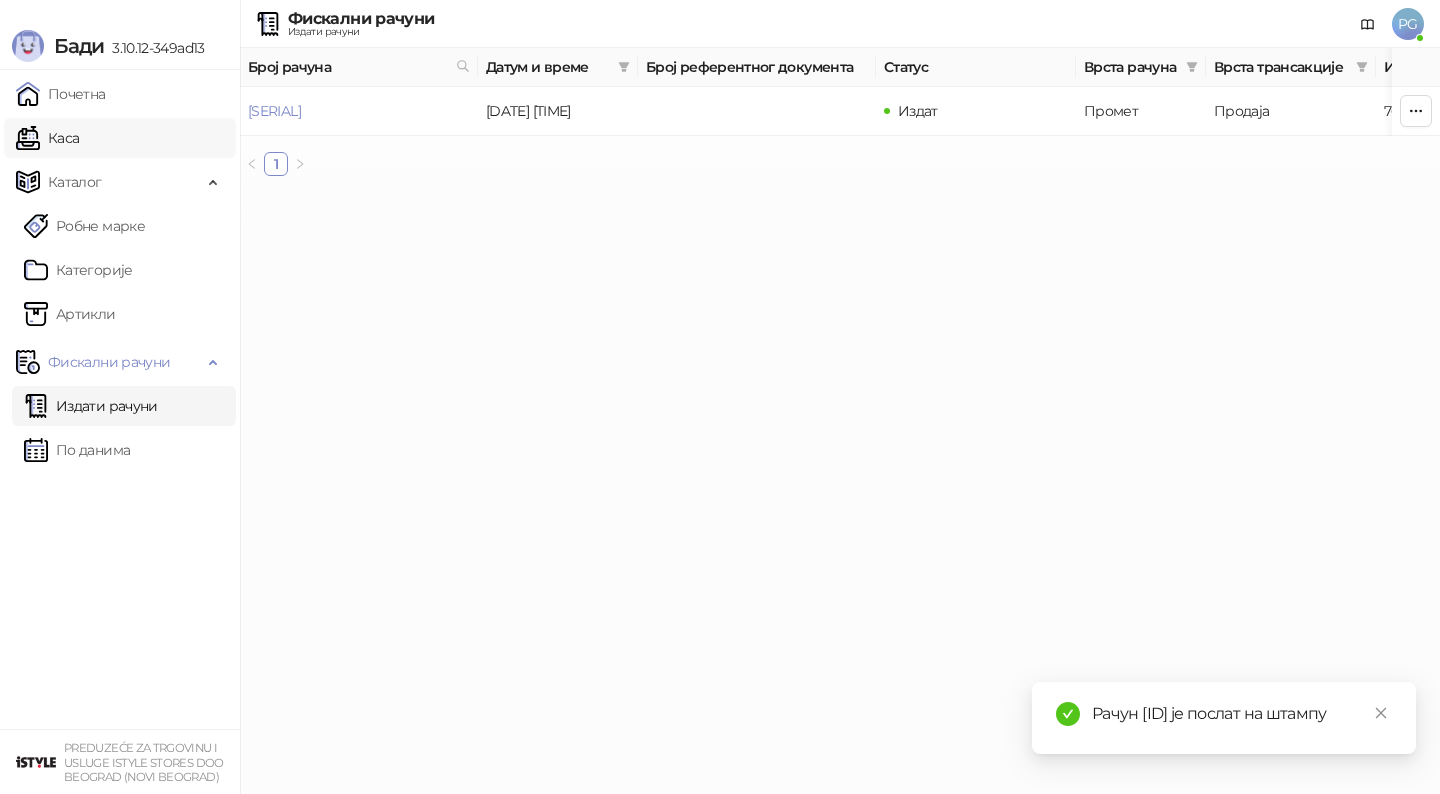 click on "Каса" at bounding box center (47, 138) 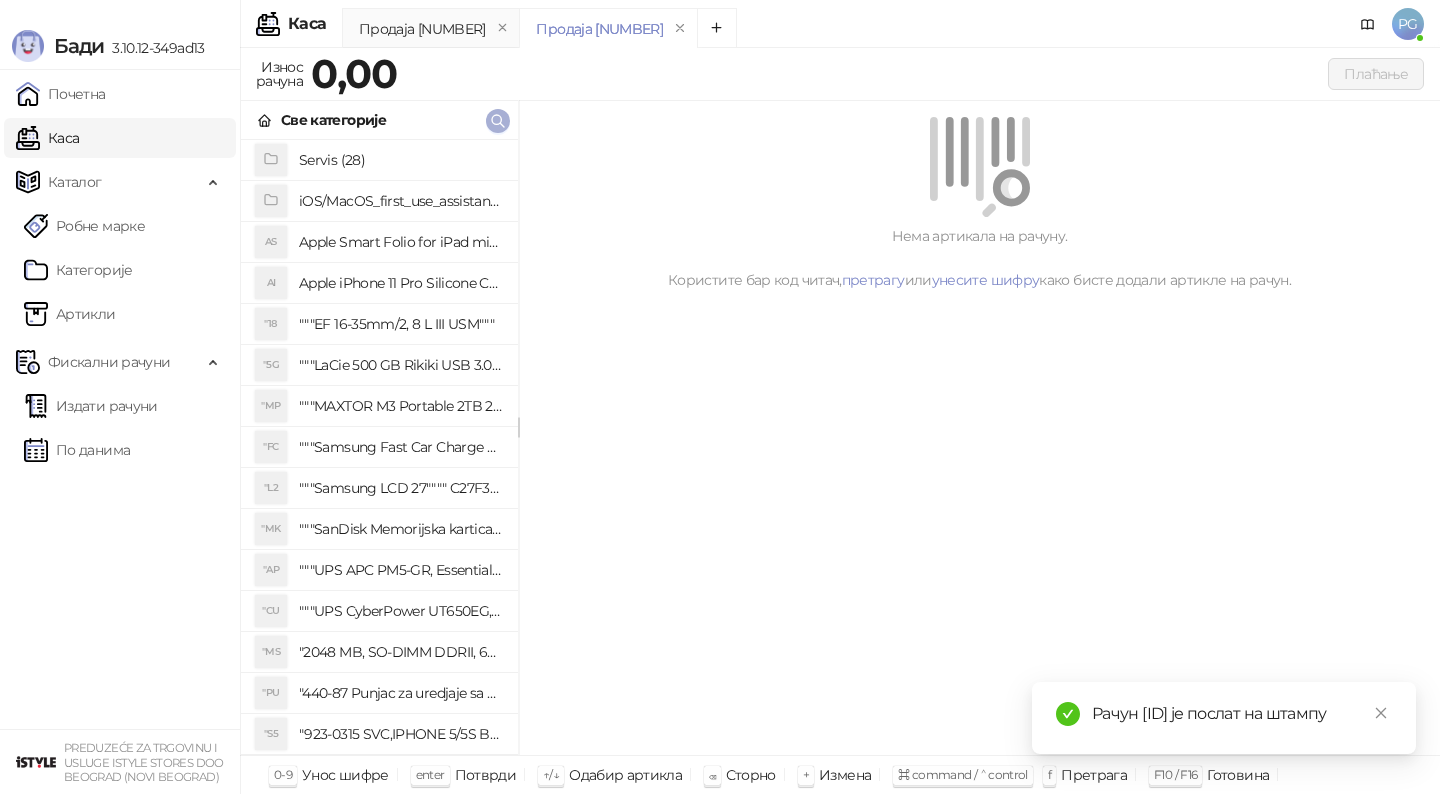 click 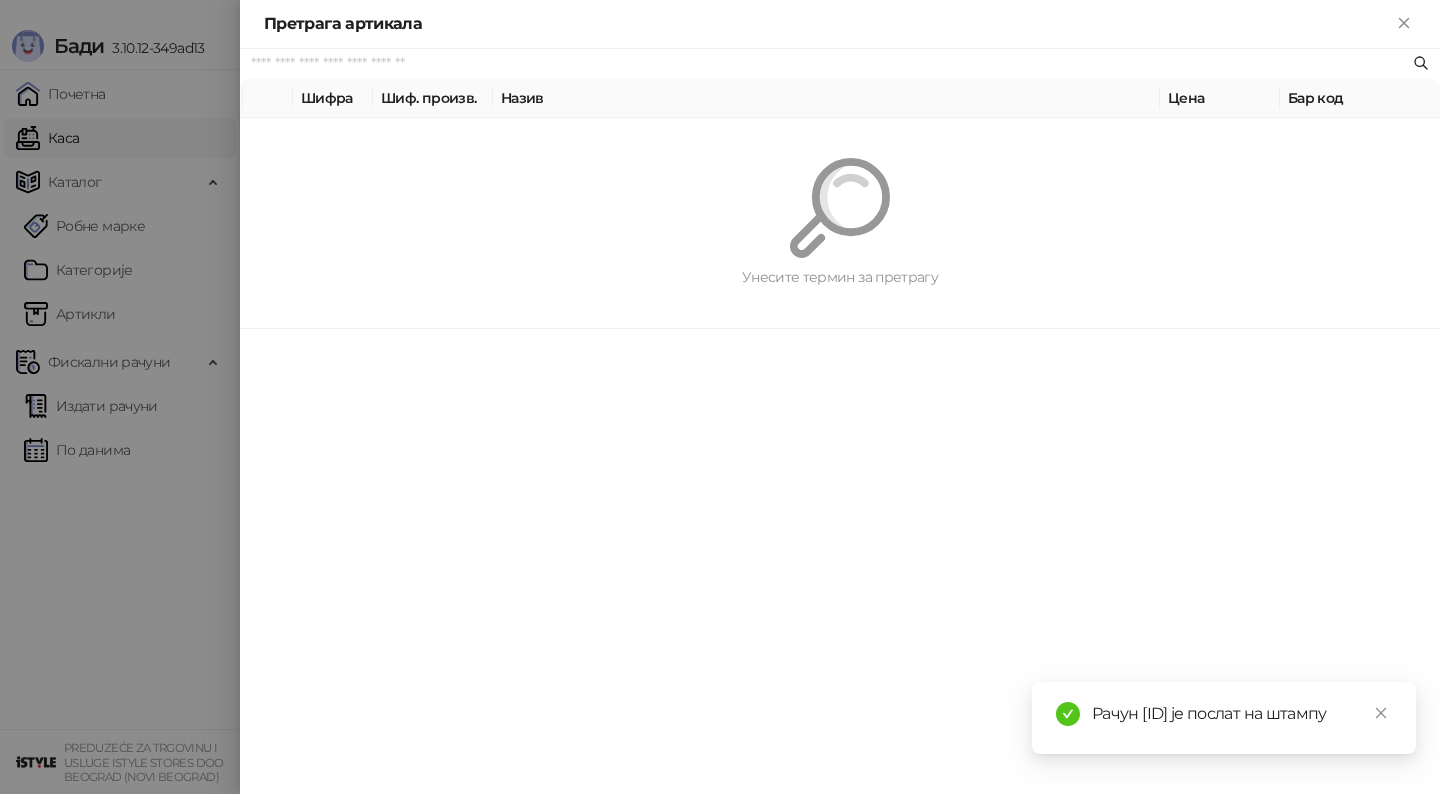 paste on "*********" 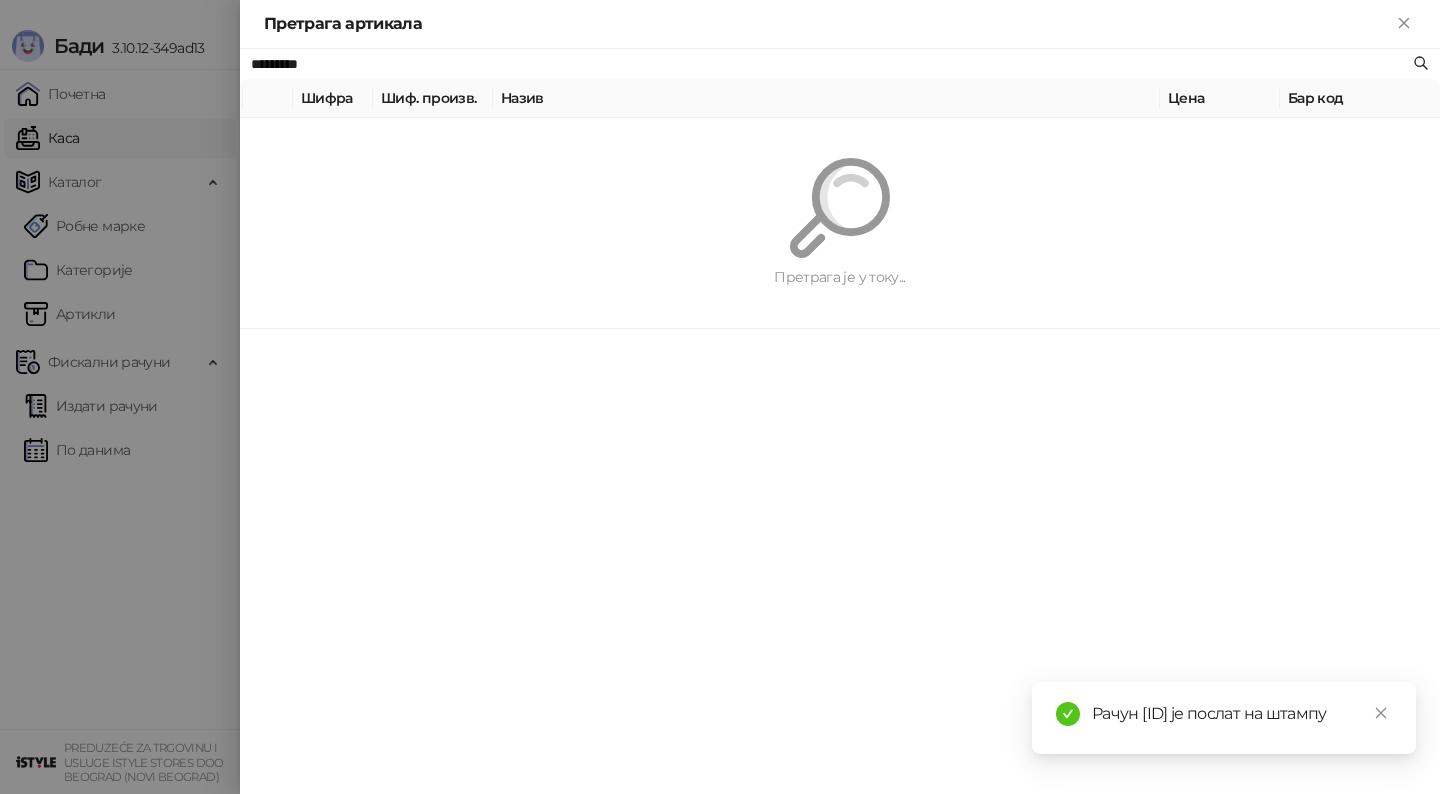 type on "*********" 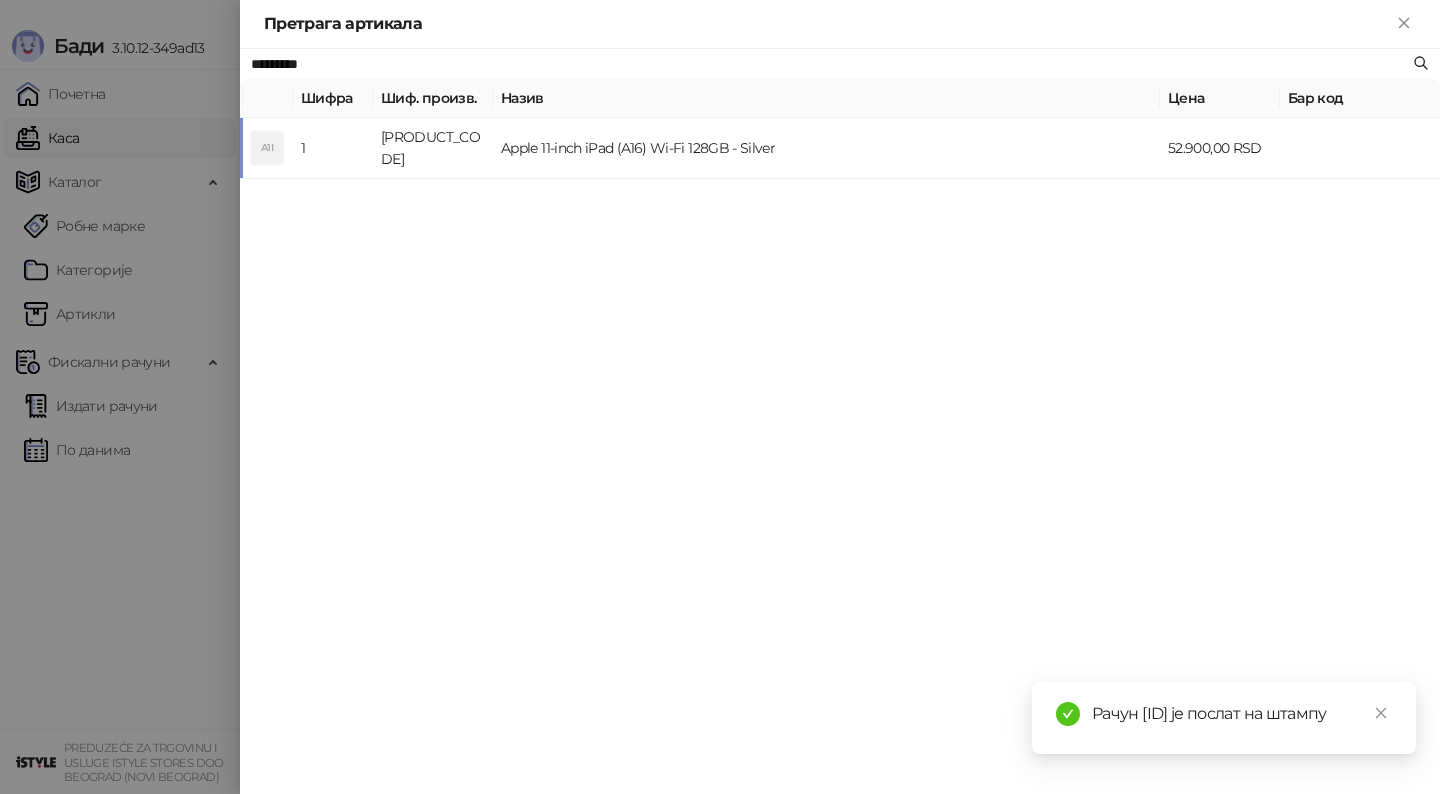 click on "Apple 11-inch iPad (A16) Wi-Fi 128GB - Silver" at bounding box center (826, 148) 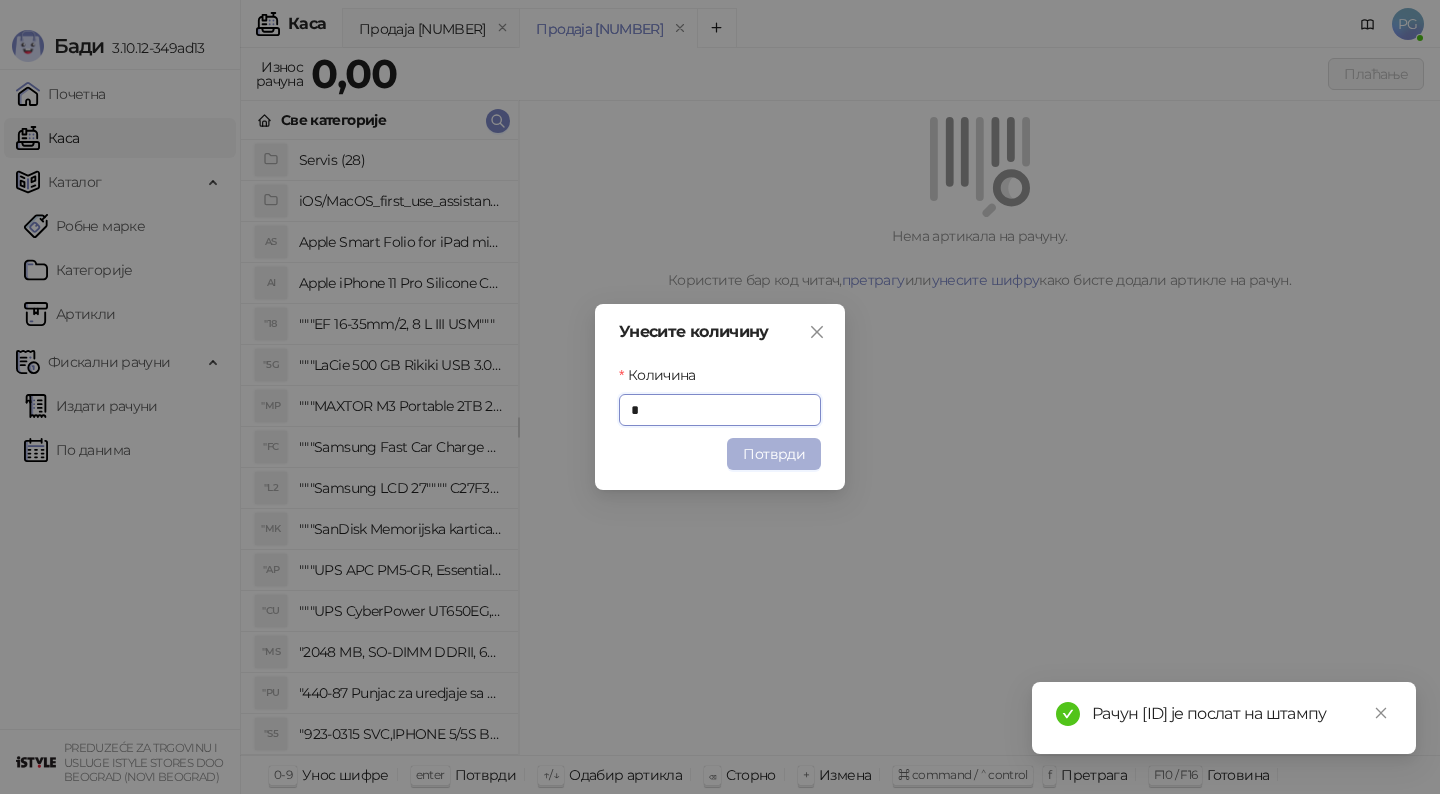 click on "Потврди" at bounding box center [774, 454] 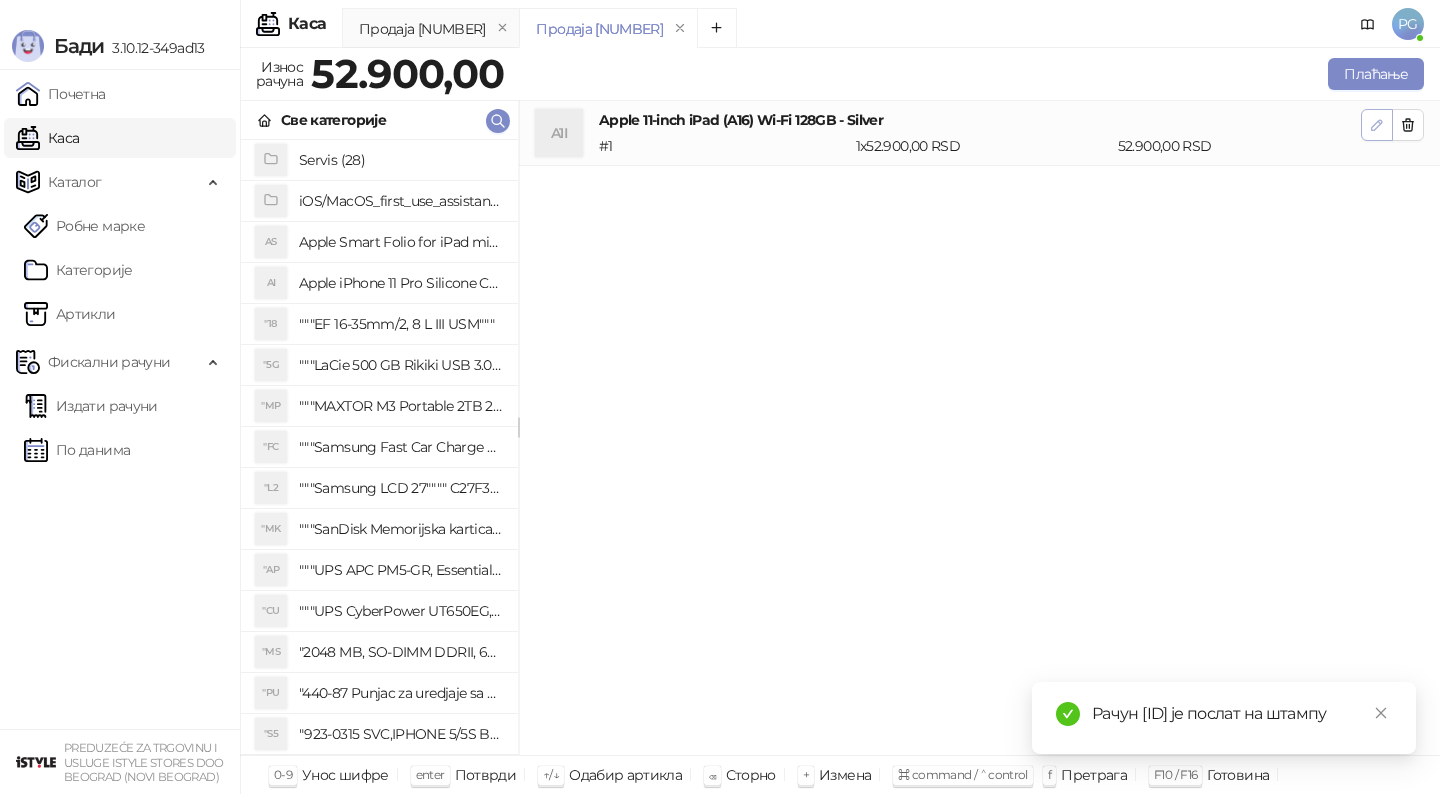 click at bounding box center (1377, 125) 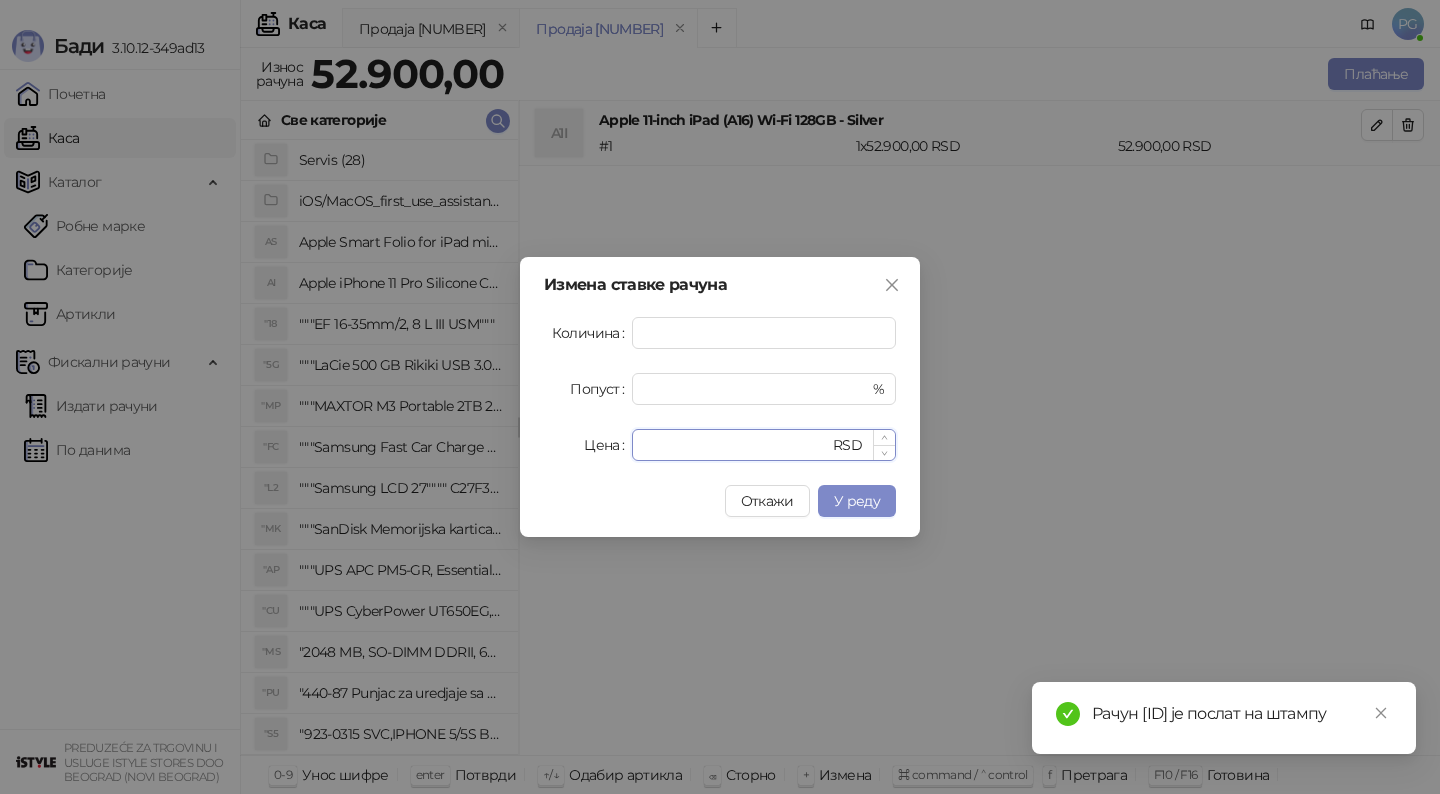 click on "*****" at bounding box center (736, 445) 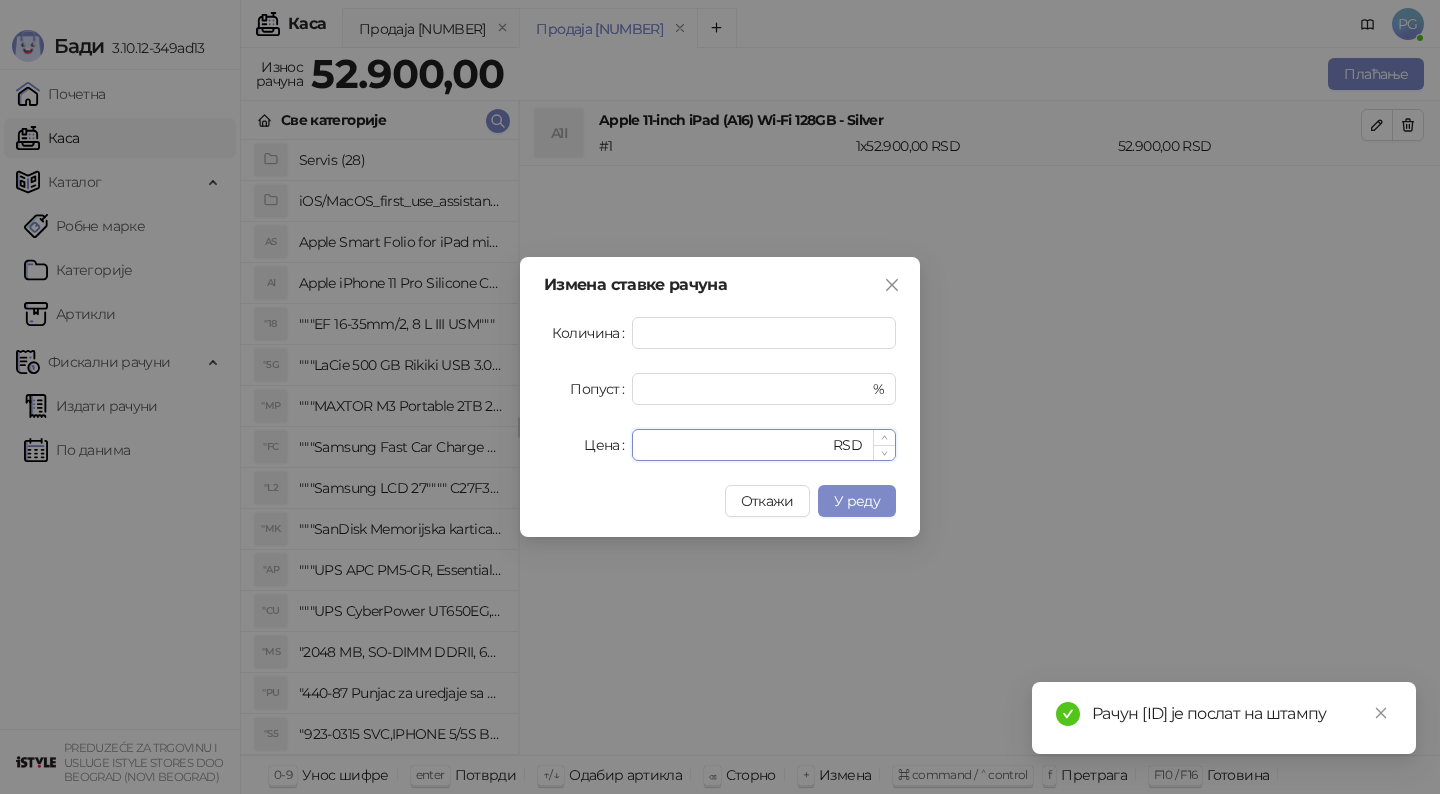 type on "*****" 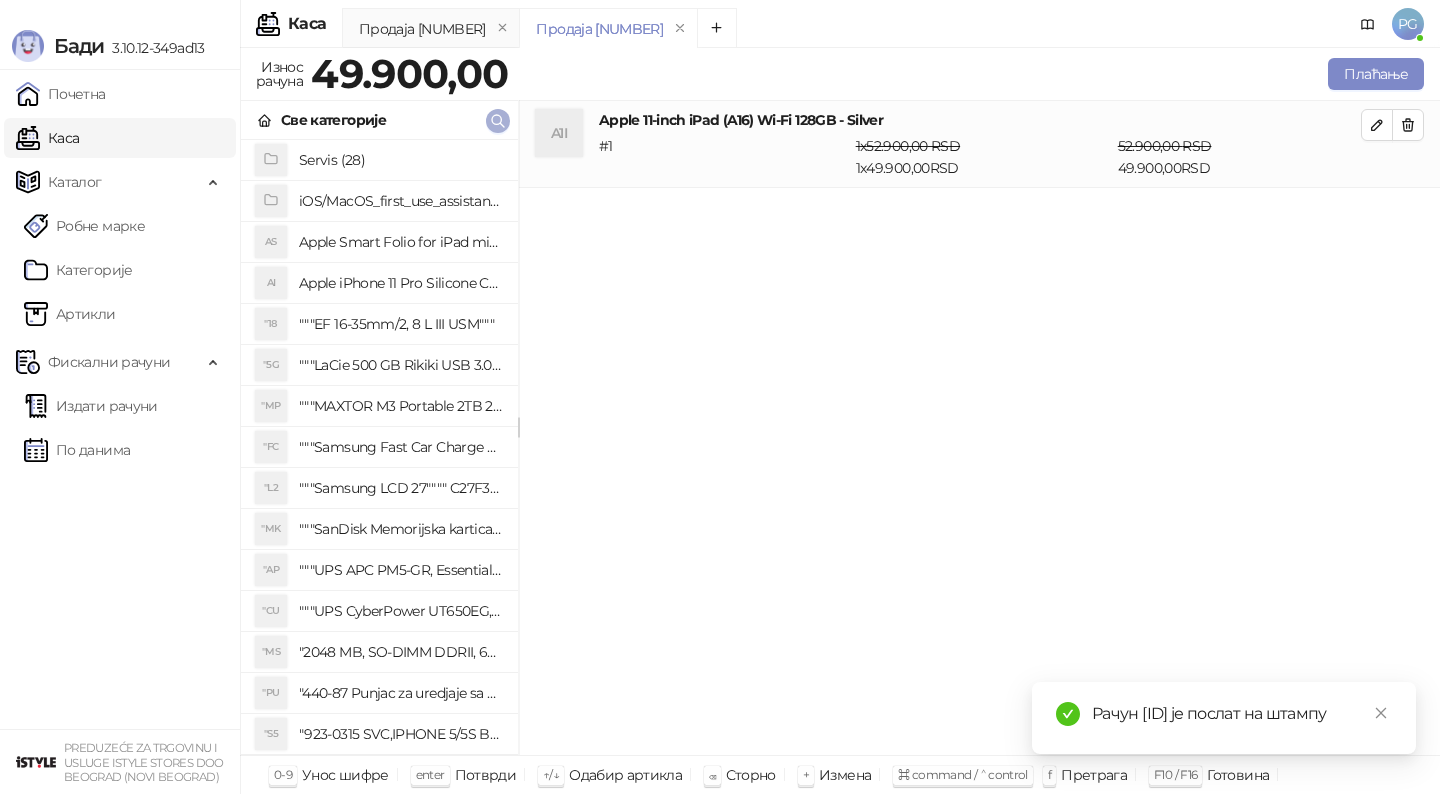 click at bounding box center (498, 121) 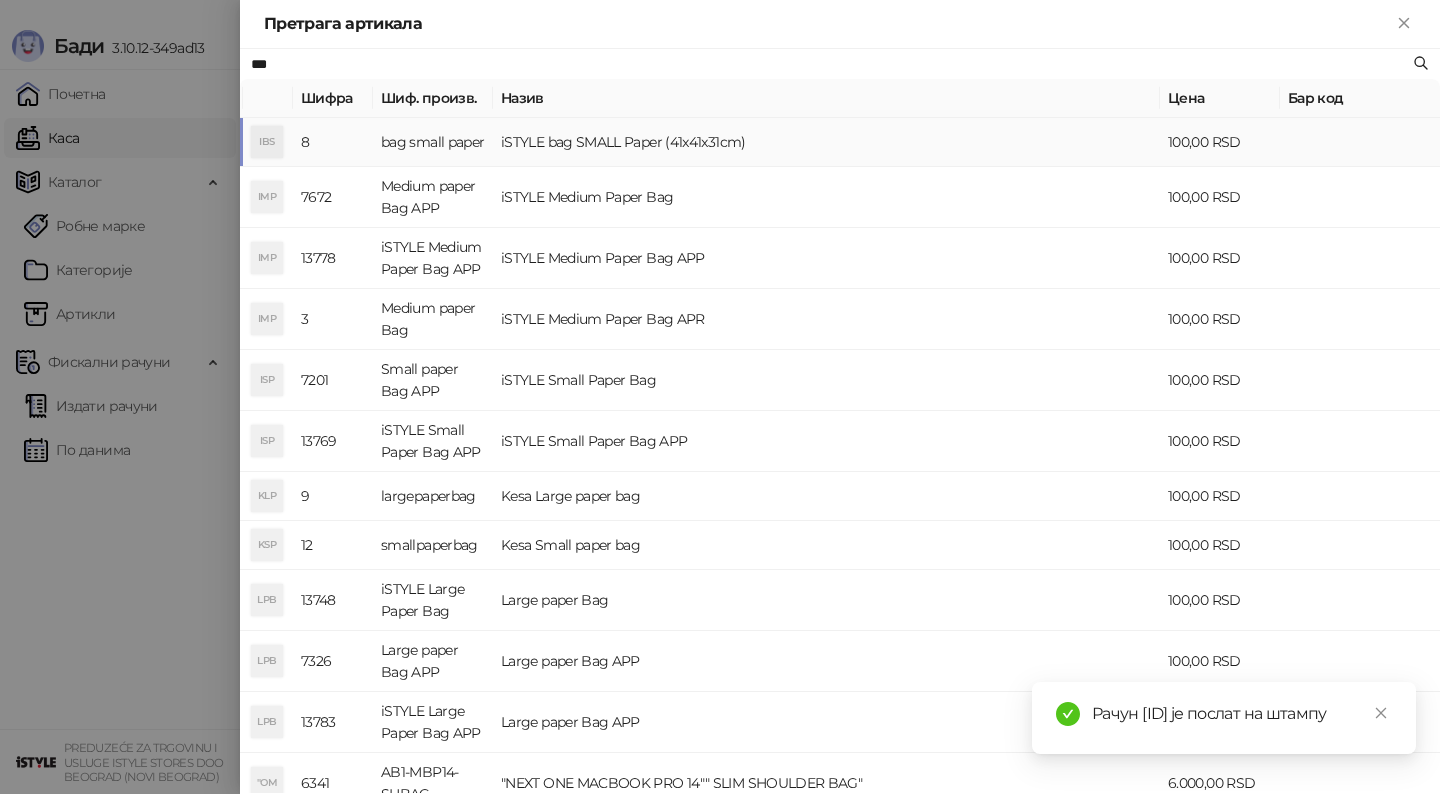 type on "***" 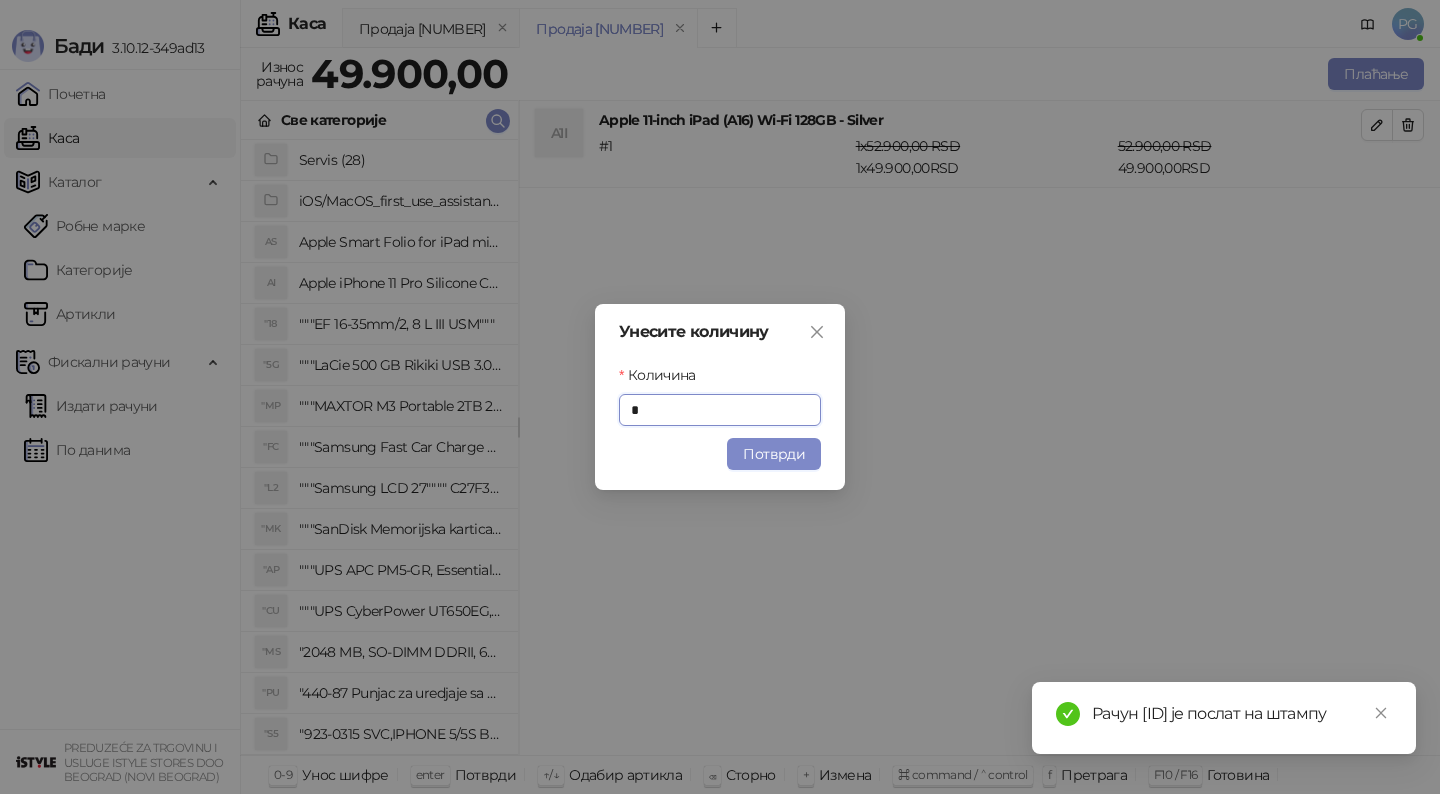 click on "Потврди" at bounding box center [774, 454] 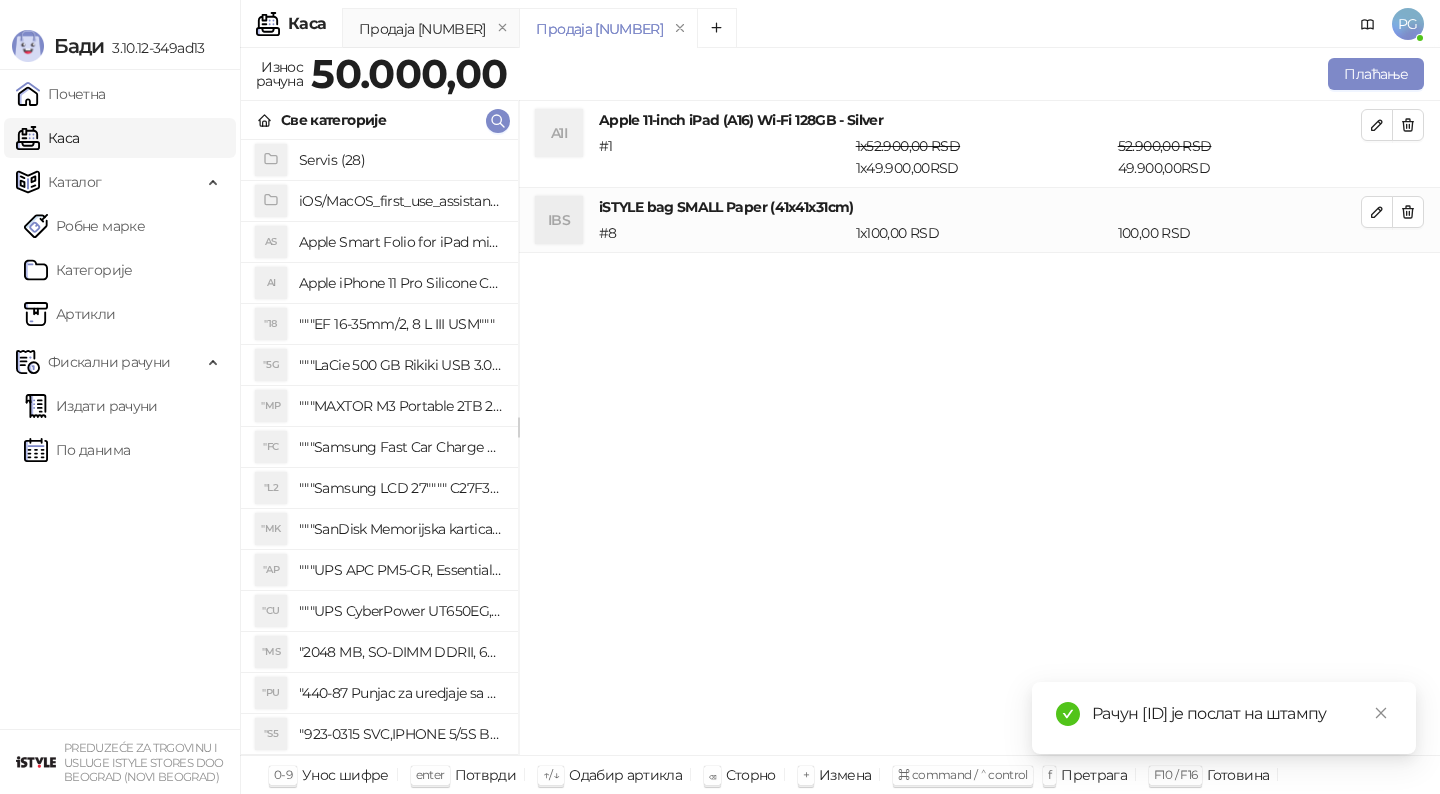 click on "Износ рачуна [PRICE] Плаћање Све категорије Servis ([NUMBER]) iOS/MacOS_first_use_assistance ([NUMBER]) AS  Apple Smart Folio for iPad mini (A17 Pro) - Sage AI  Apple iPhone 11 Pro Silicone Case -  Black "[NUMBER] """EF [NUMBER]/[NUMBER] L III USM""" "5G """LaCie [NUMBER] GB Rikiki USB 3.0 / Ultra Compact & Resistant aluminum / USB 3.0 / 2.5""""""" "MP """MAXTOR M3 Portable [NUMBER]TB 2.5"""" crni eksterni hard disk [SERIAL]""" "FC """Samsung Fast Car Charge Adapter, brzi auto punja_, boja crna""" "L2 """Samsung LCD [NUMBER]"""" C[NUMBER]F390FHUXEN""" "MK """SanDisk Memorijska kartica [NUMBER]GB microSDXC sa SD adapterom [SERIAL] - Extreme PLUS, A2, UHS-I, V30, U3, Class 10, Brzina _itanja [NUMBER] MB/s, Brzina upisa [NUMBER] MB/s""" "AP """UPS APC PM5-GR, Essential Surge Arrest,[NUMBER] utic_nica""" "CU """UPS CyberPower UT650EG, [NUMBER]VA/[NUMBER]W , line-int., s_uko, desktop""" "MS "[NUMBER] MB, SO-DIMM DDRII, [NUMBER] MHz, Napajanje [NUMBER],[NUMBER] V, Latencija CL[NUMBER]" "PU "[NUMBER]- Punjac za uredjaje sa micro USB portom [NUMBER]/[NUMBER], Stand."" at bounding box center [840, 421] 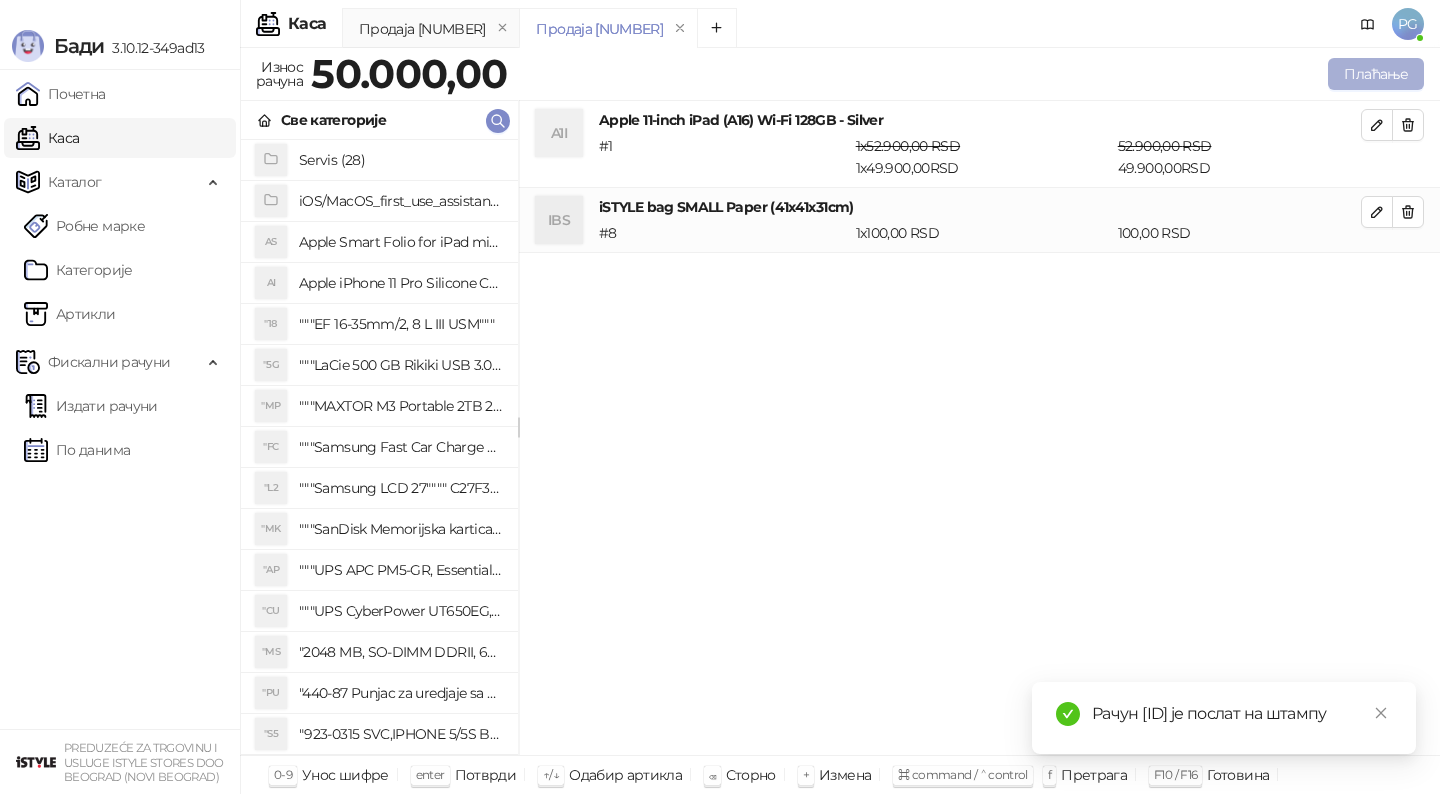 click on "Плаћање" at bounding box center (1376, 74) 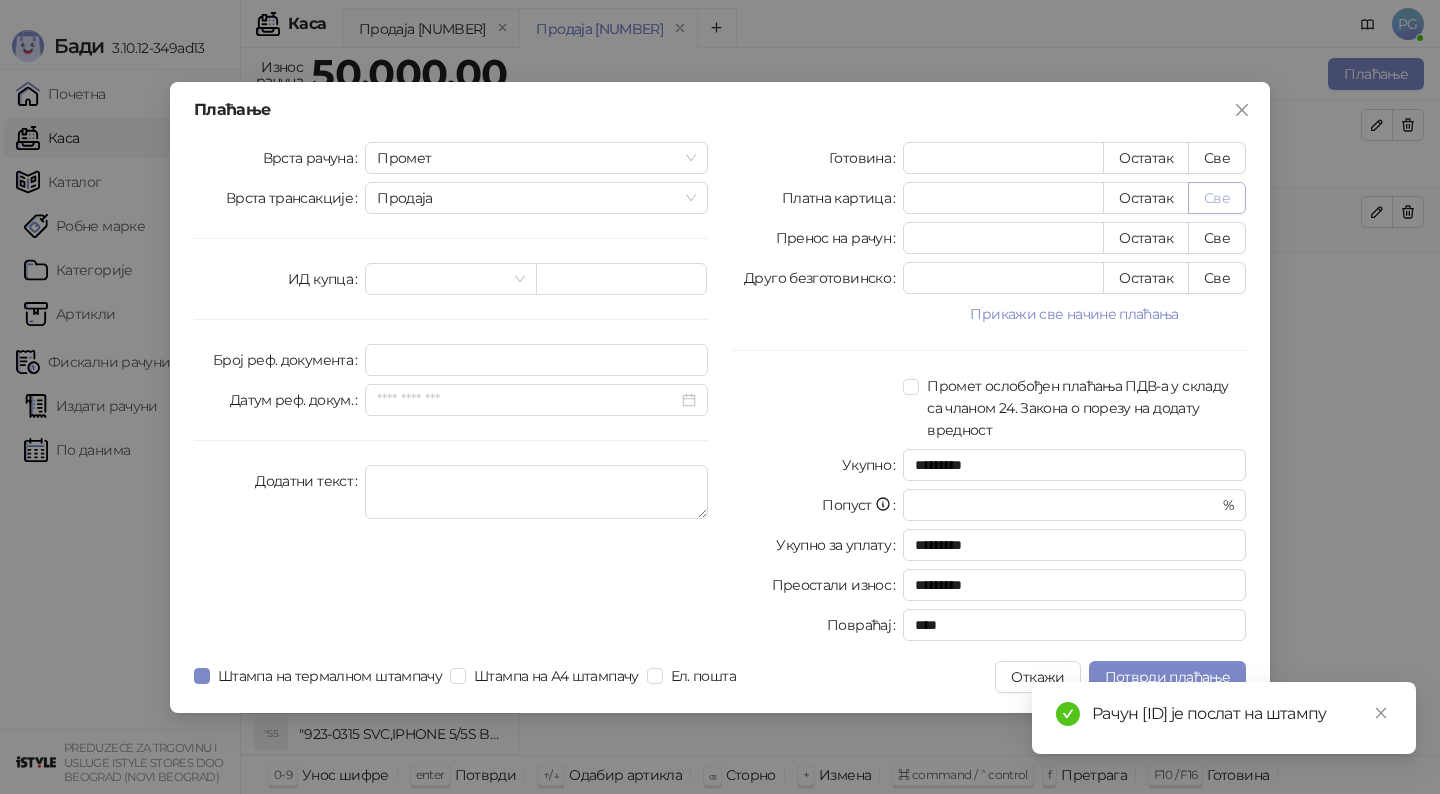 click on "Све" at bounding box center (1217, 198) 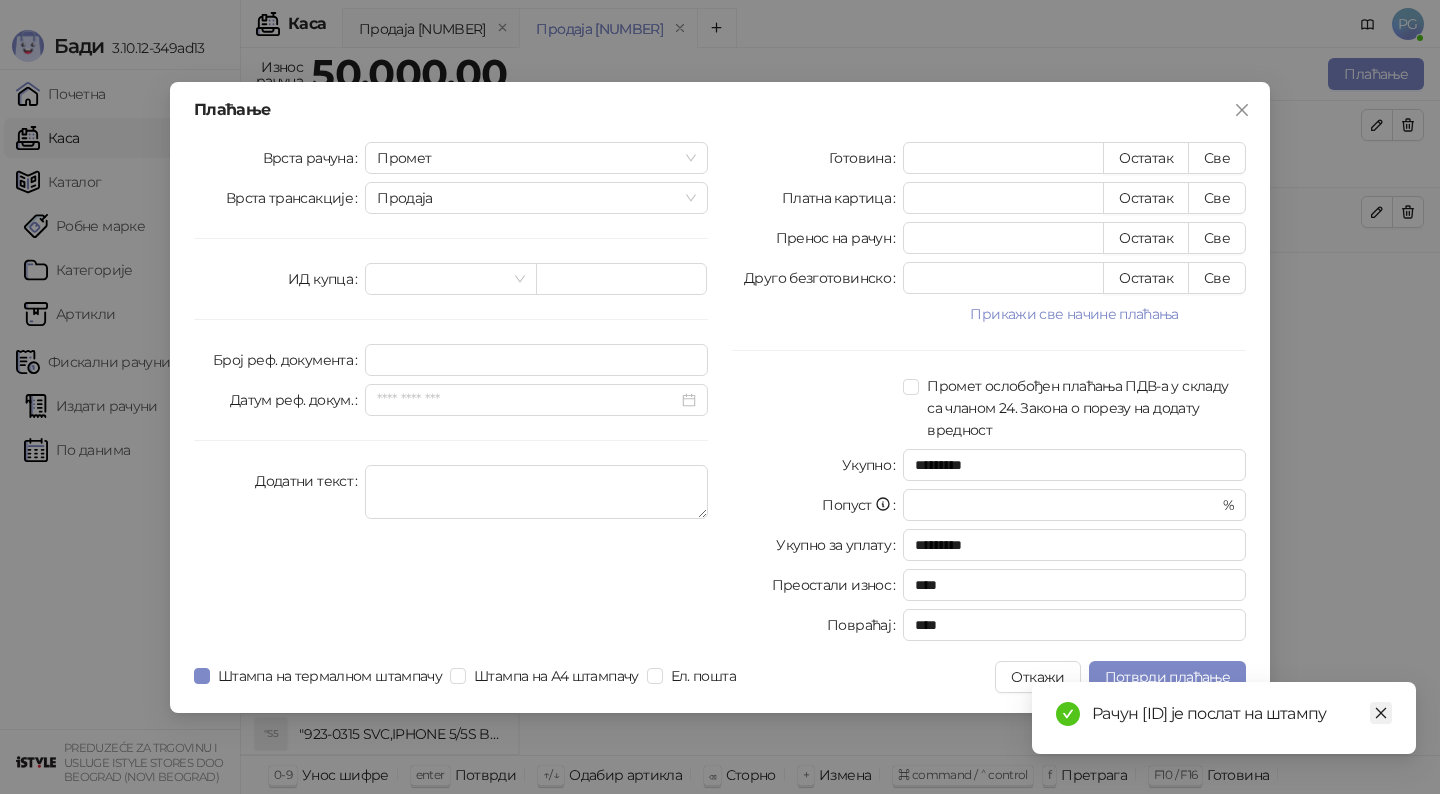 click 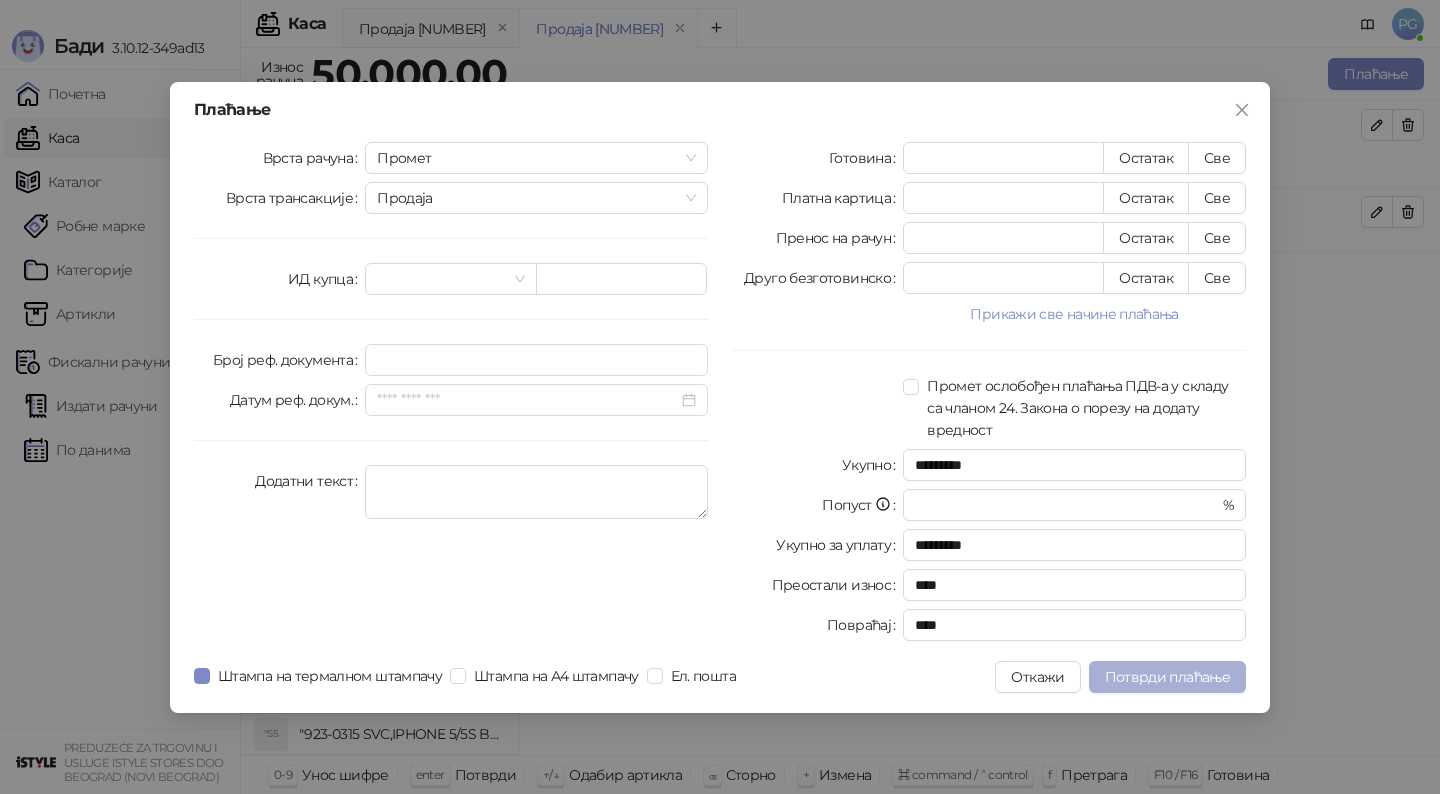 click on "Потврди плаћање" at bounding box center [1167, 677] 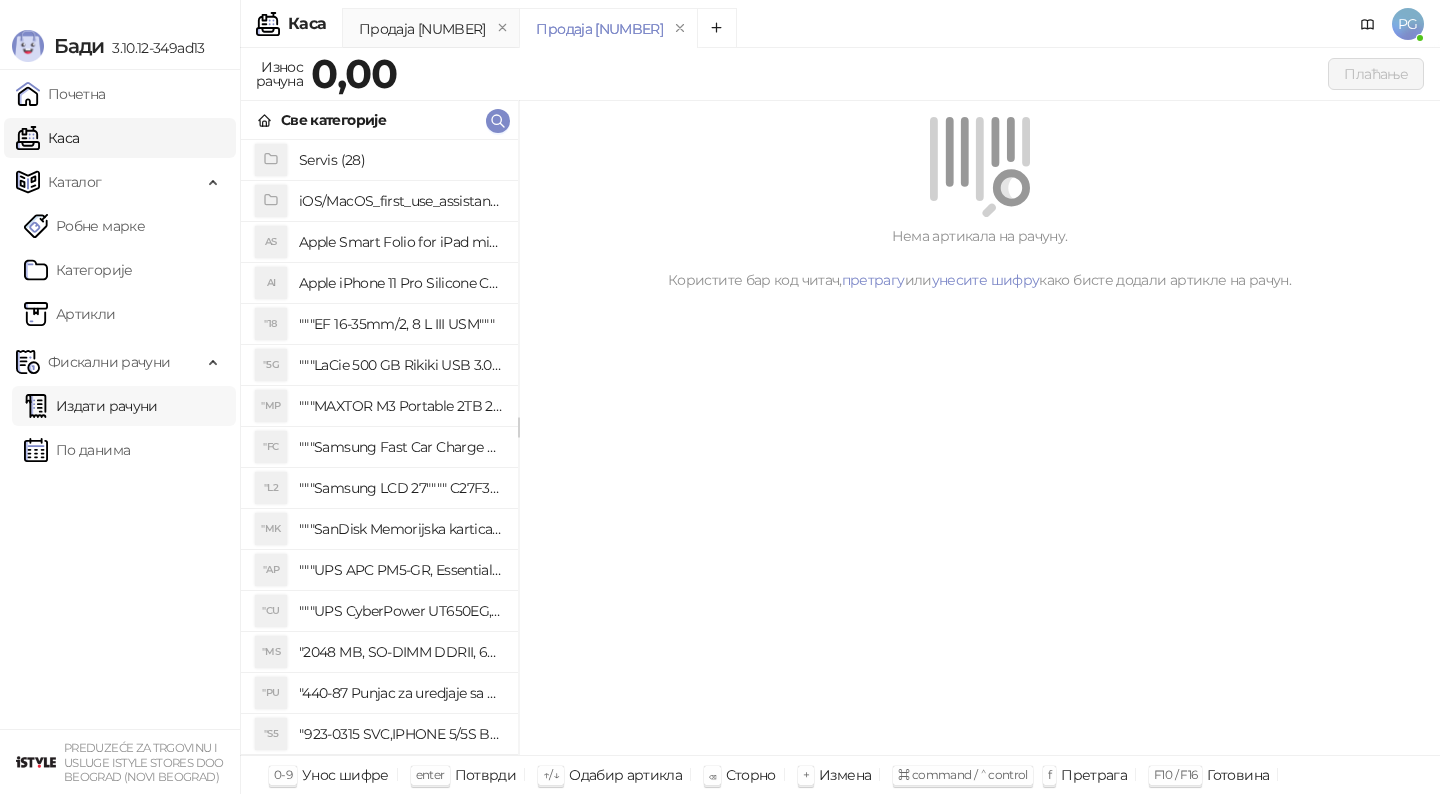 click on "Издати рачуни" at bounding box center [91, 406] 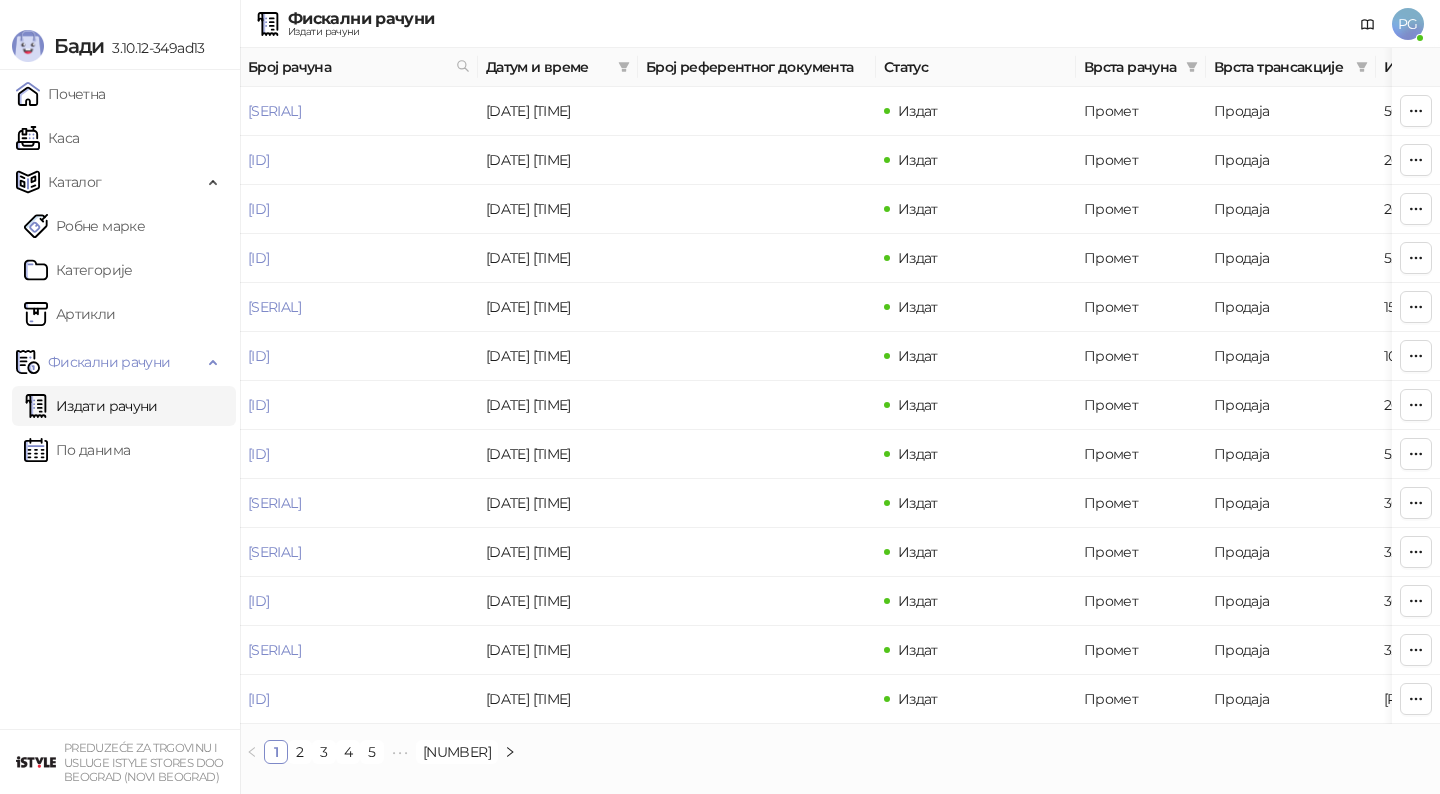 scroll, scrollTop: 0, scrollLeft: 600, axis: horizontal 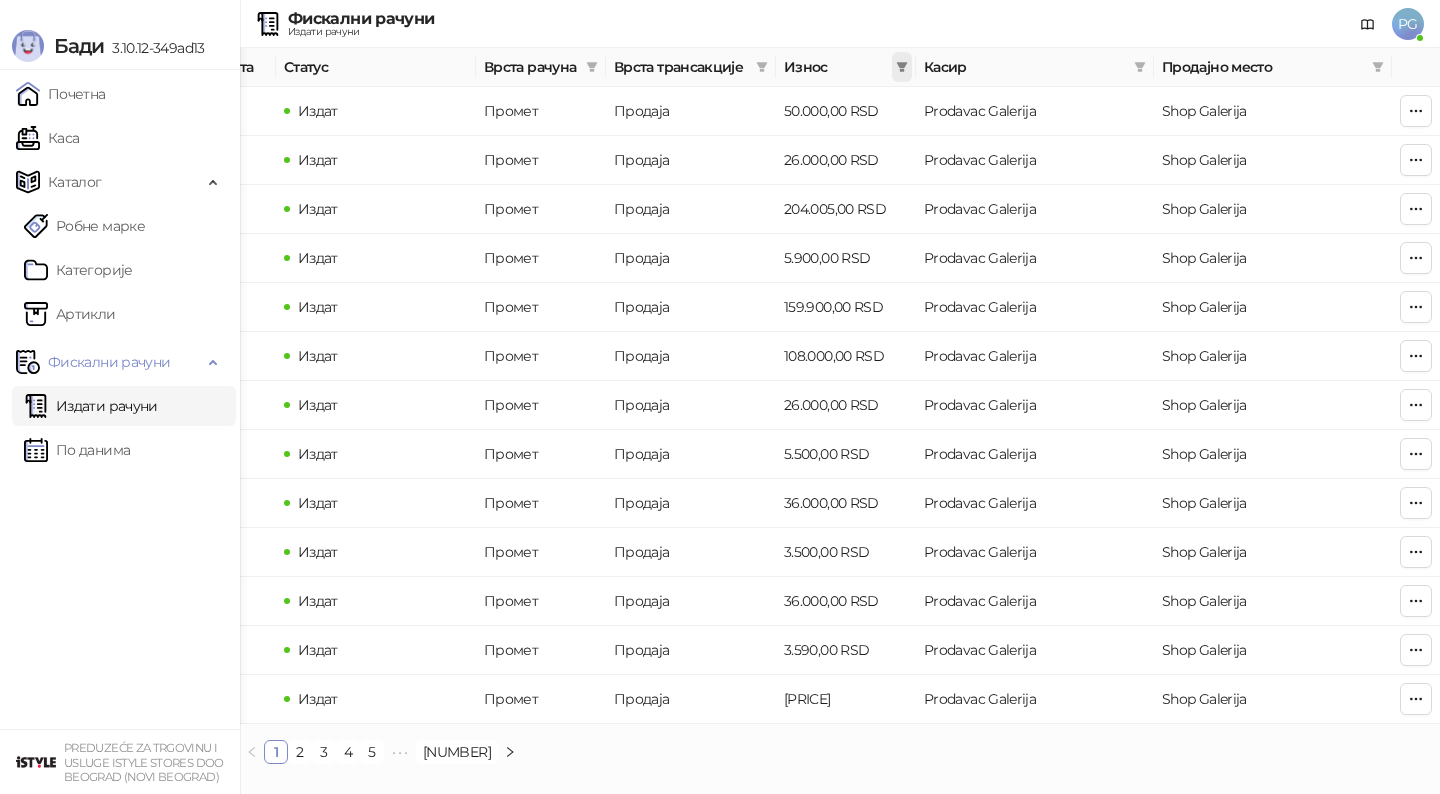 click 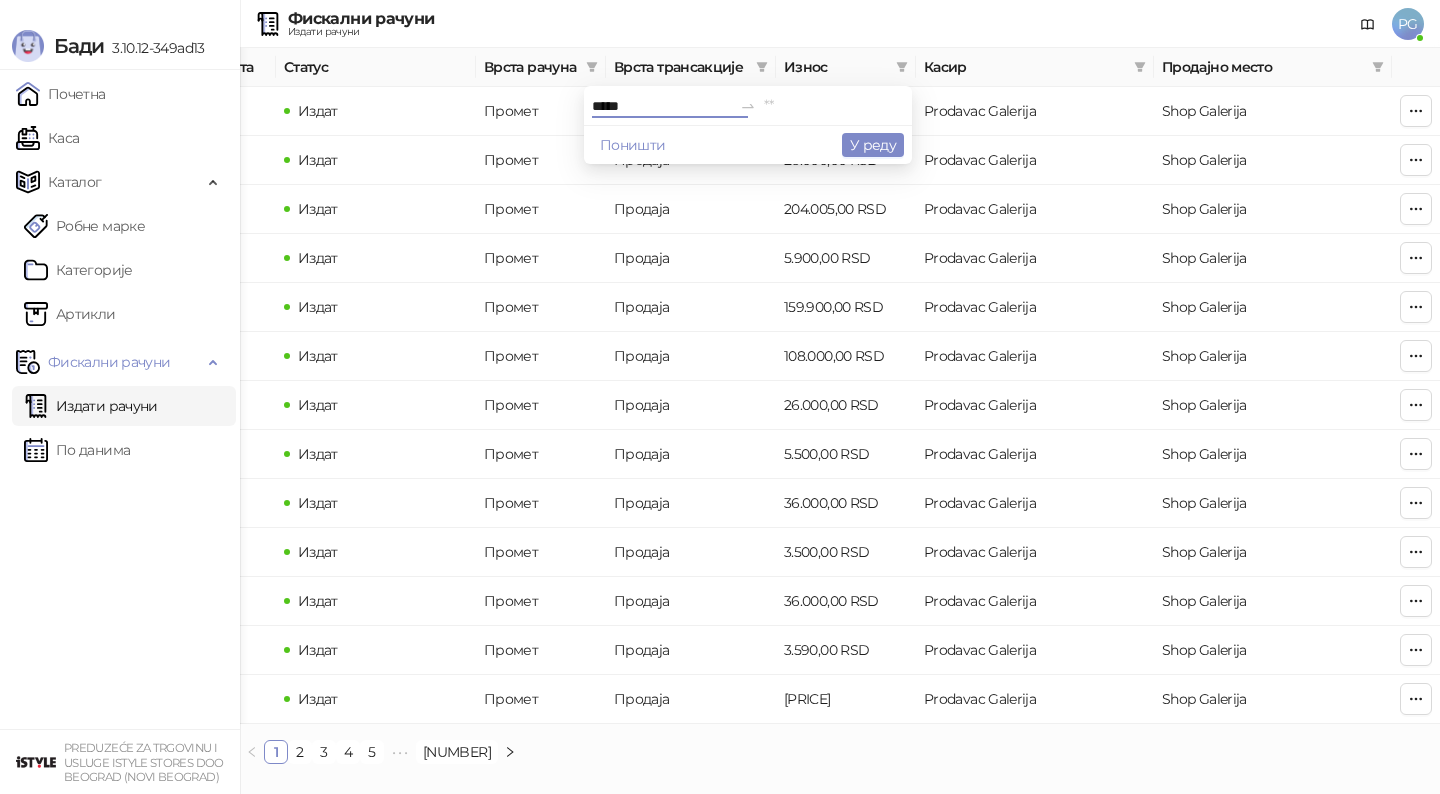 type on "*****" 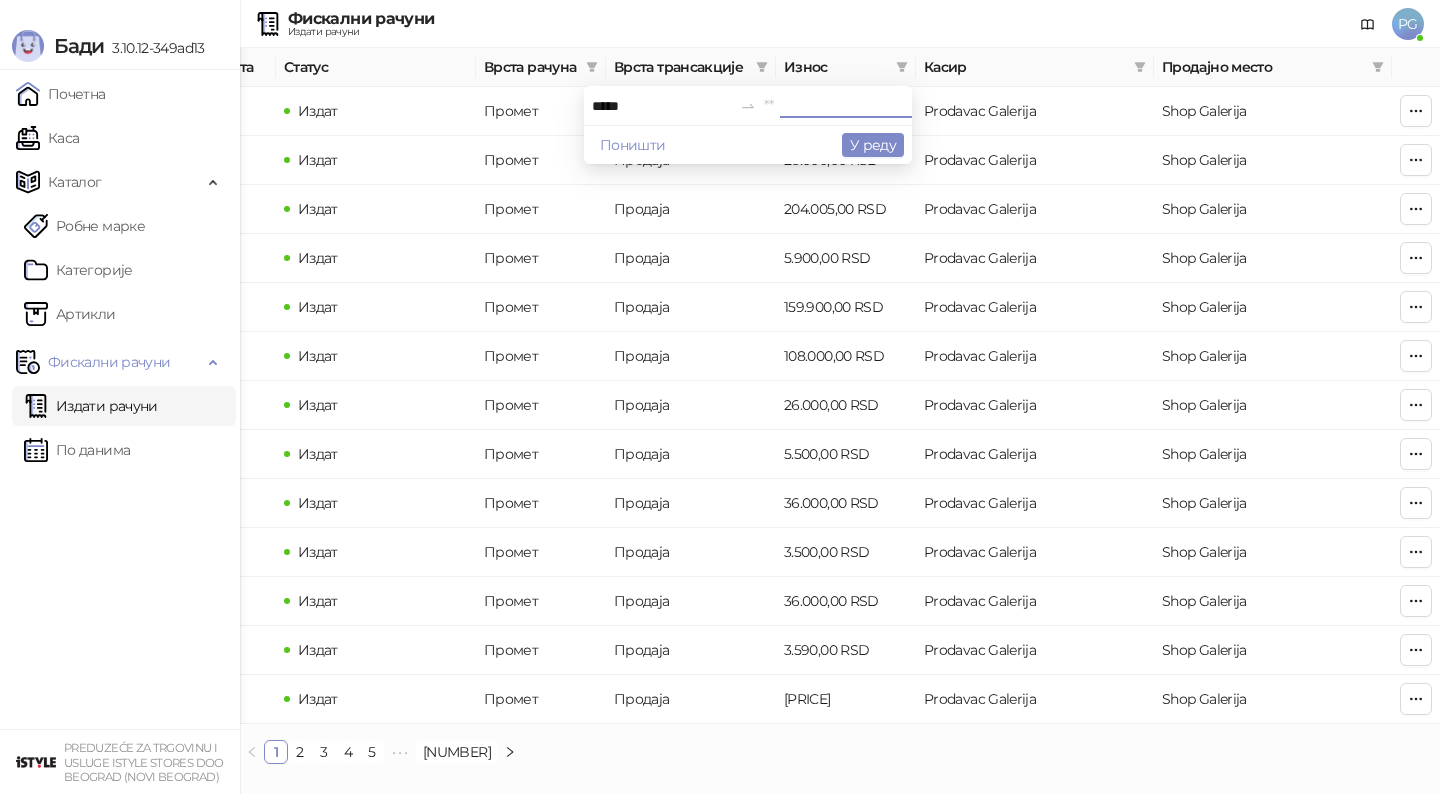 click at bounding box center [834, 106] 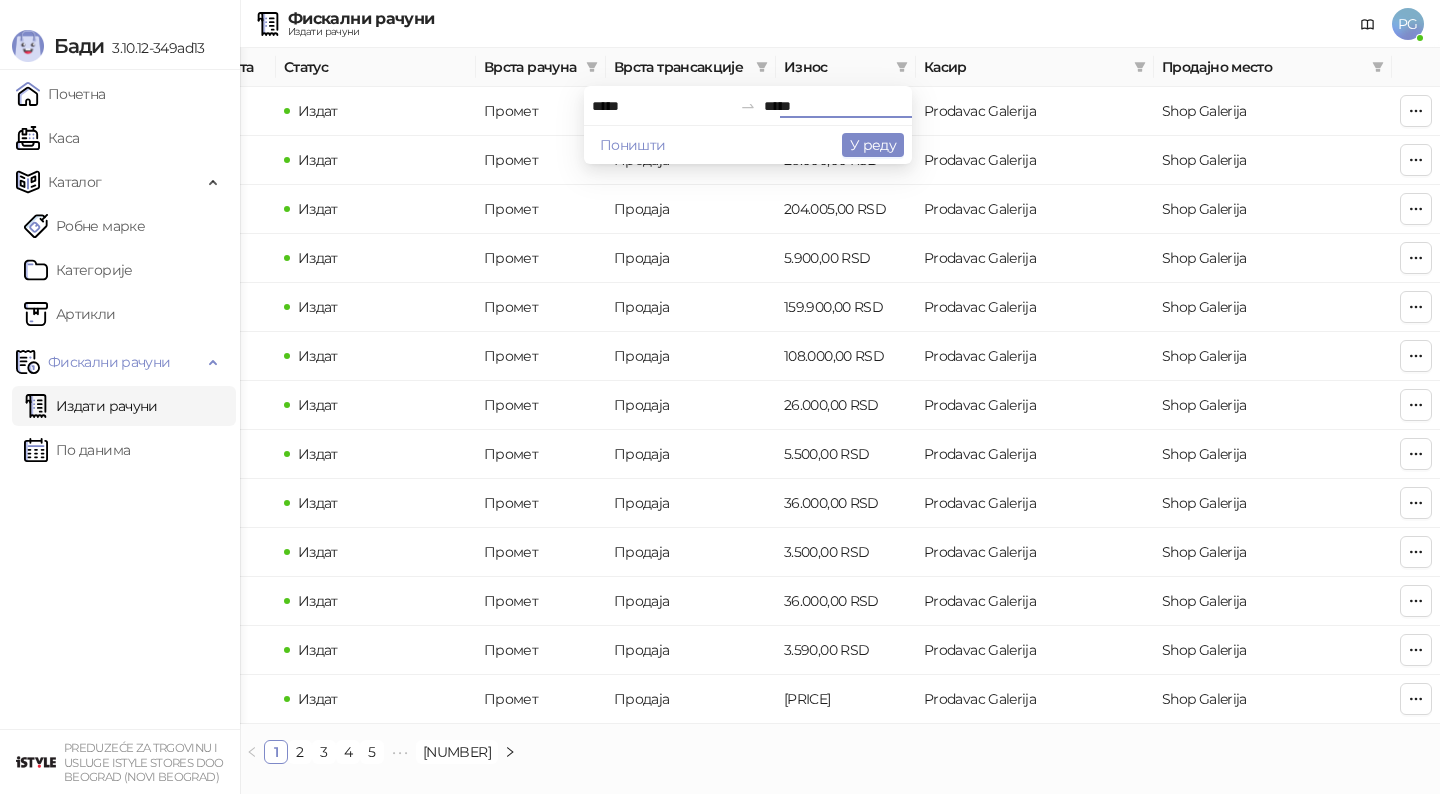 type on "*****" 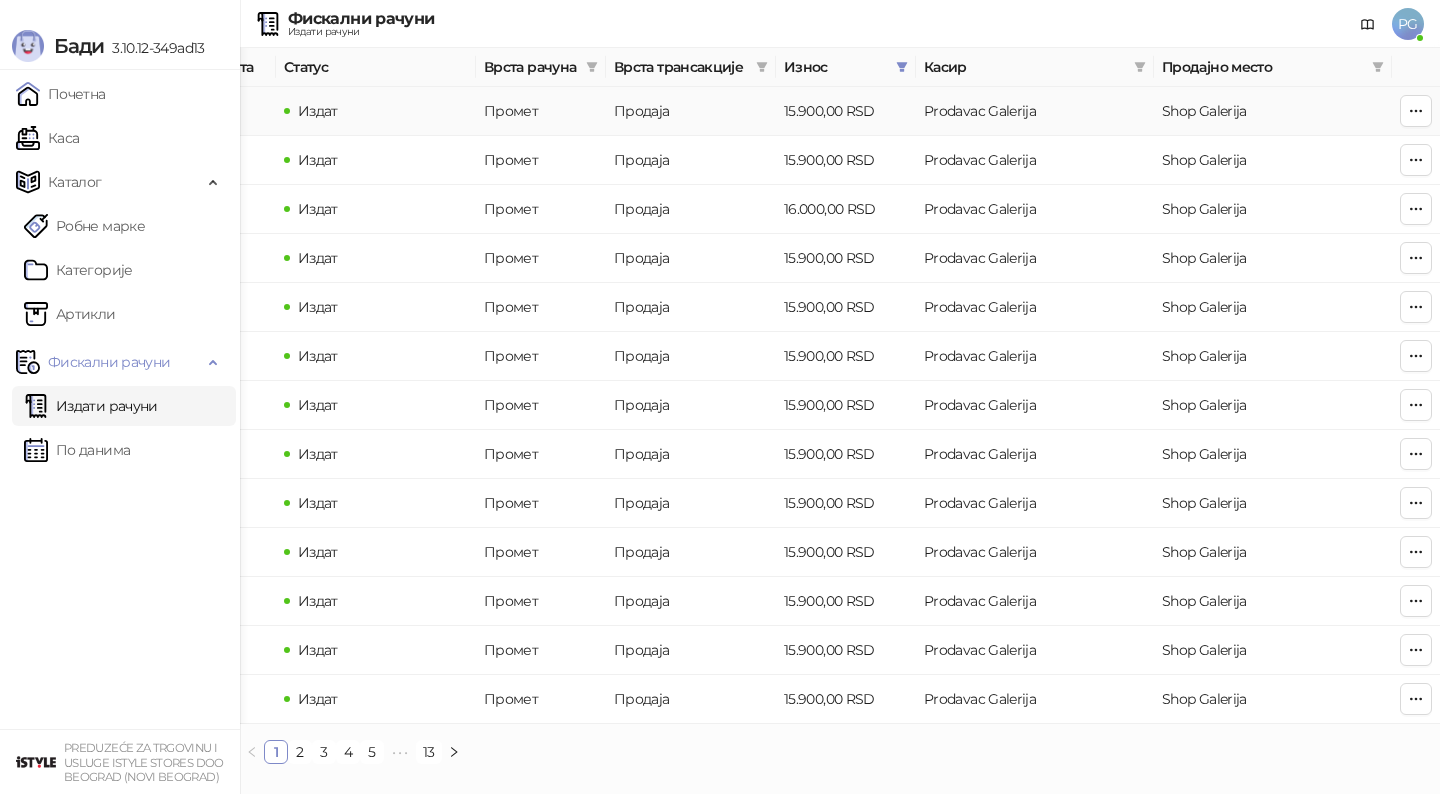 scroll, scrollTop: 0, scrollLeft: 0, axis: both 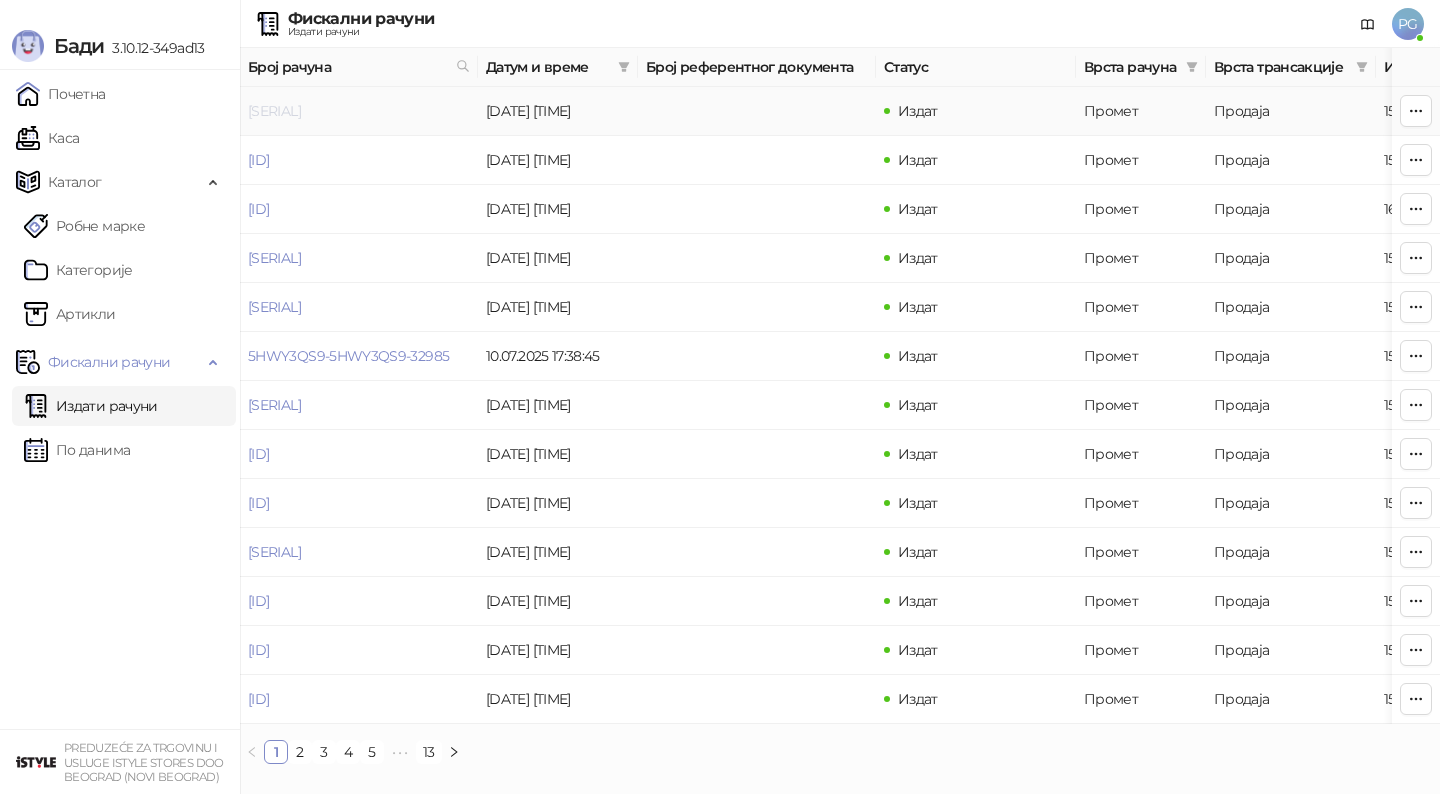 click on "[SERIAL]" at bounding box center [274, 111] 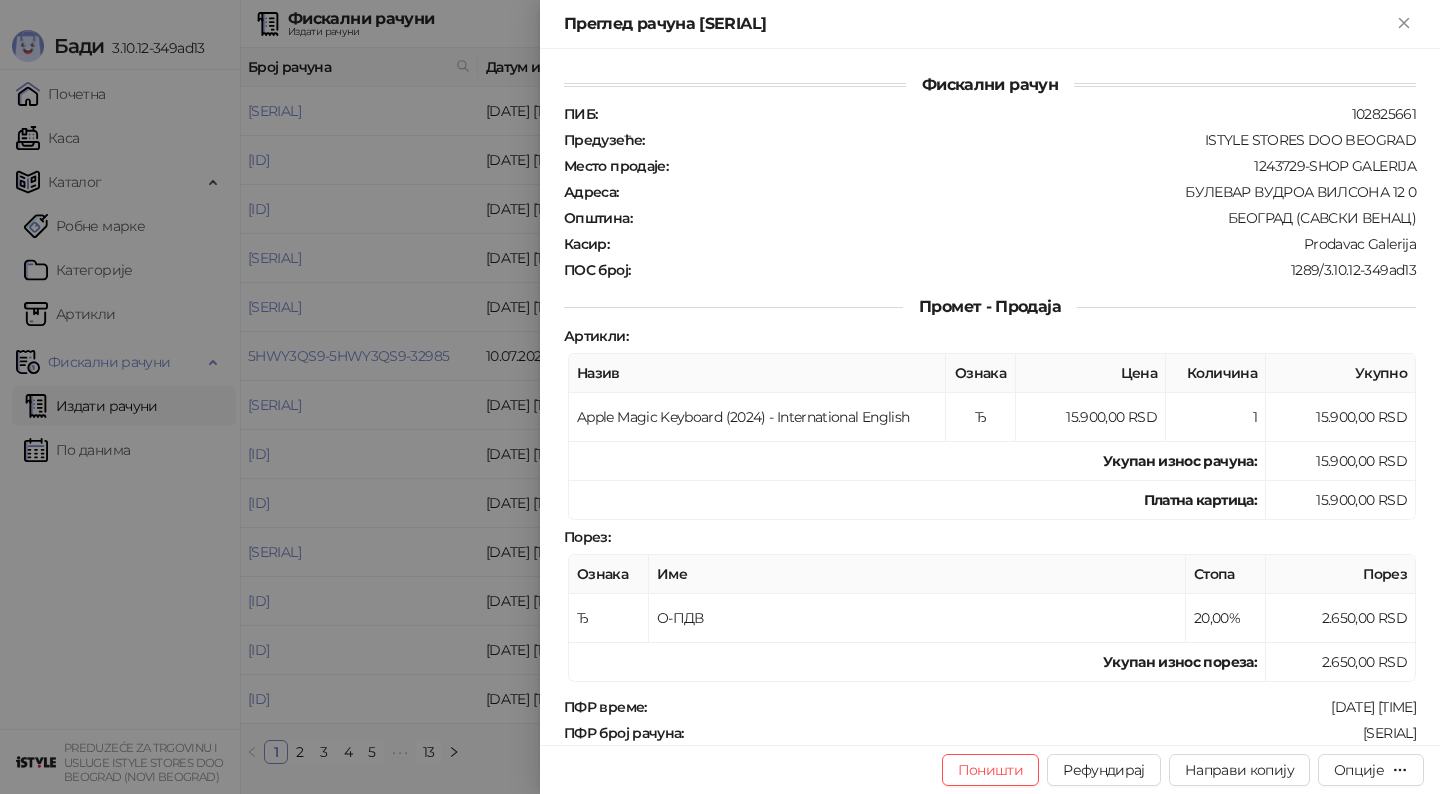 click at bounding box center [720, 397] 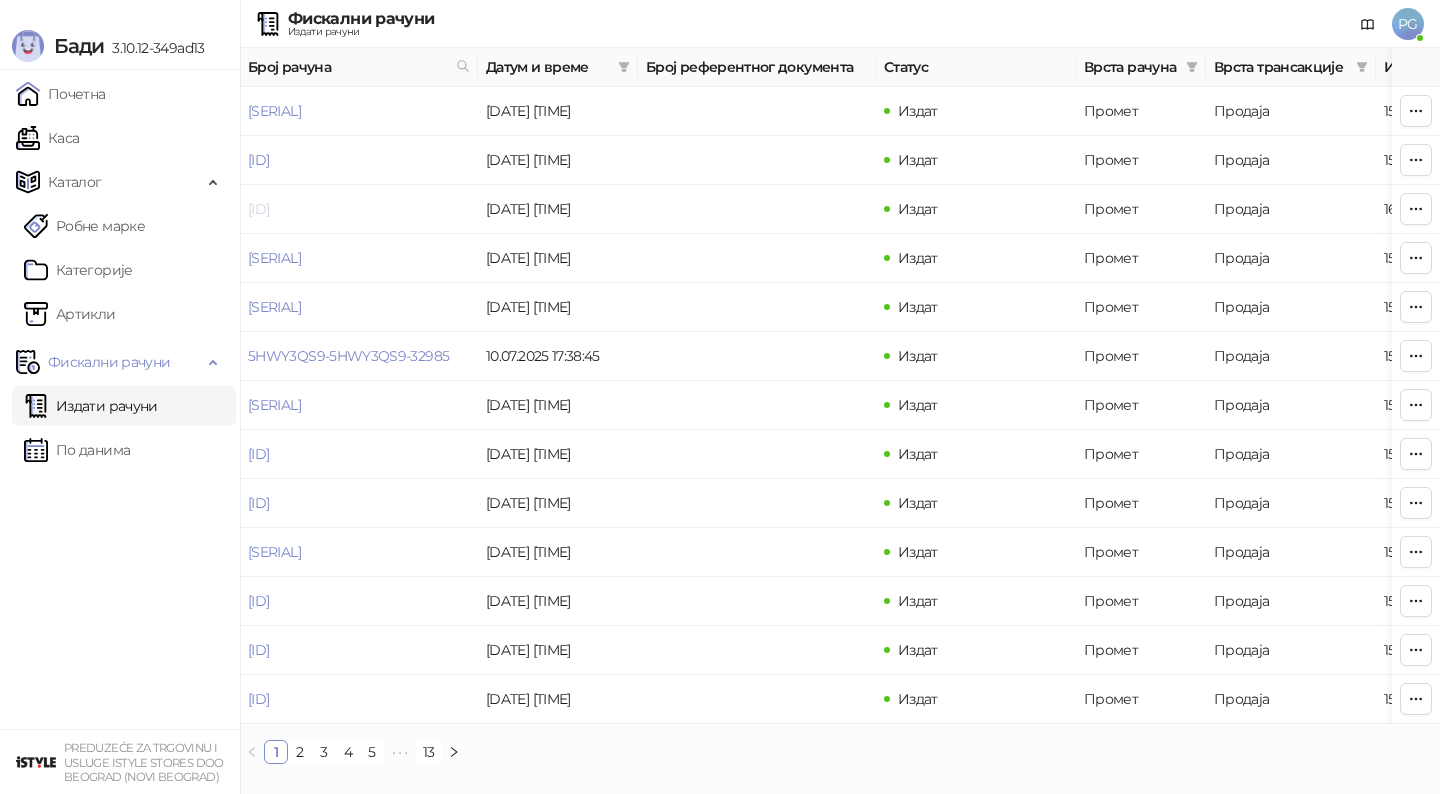 click on "[ID]" at bounding box center [258, 209] 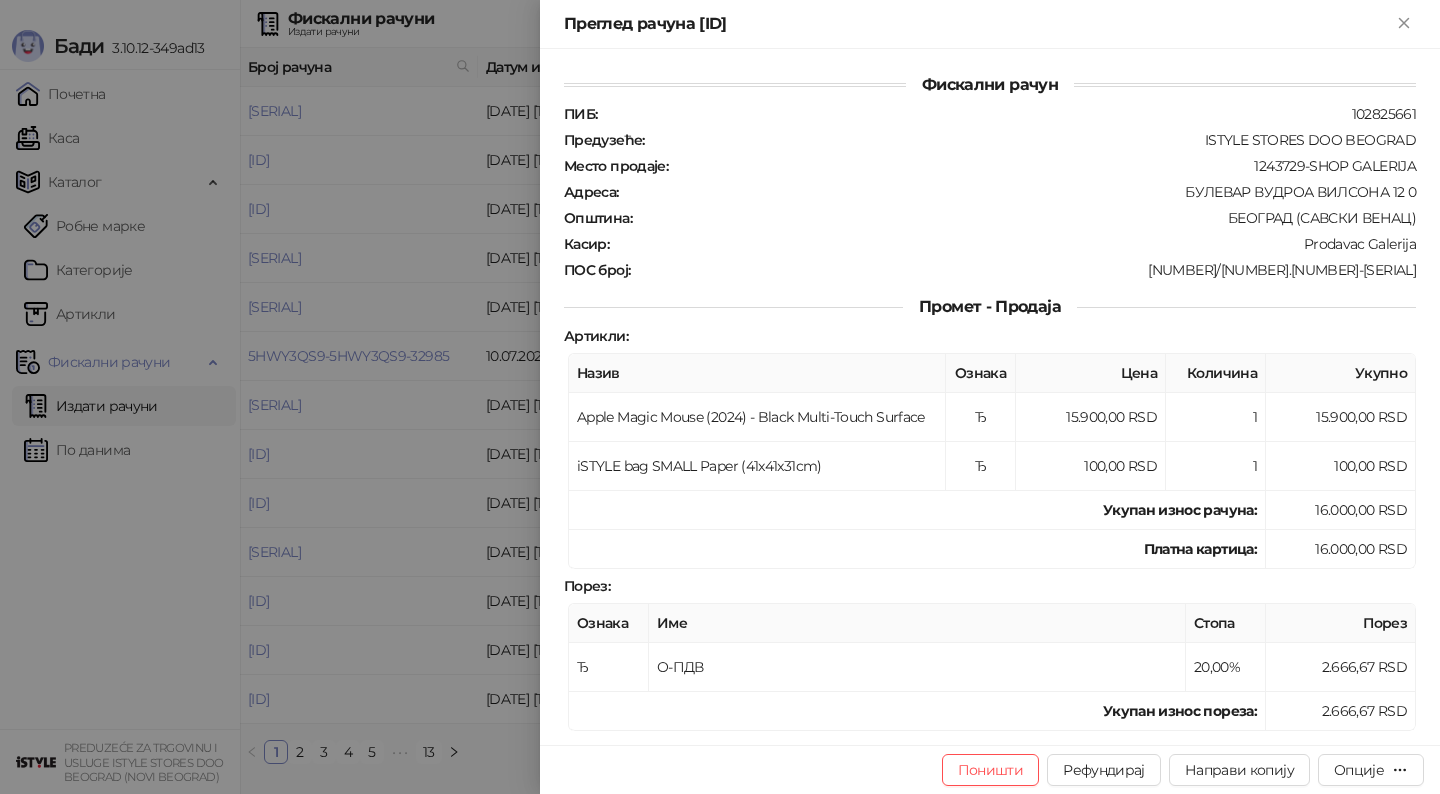 click at bounding box center [720, 397] 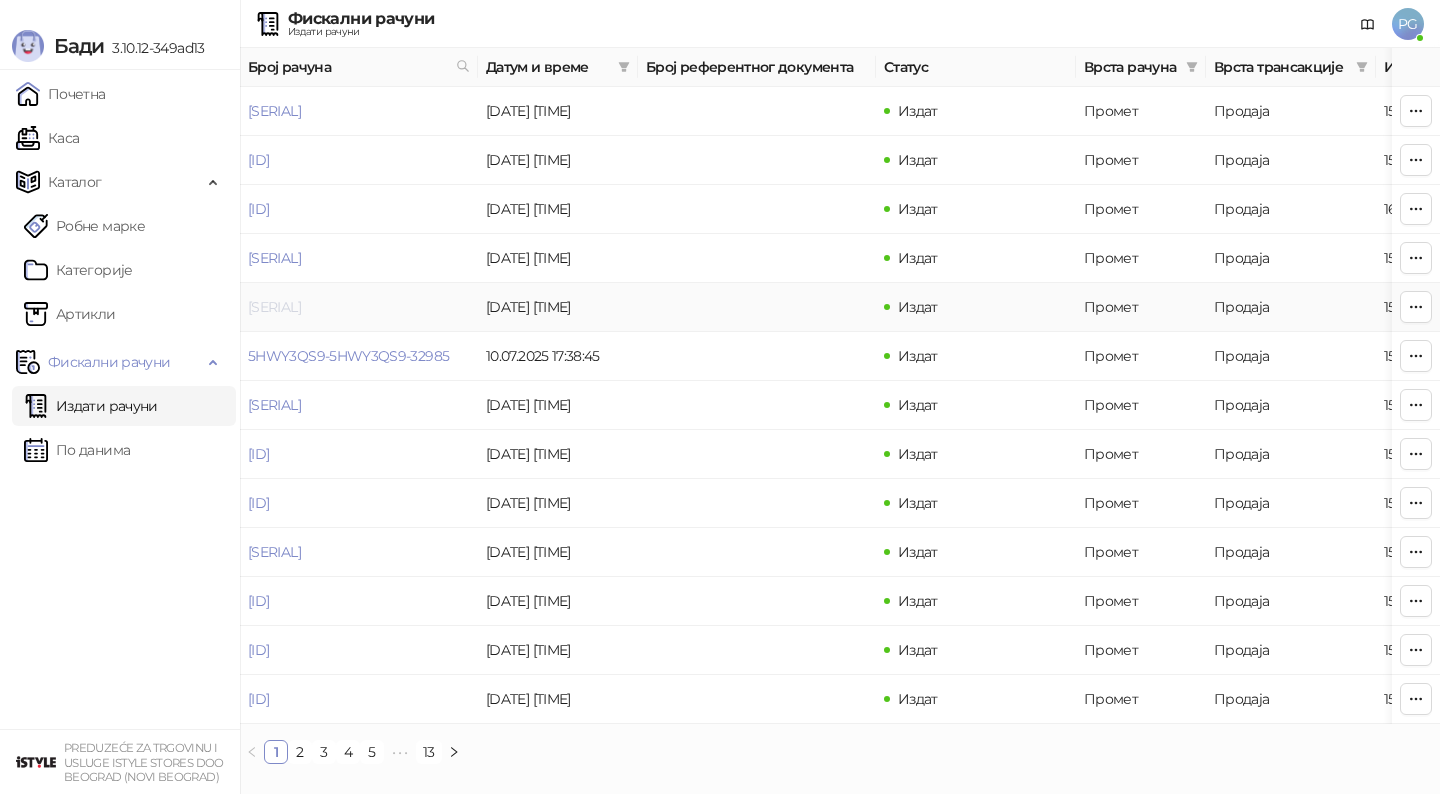 click on "[SERIAL]" at bounding box center [274, 307] 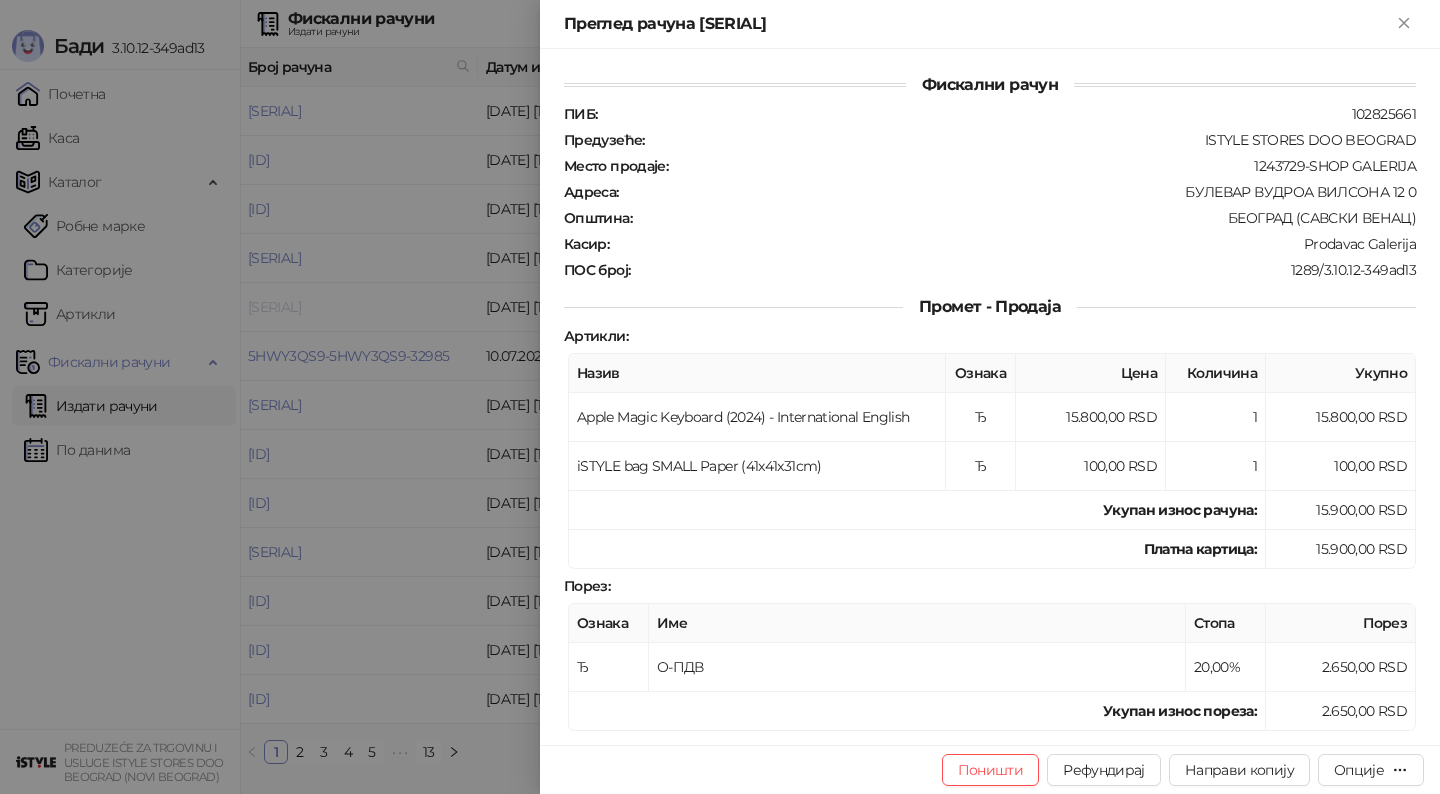 click at bounding box center [720, 397] 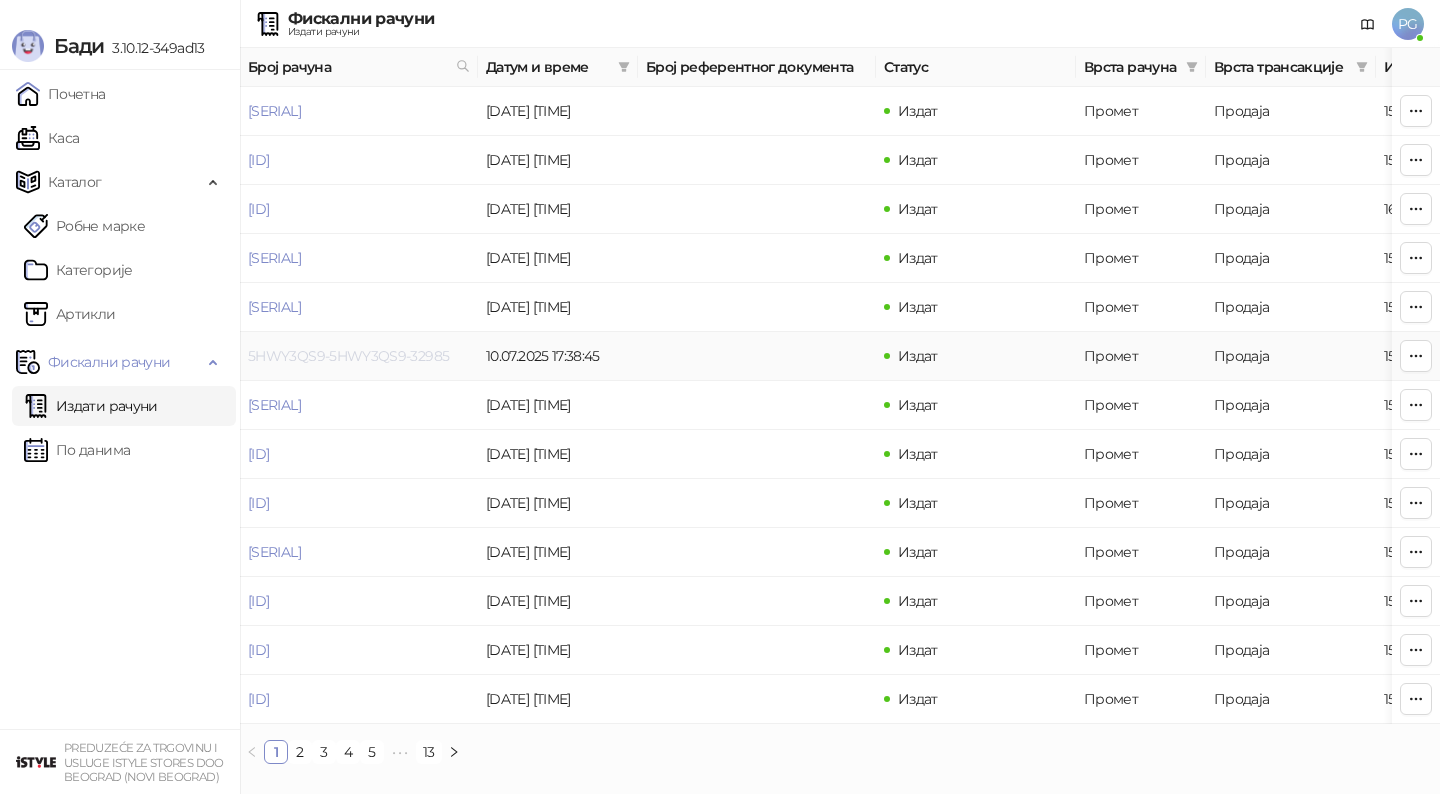 click on "5HWY3QS9-5HWY3QS9-32985" at bounding box center (348, 356) 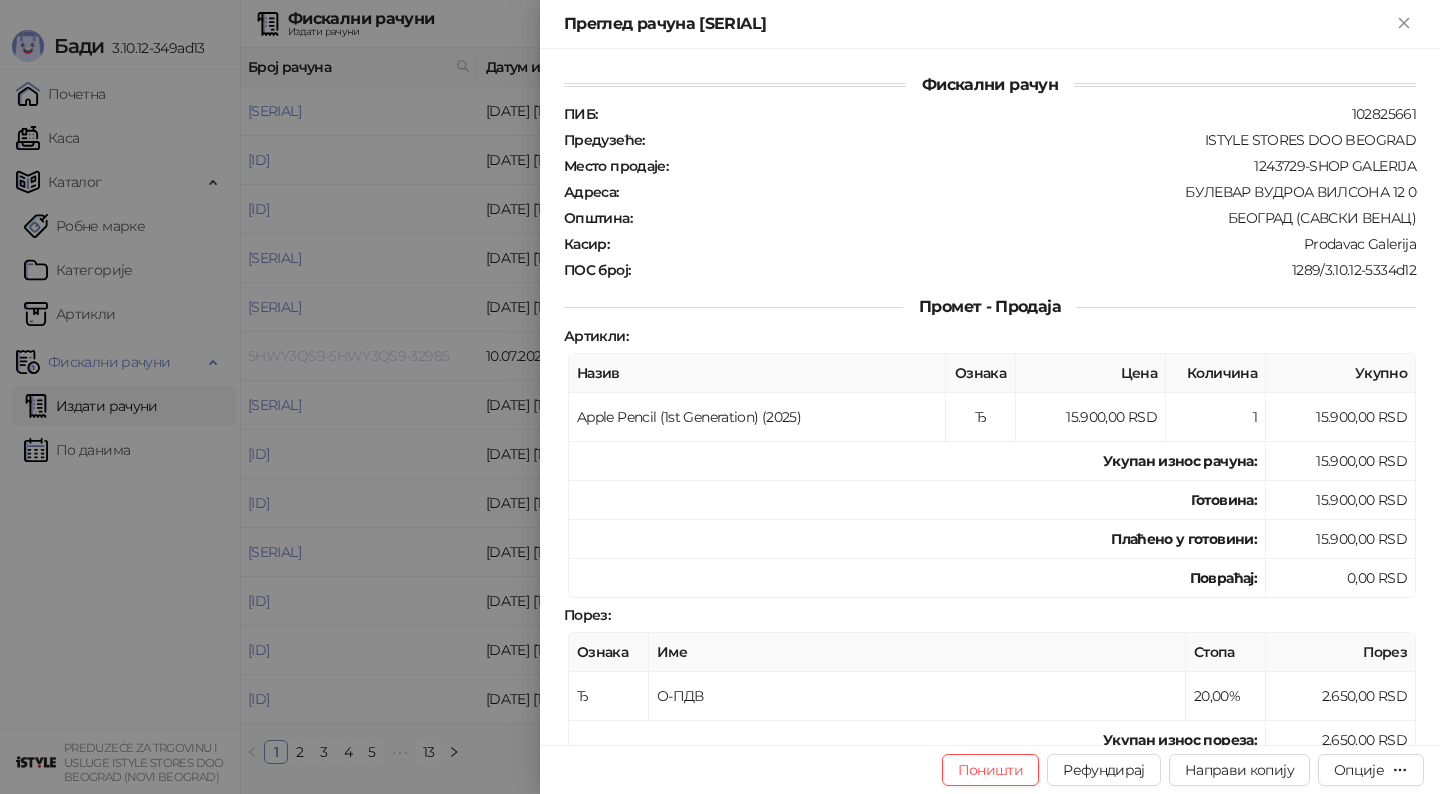 click at bounding box center (720, 397) 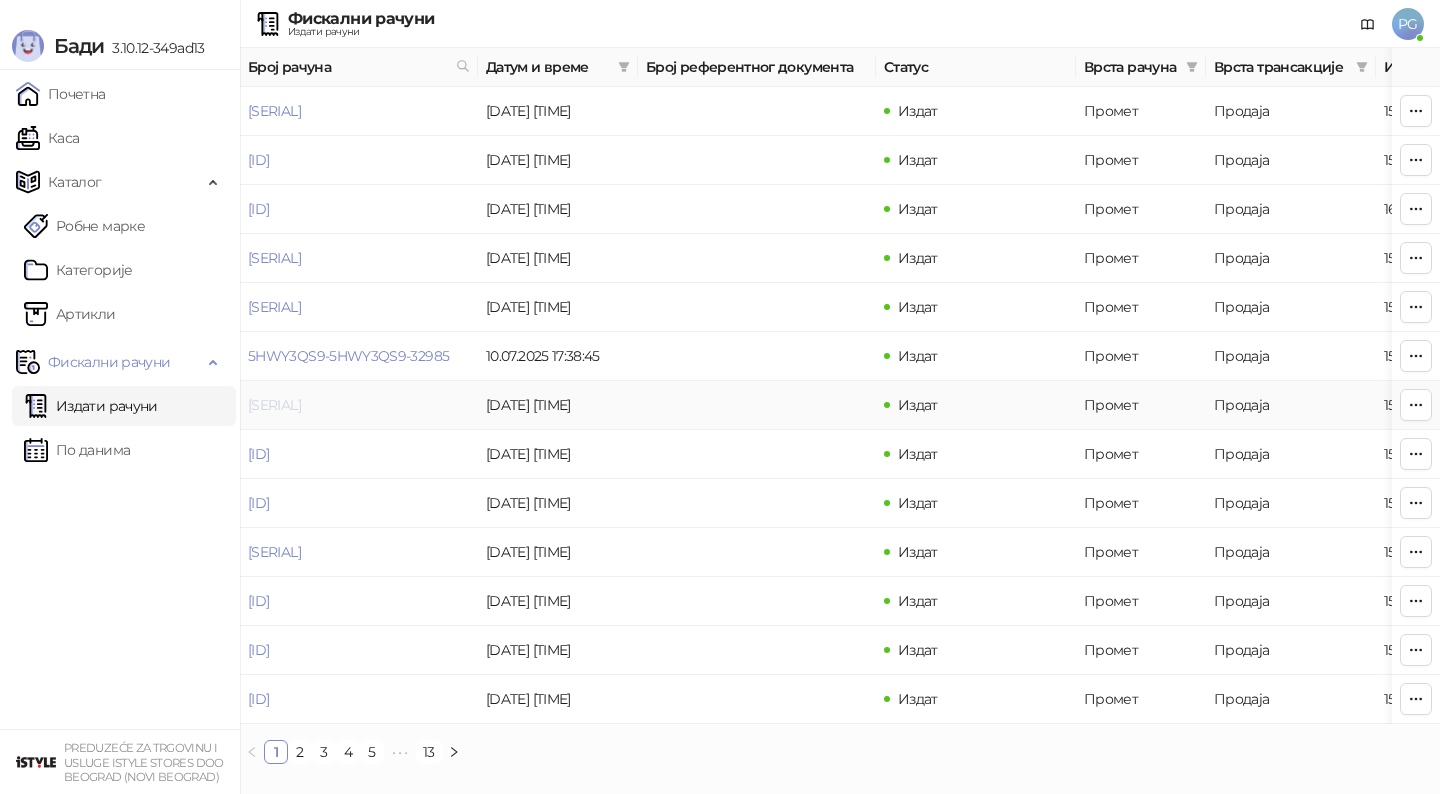 click on "[SERIAL]" at bounding box center (274, 405) 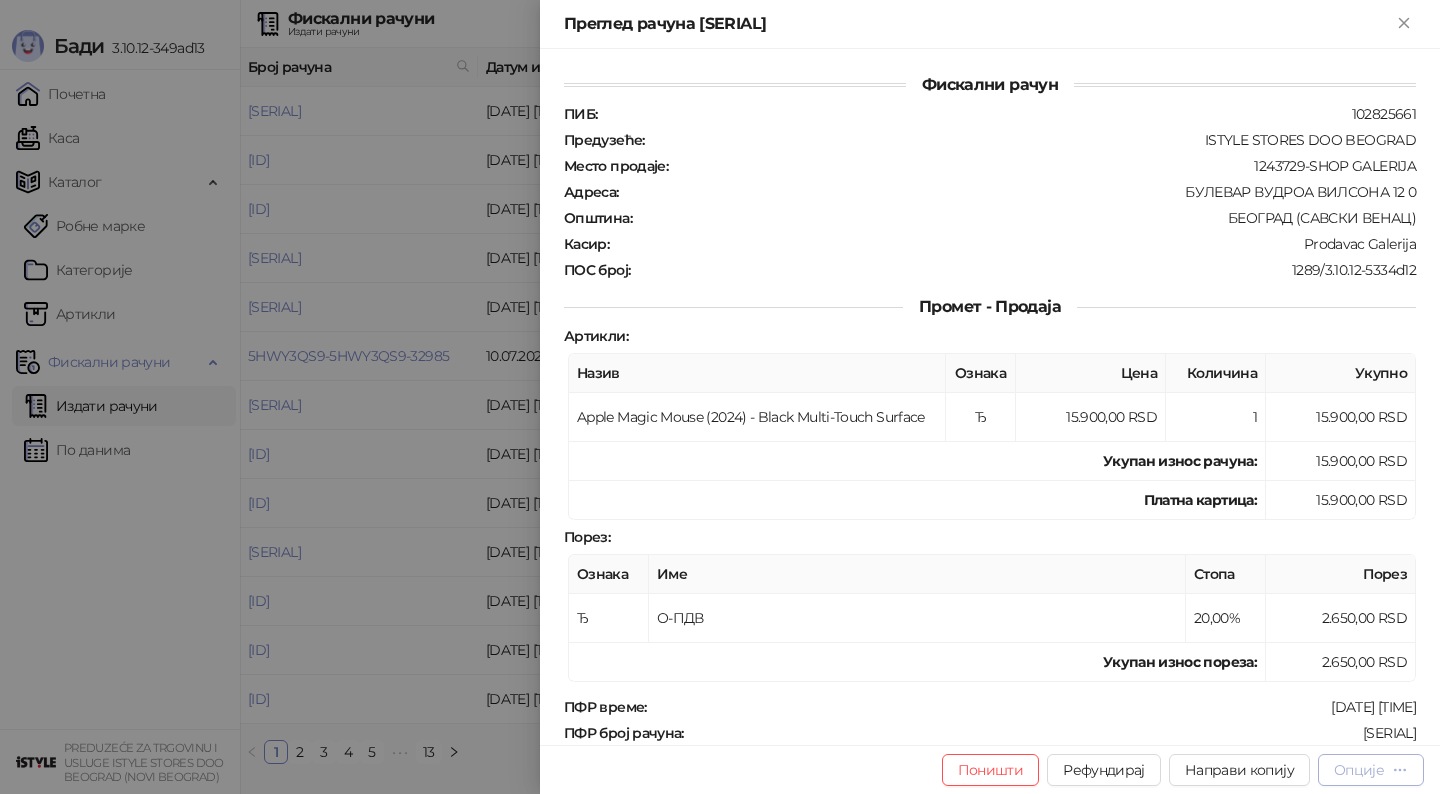 click on "Опције" at bounding box center (1359, 770) 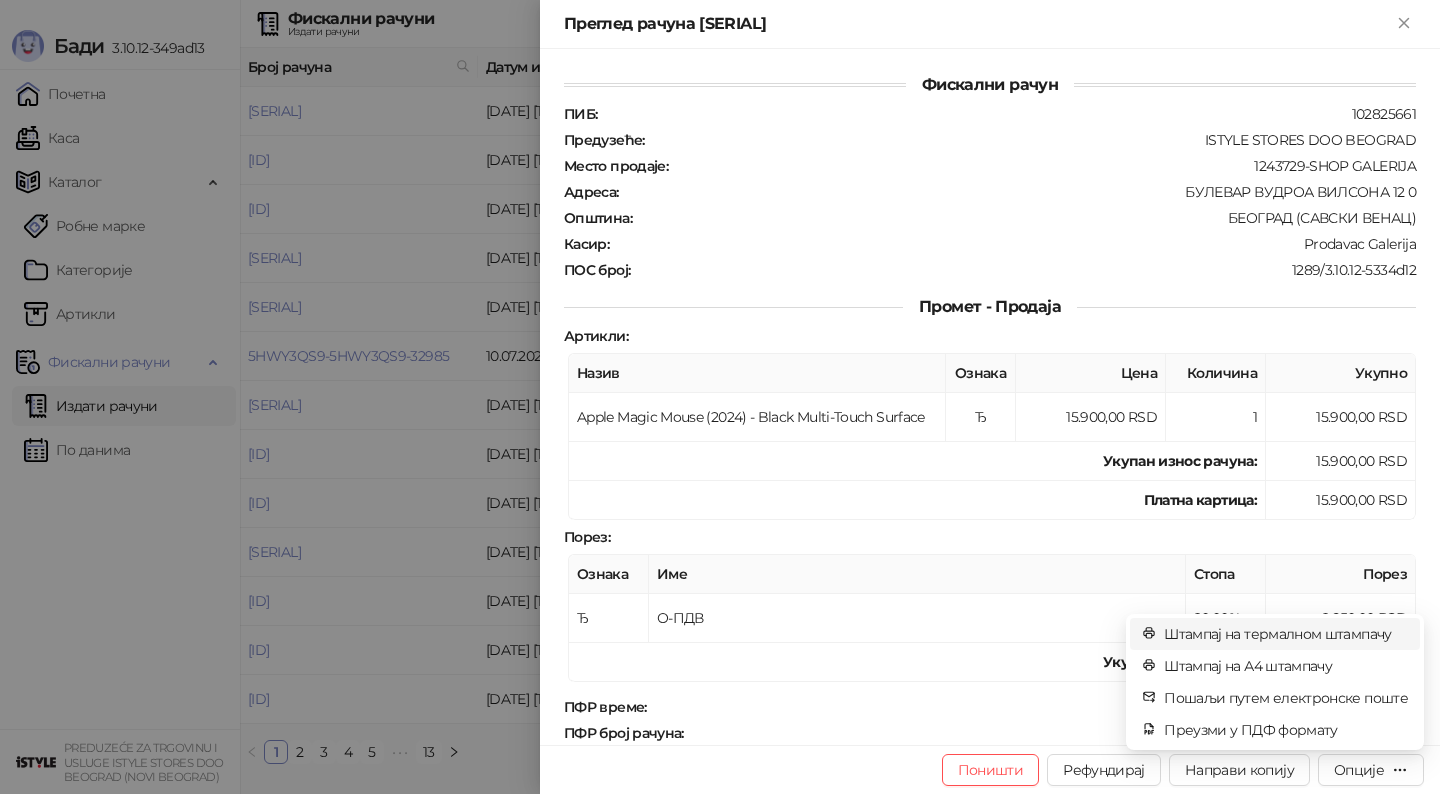 click on "Штампај на термалном штампачу" at bounding box center (1286, 634) 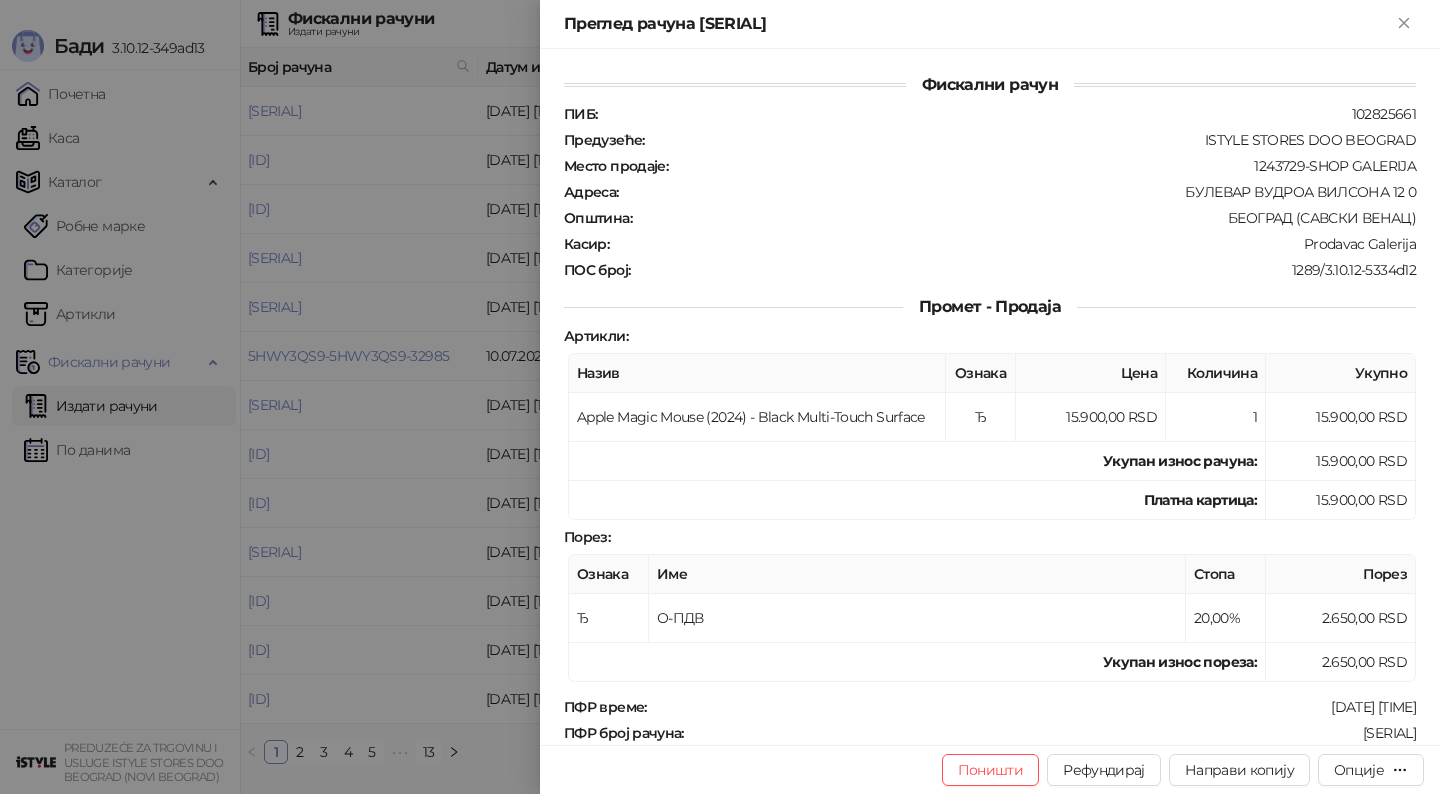 click at bounding box center (720, 397) 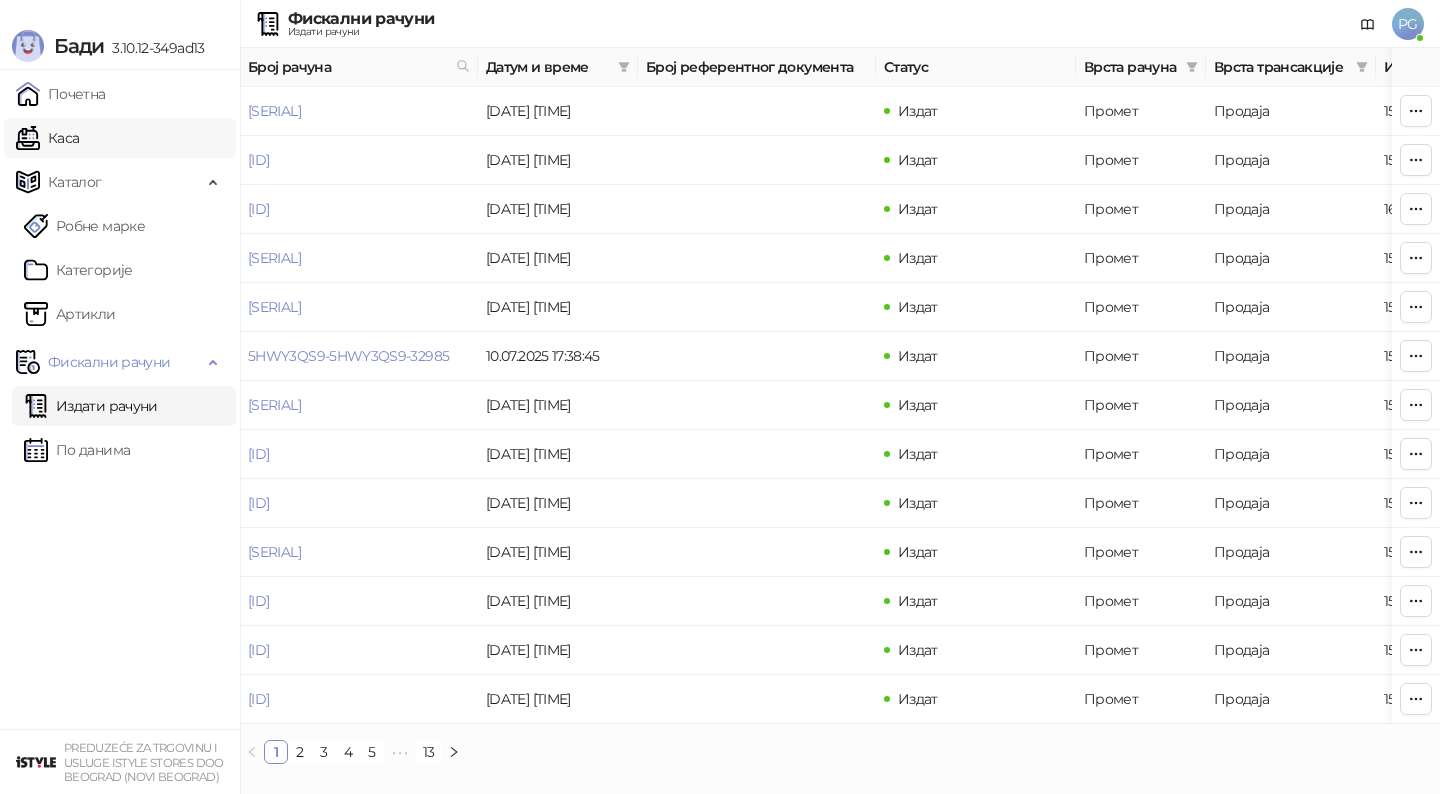 click on "Каса" at bounding box center (47, 138) 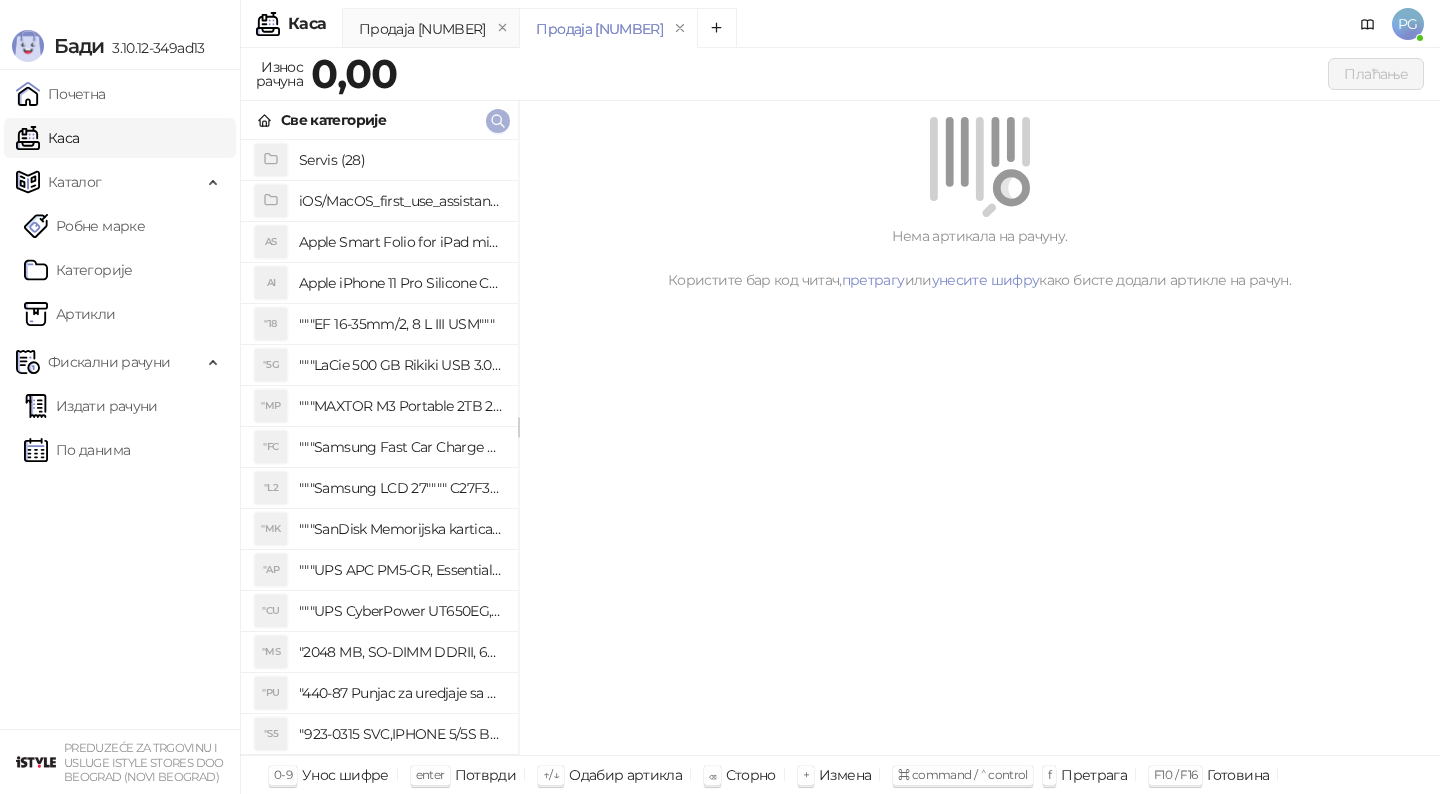 click 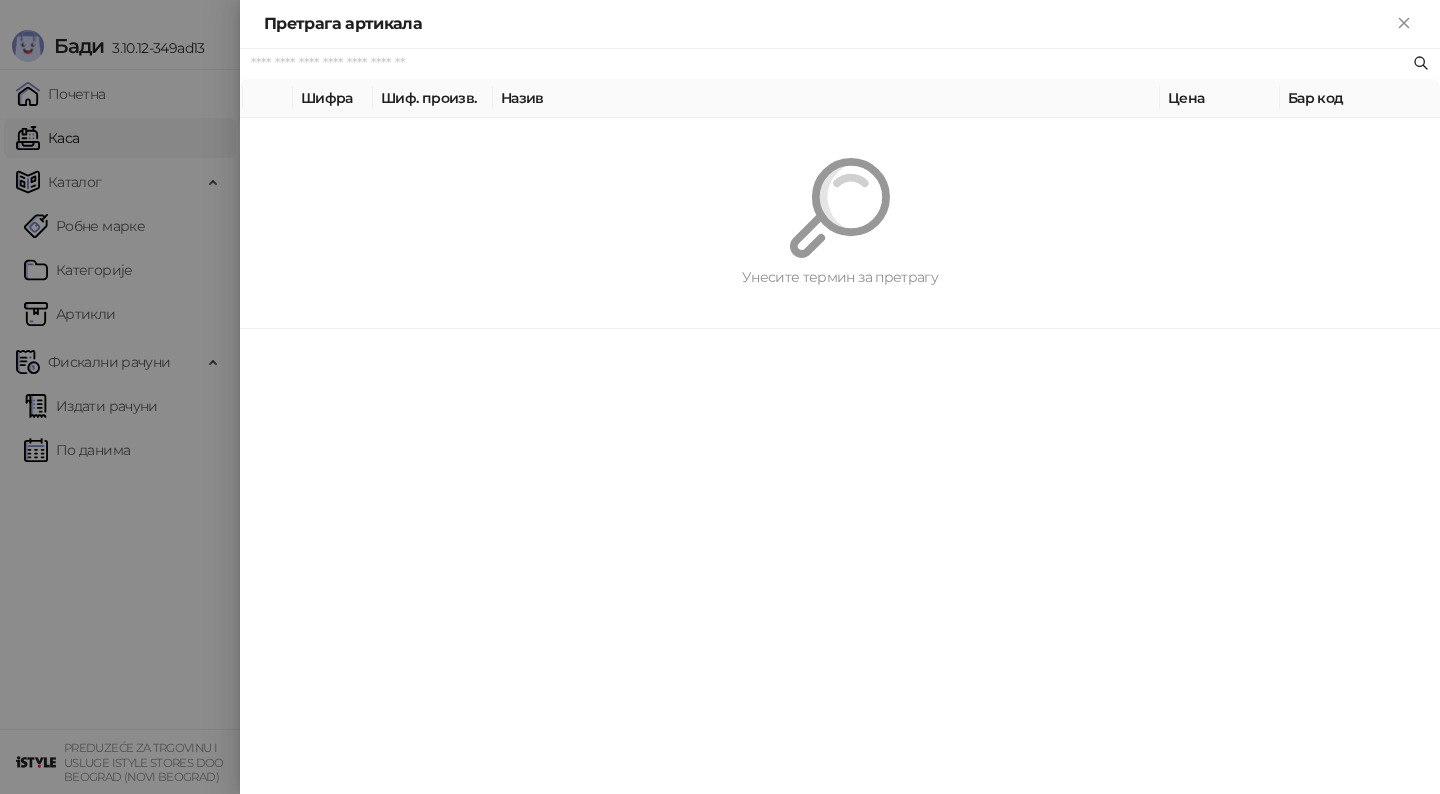 paste on "*********" 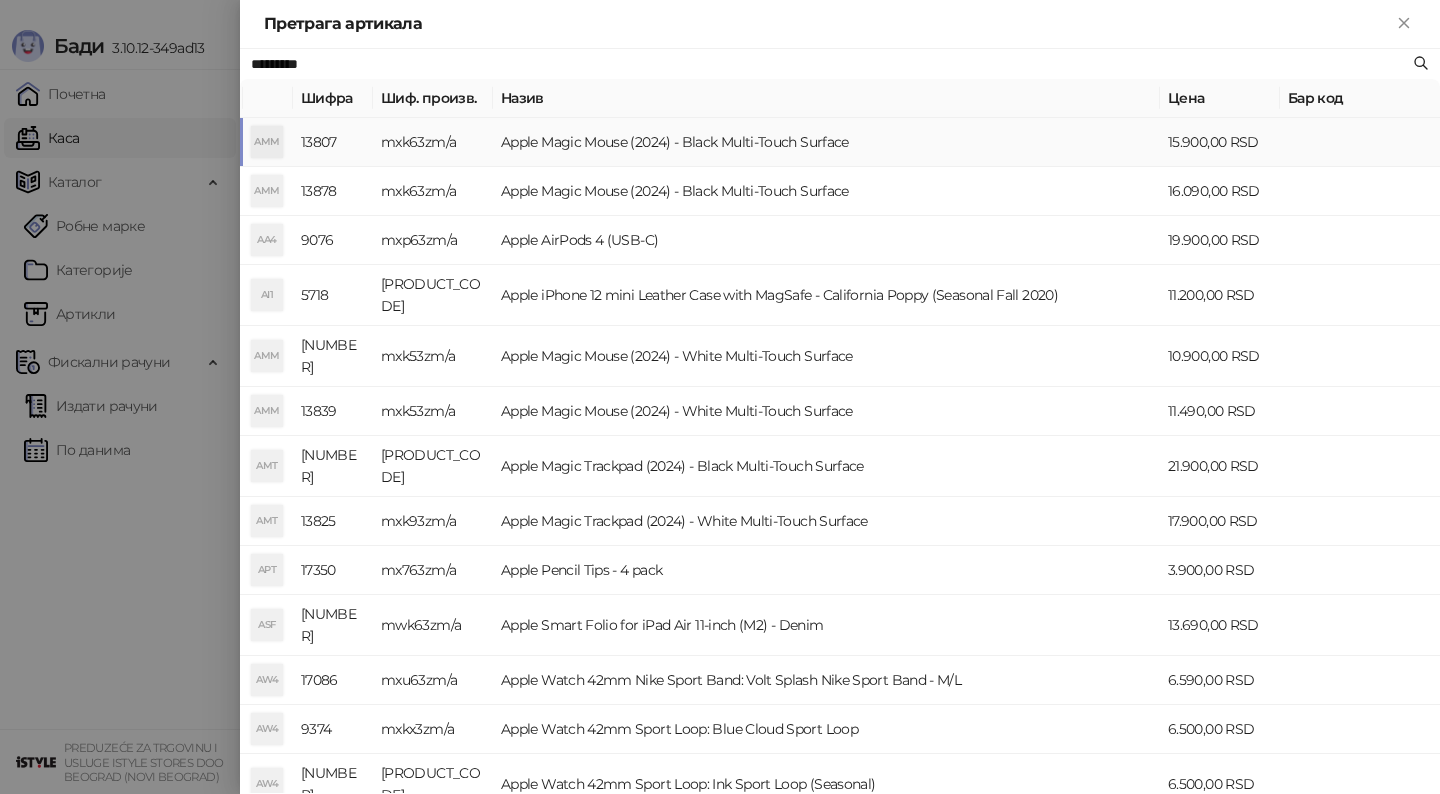 type on "*********" 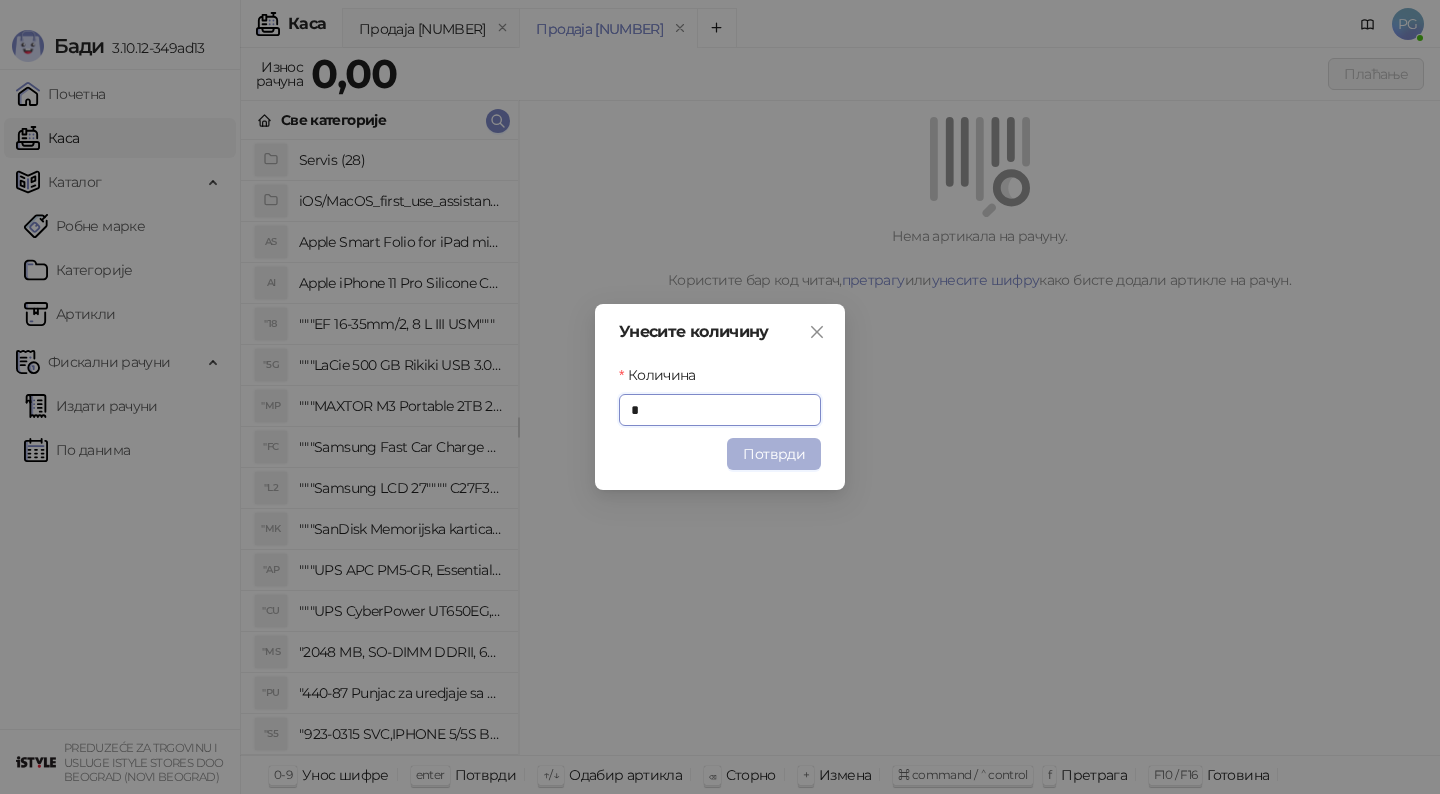 click on "Потврди" at bounding box center (774, 454) 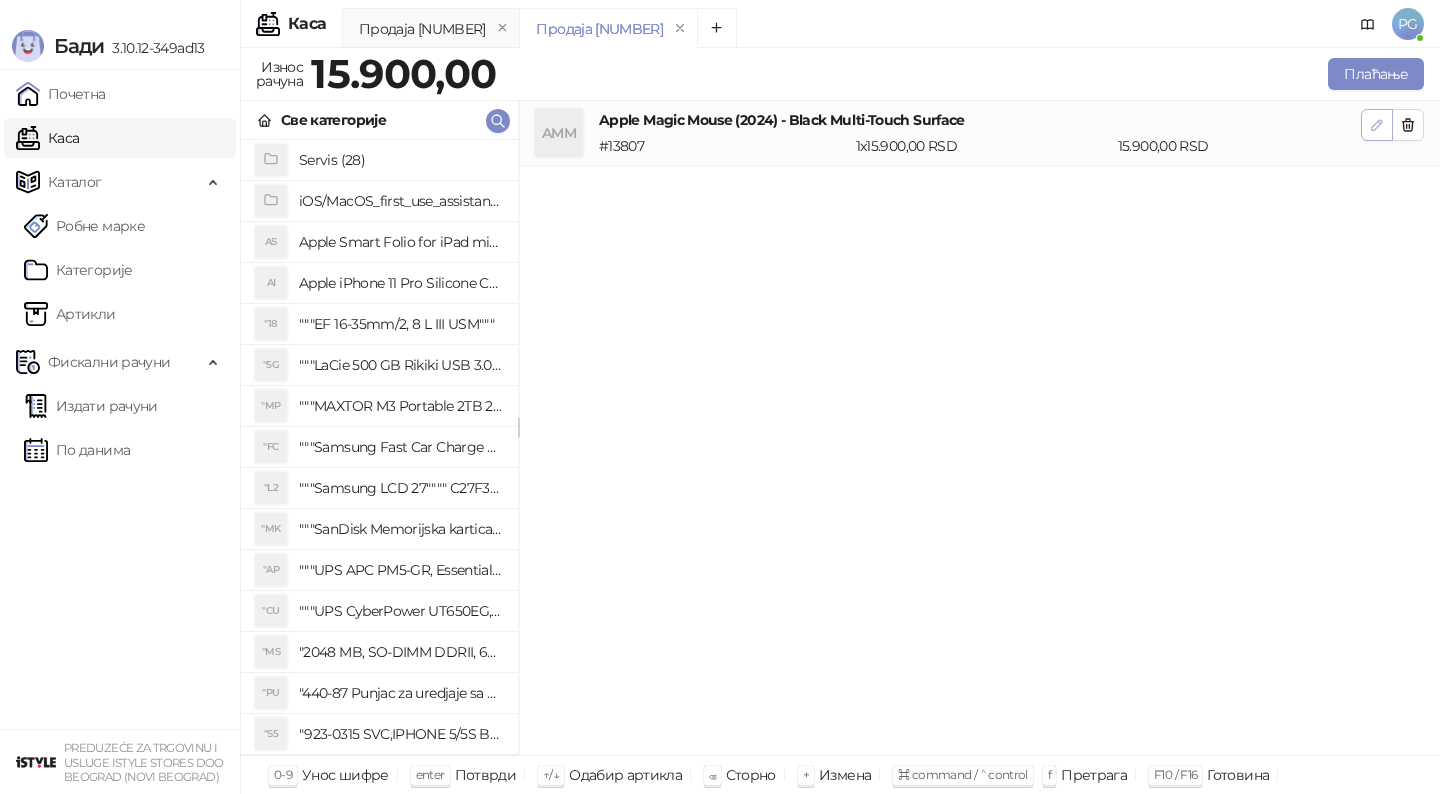 click at bounding box center [1377, 125] 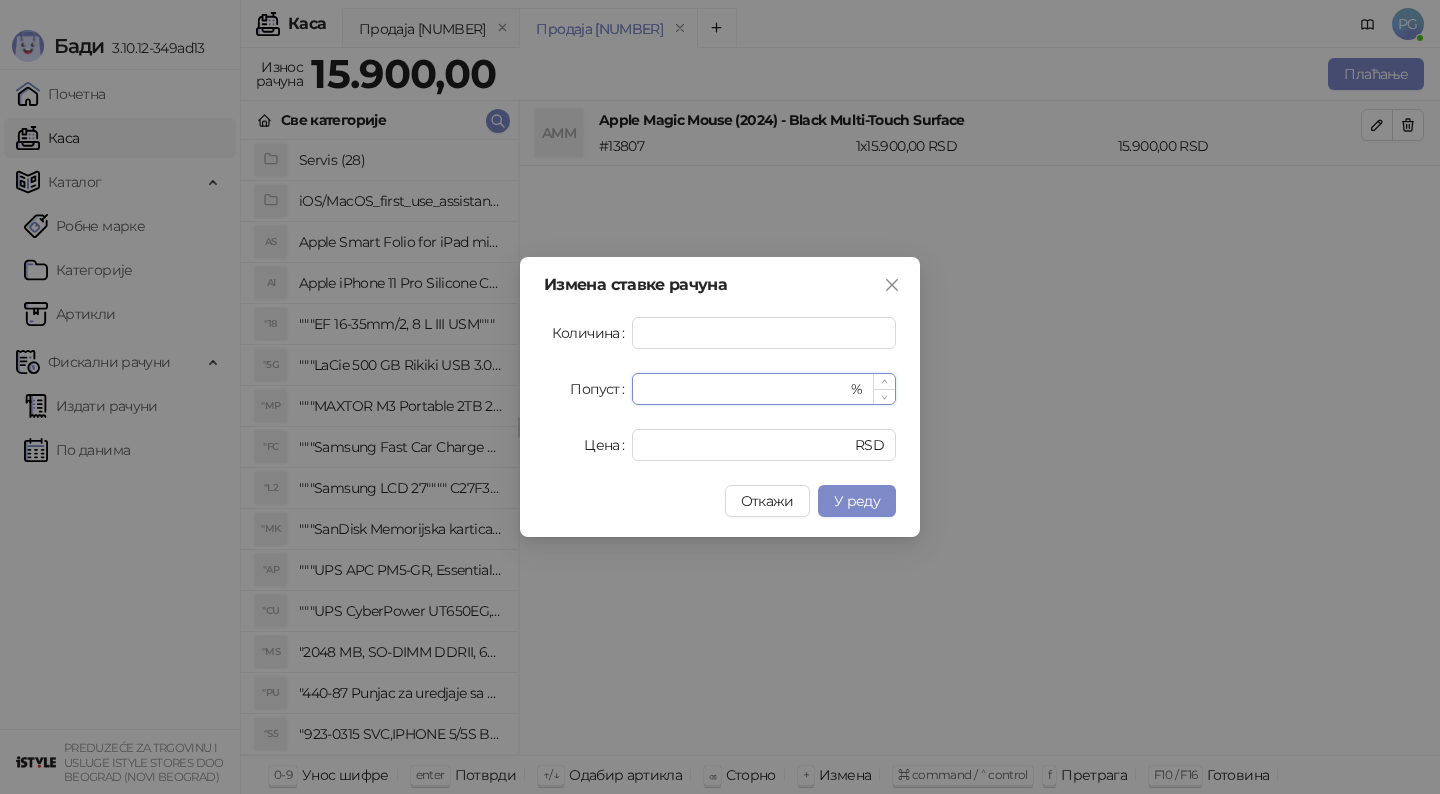 click on "*" at bounding box center (745, 389) 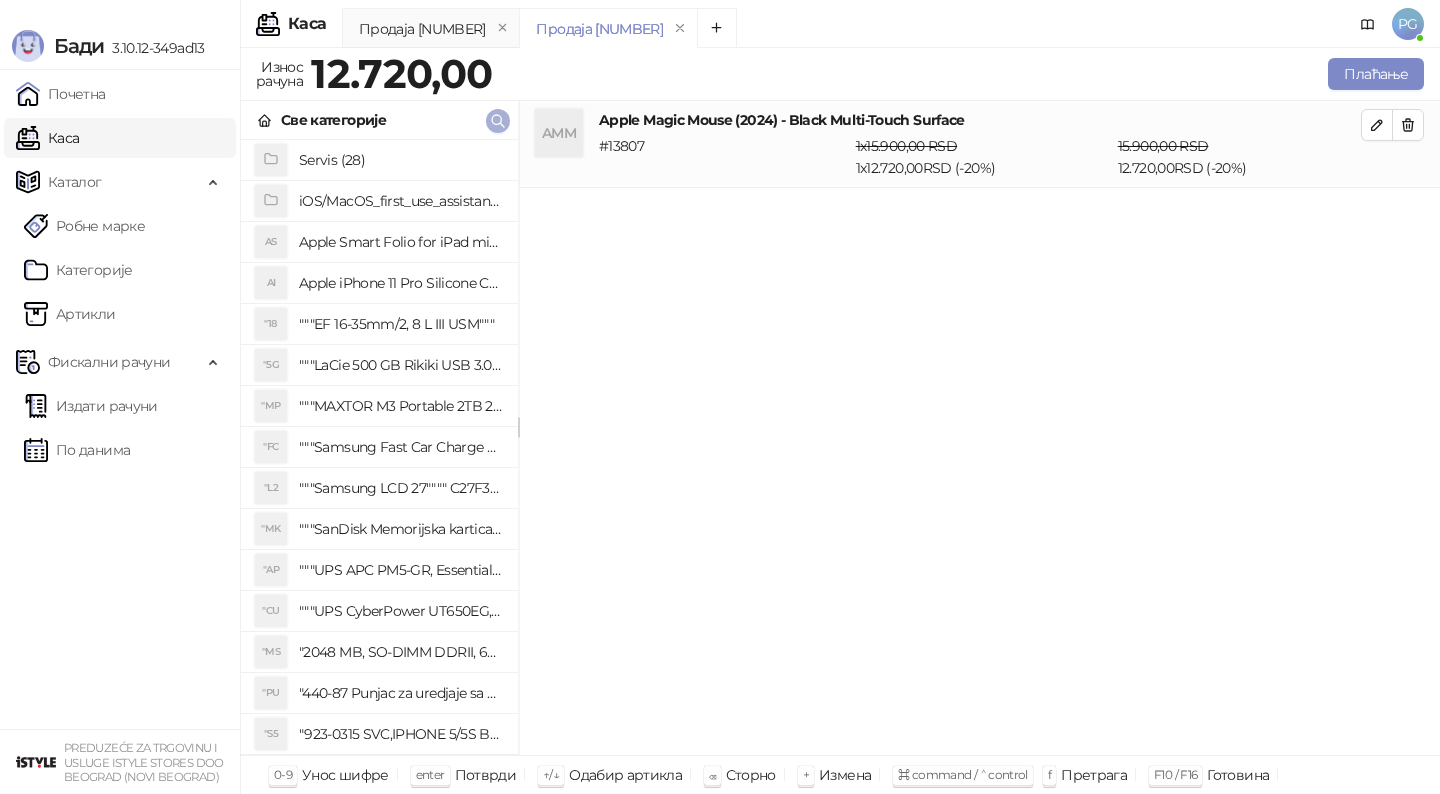 click 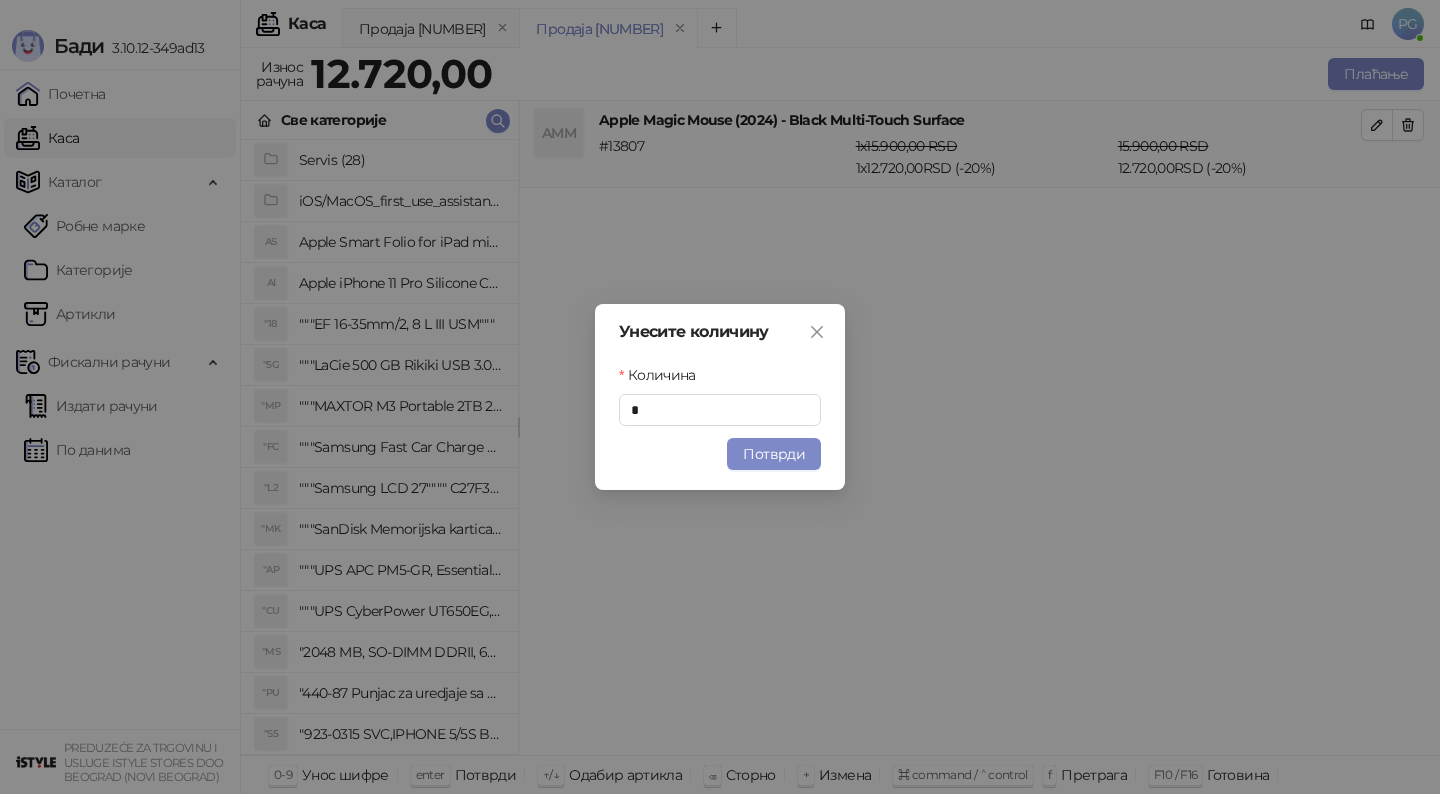 click on "Унесите количину Количина * Потврди" at bounding box center (720, 397) 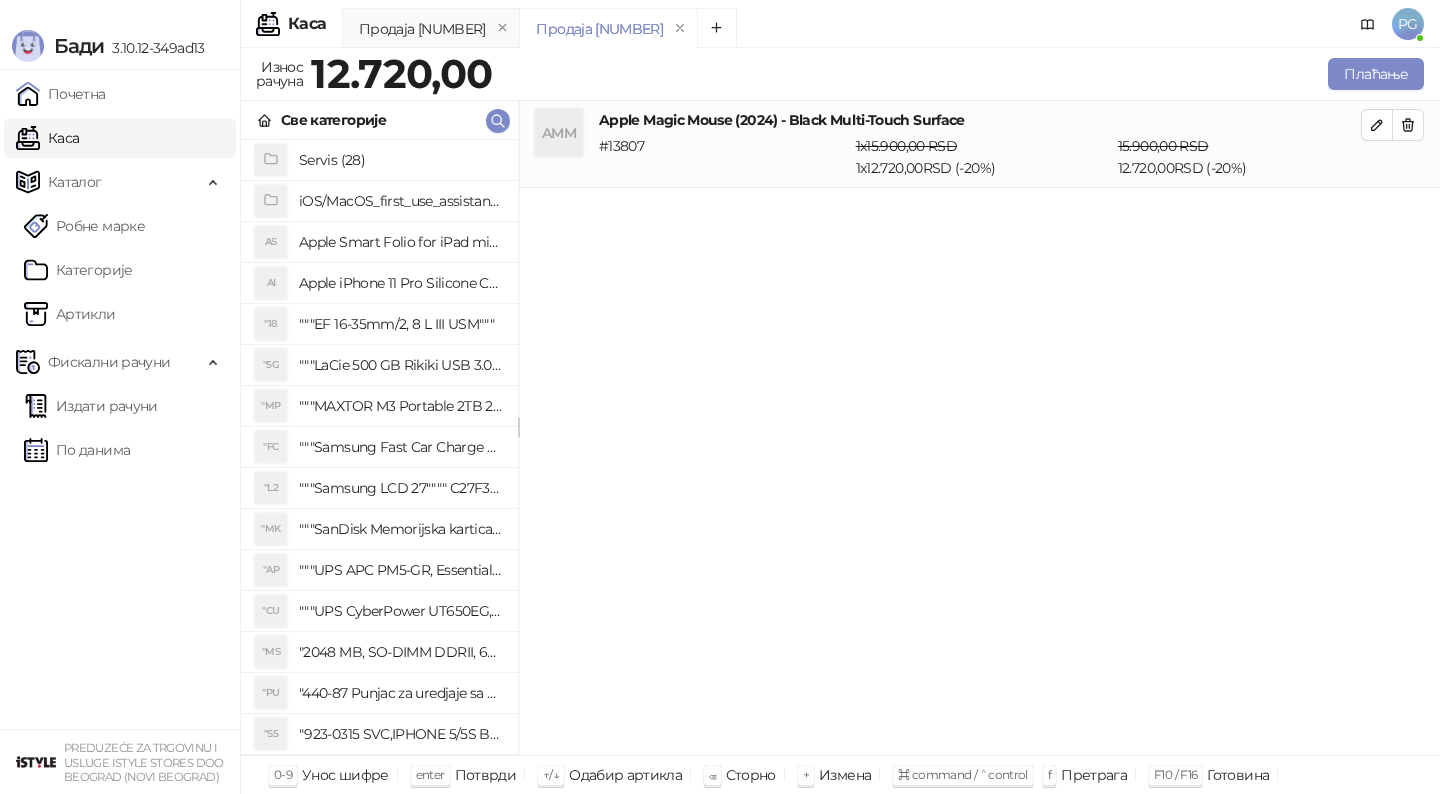 click 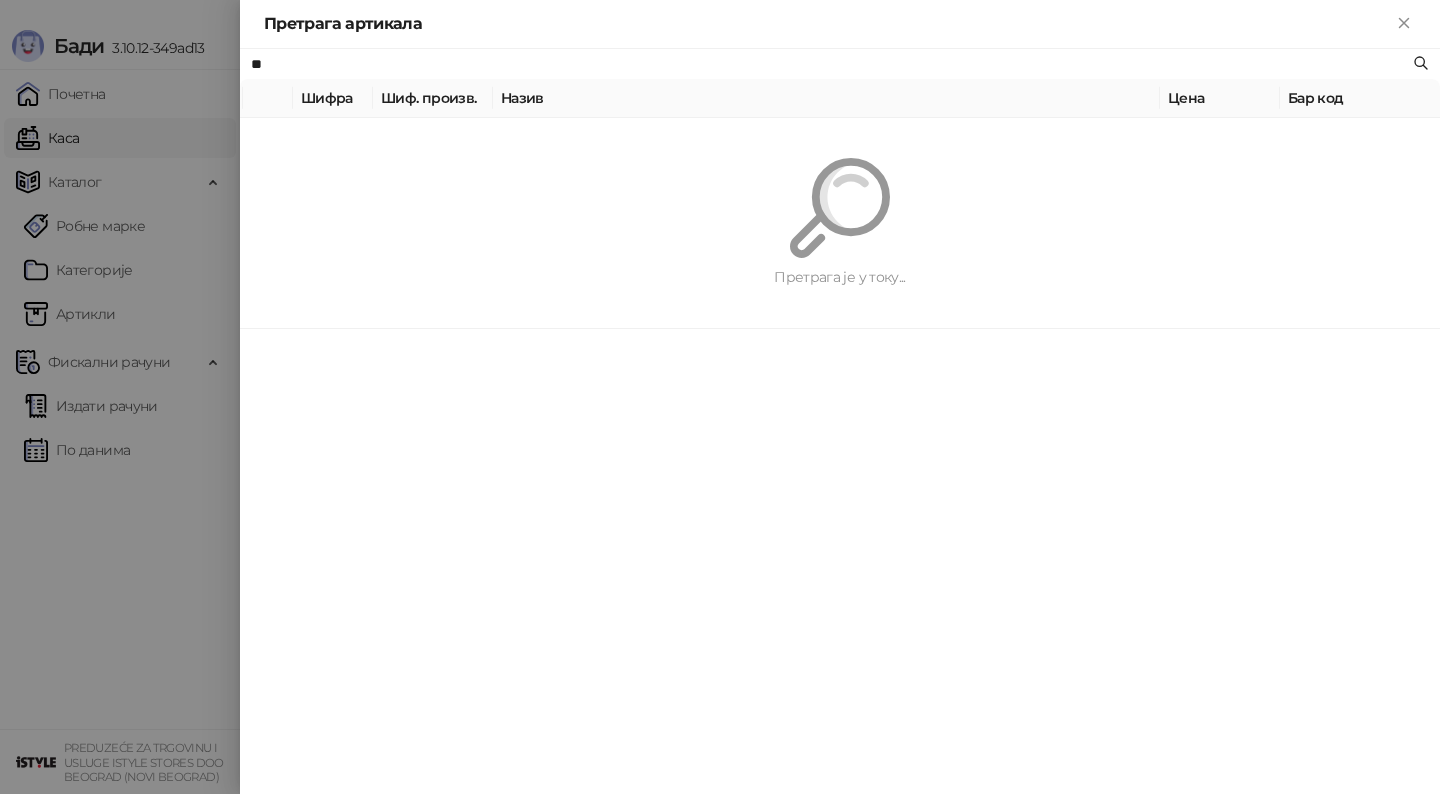 type on "***" 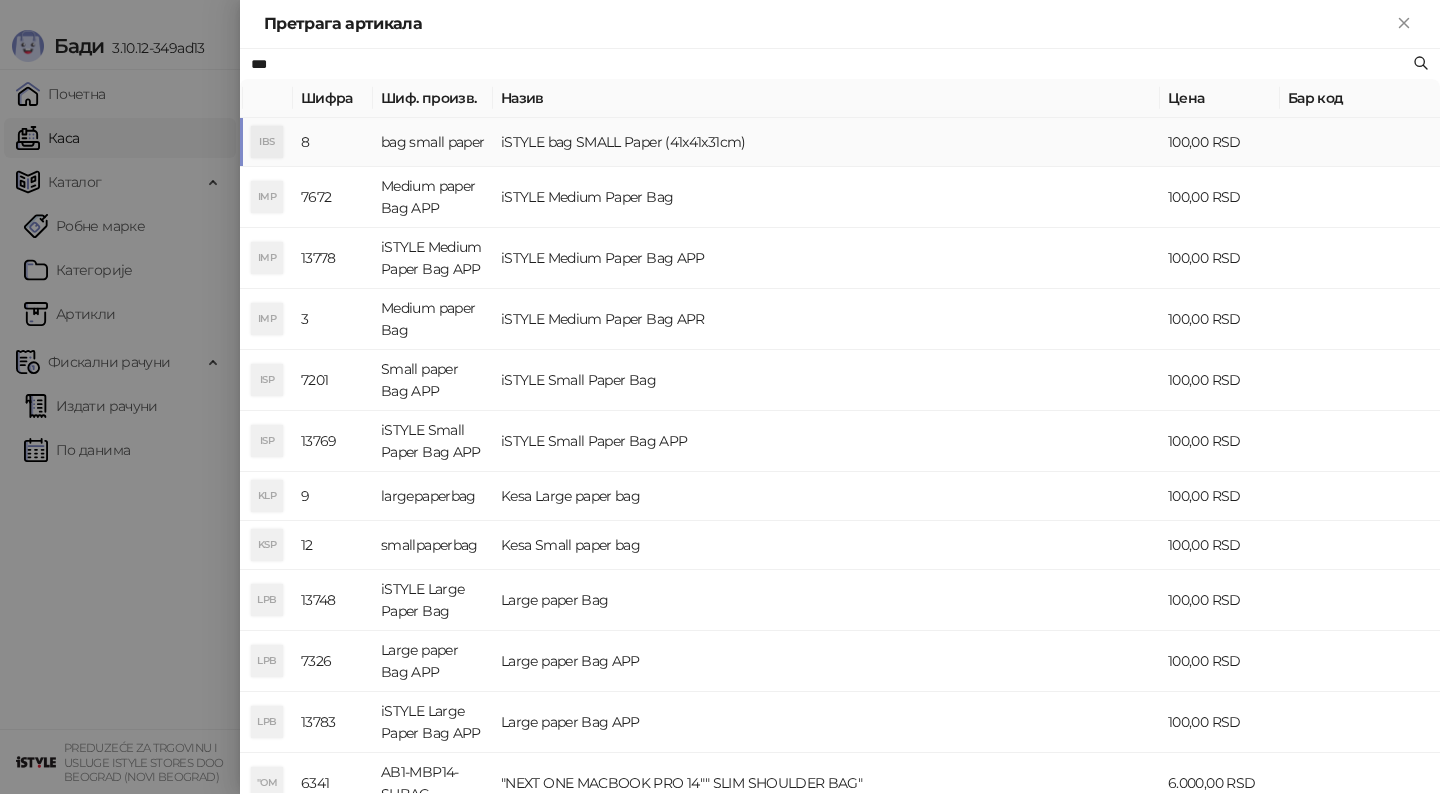 click on "iSTYLE bag SMALL Paper (41x41x31cm)" at bounding box center (826, 142) 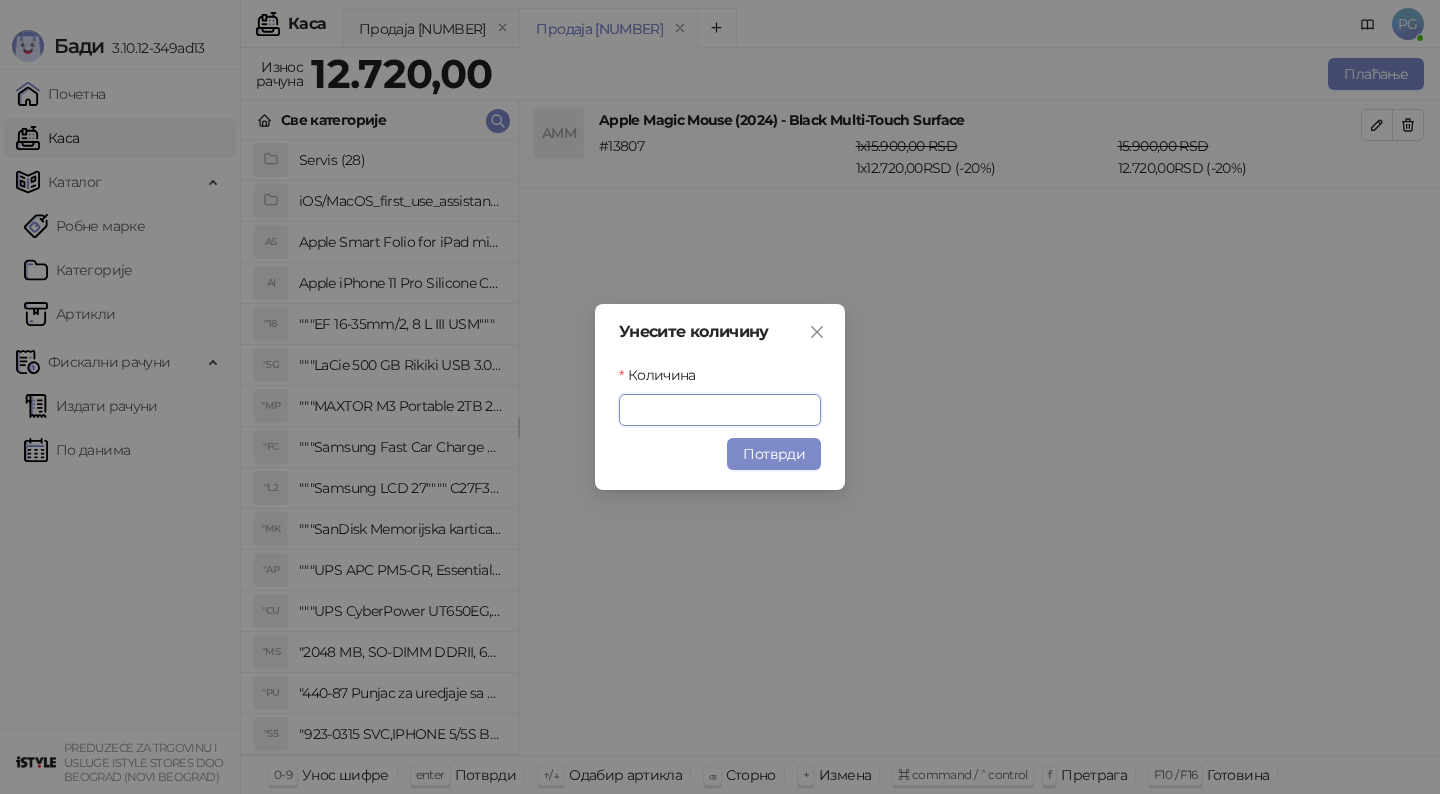type on "*" 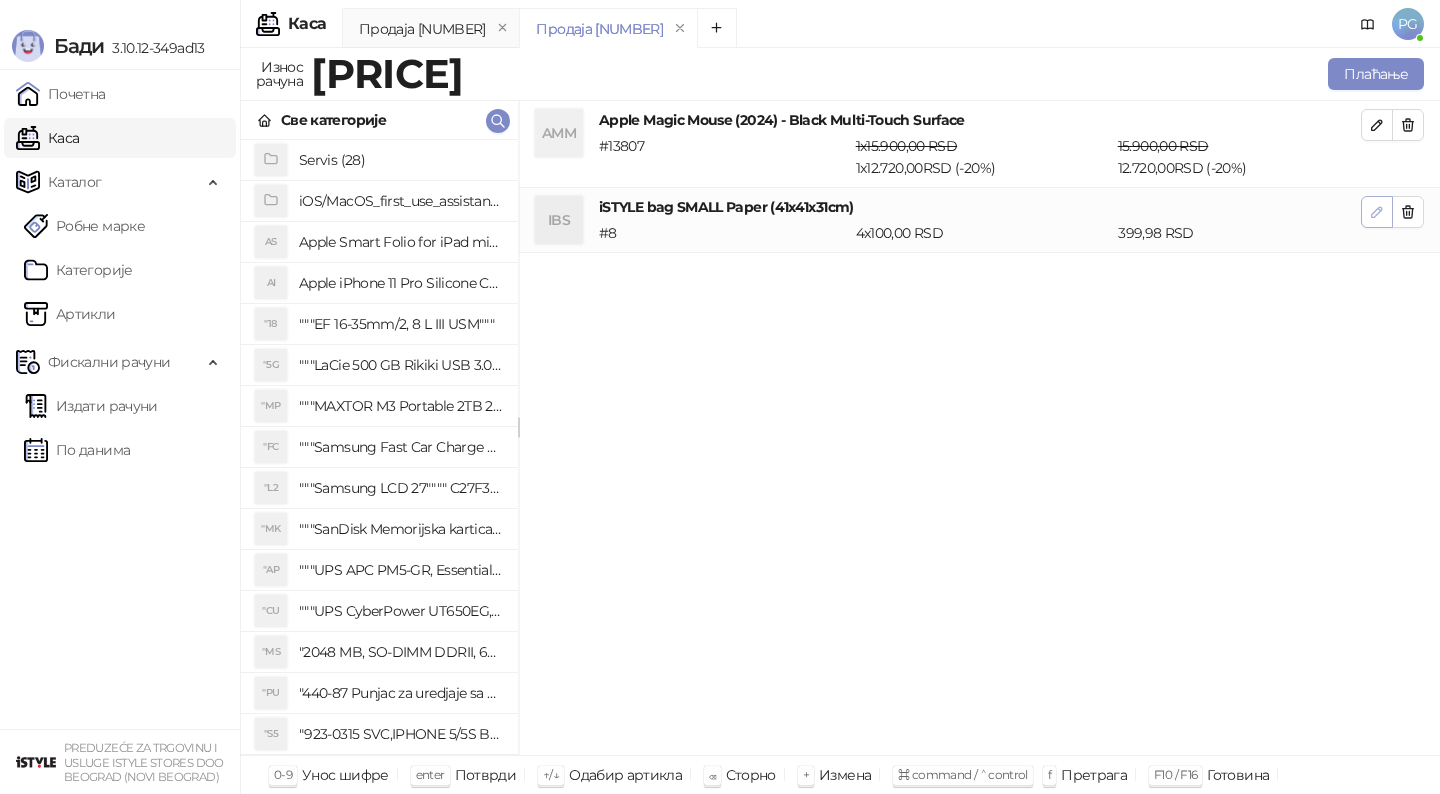 click 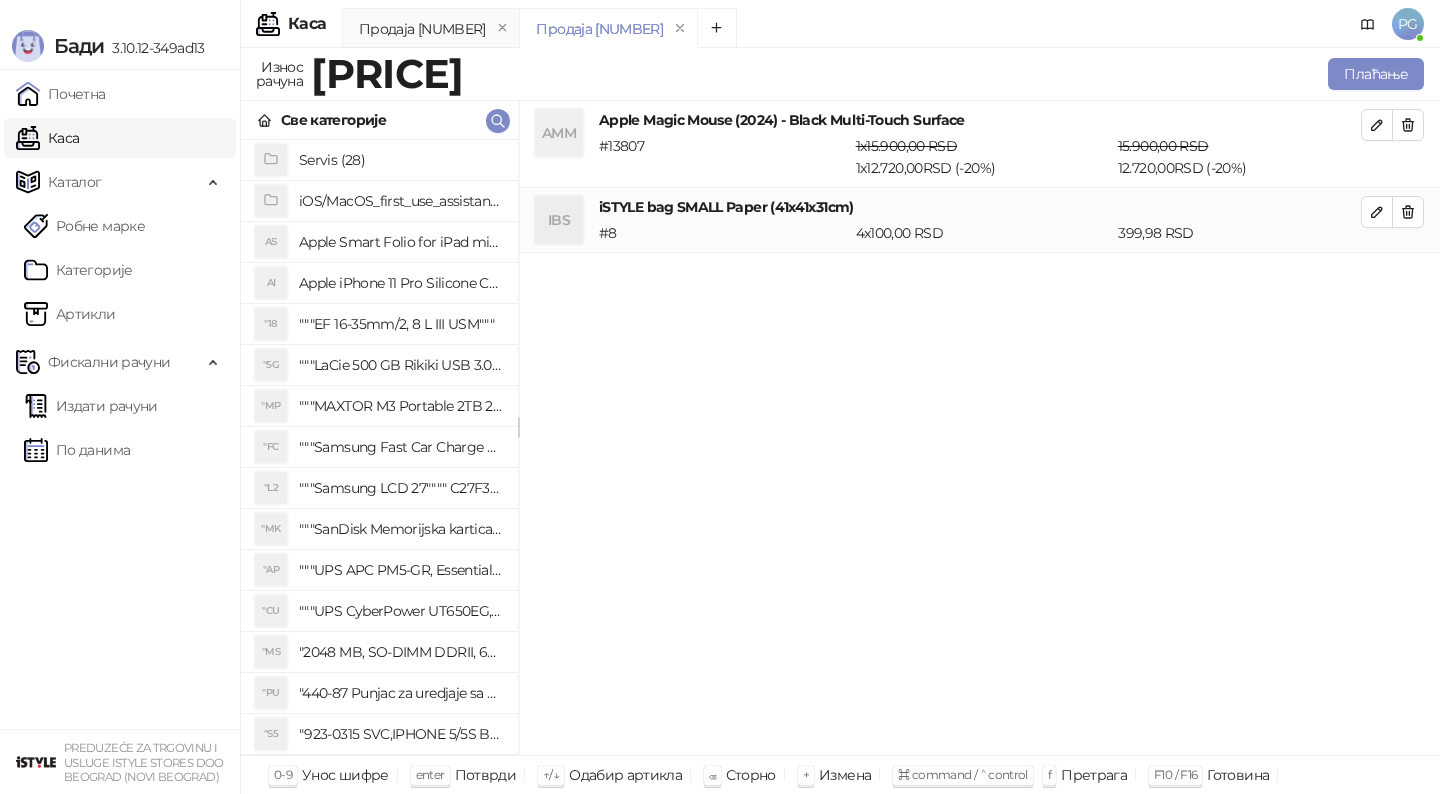 type on "*" 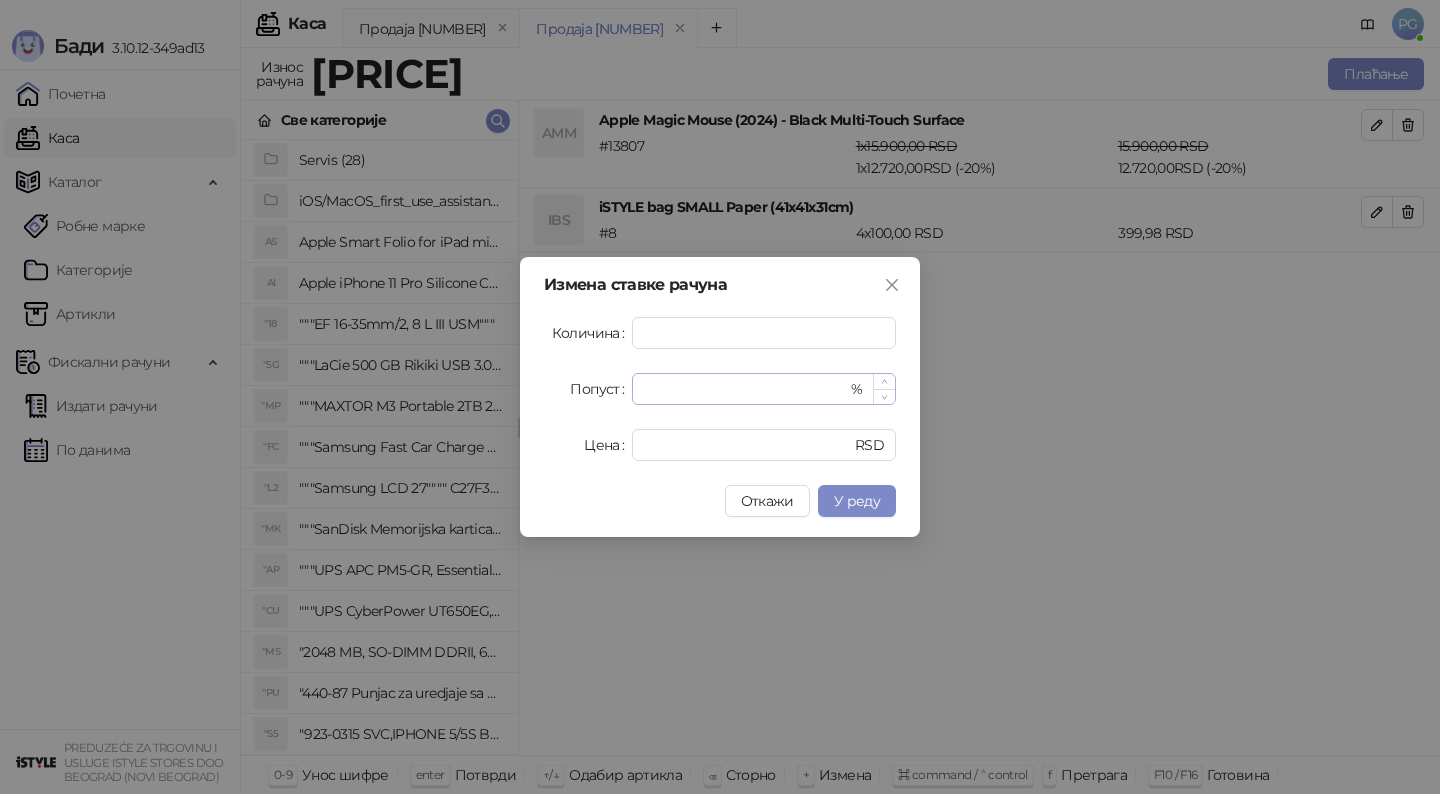 click on "* %" at bounding box center [764, 389] 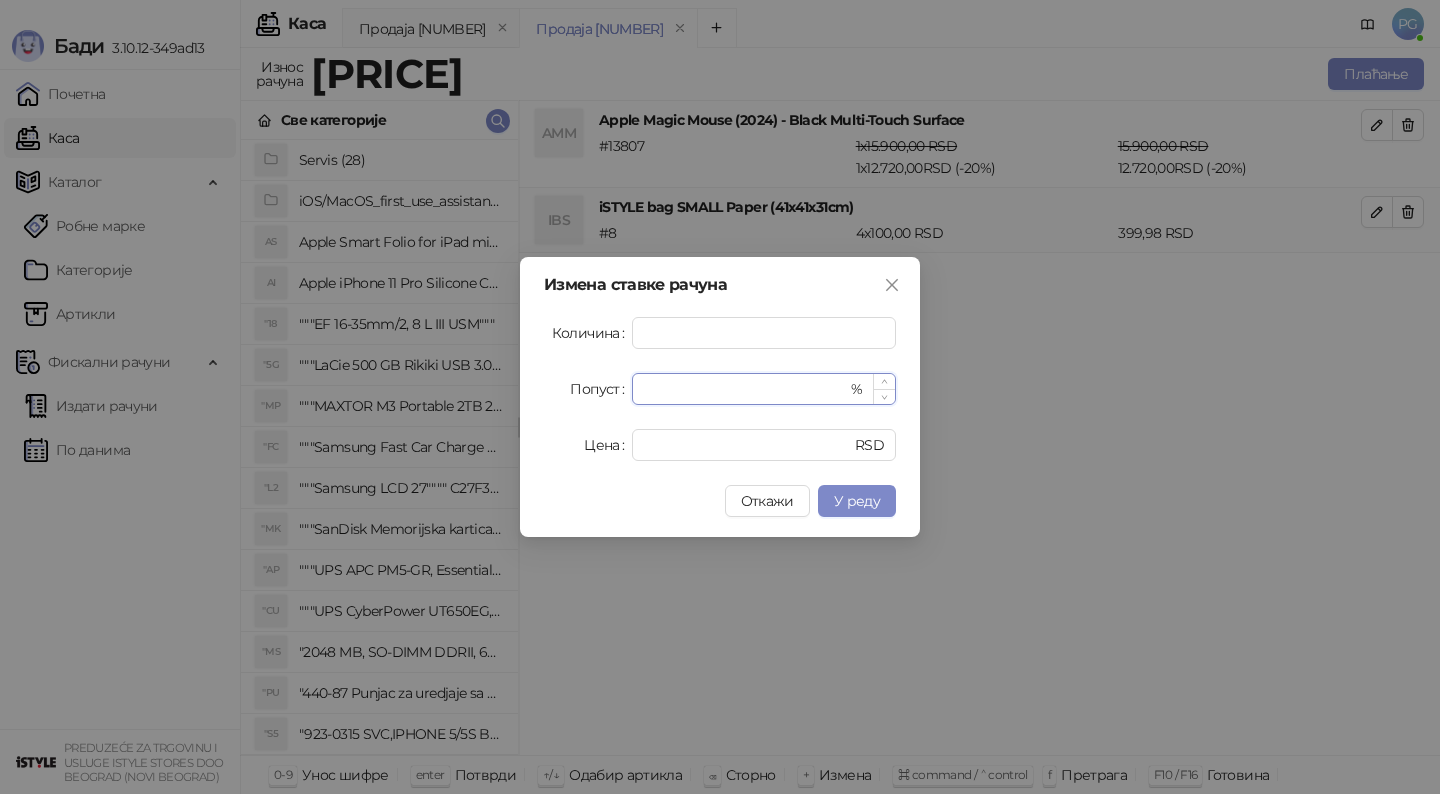 type on "**" 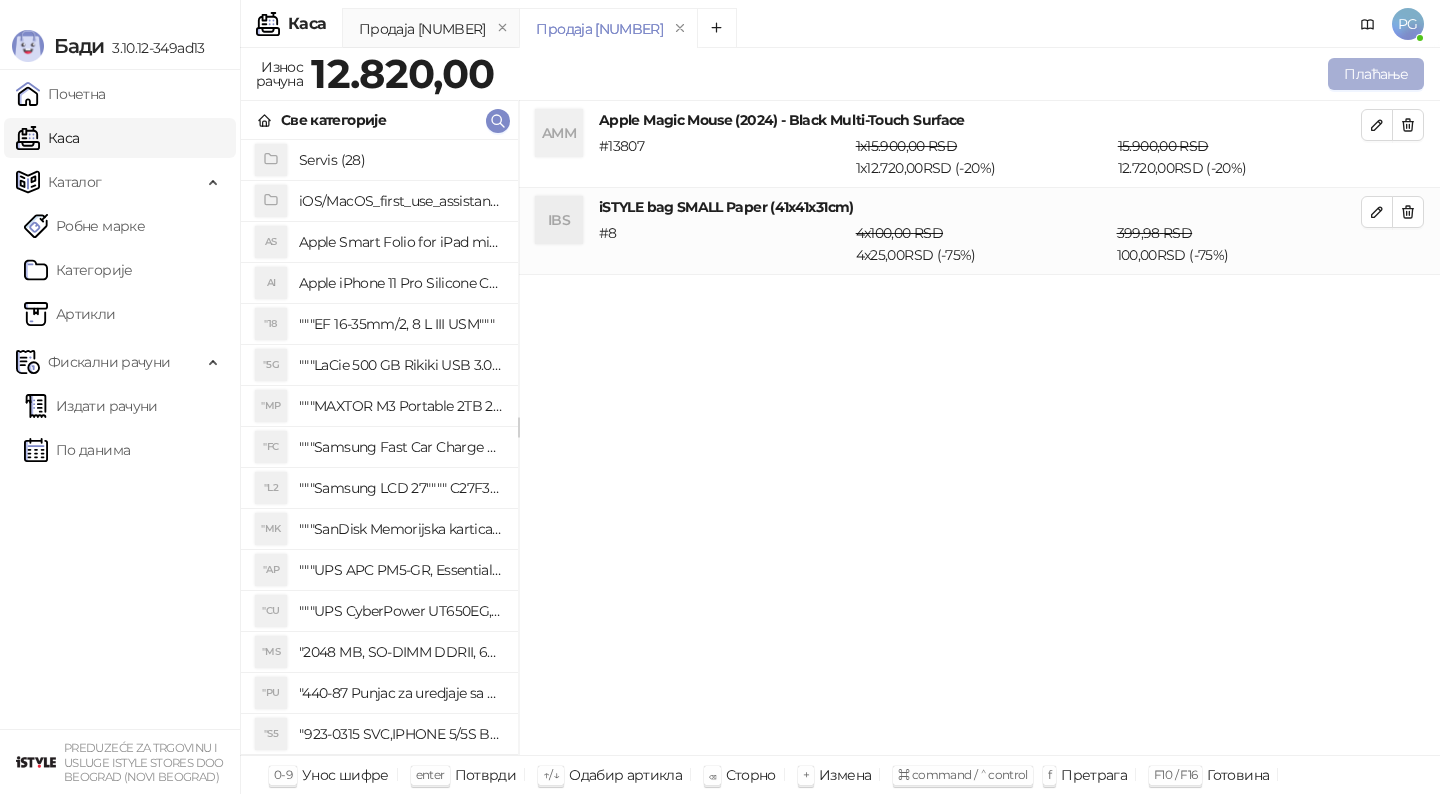 click on "Плаћање" at bounding box center (1376, 74) 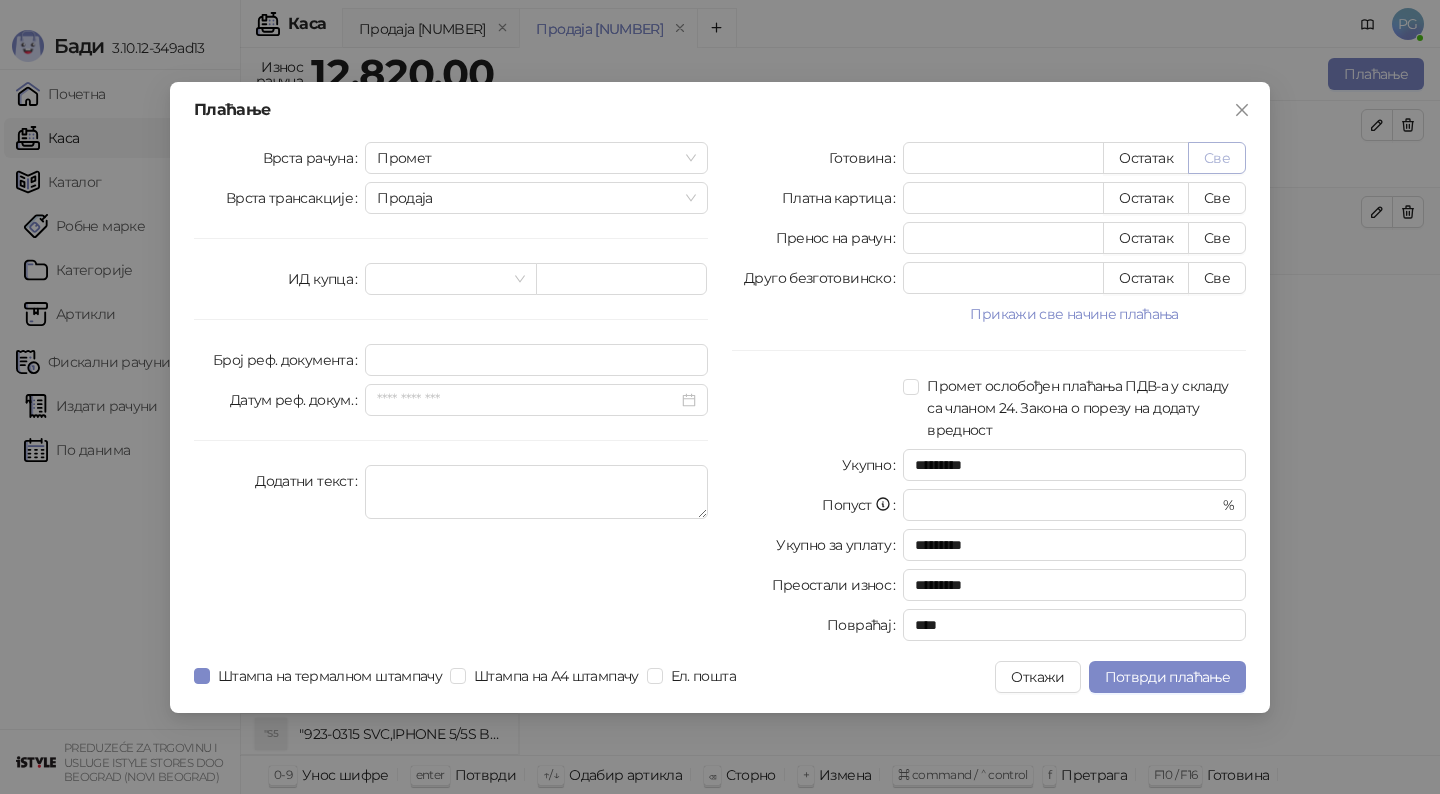 click on "Све" at bounding box center [1217, 158] 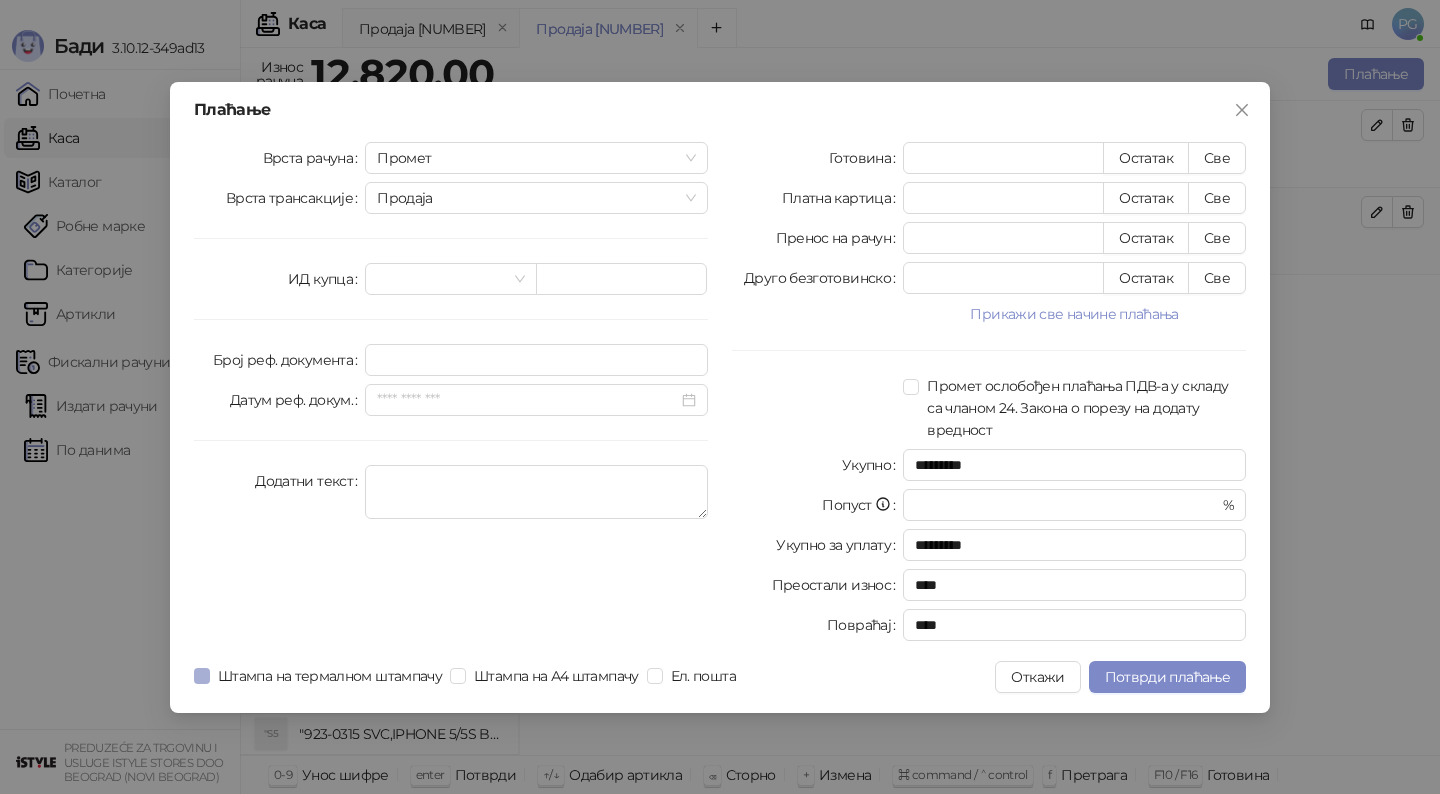 click on "Штампа на термалном штампачу" at bounding box center (330, 676) 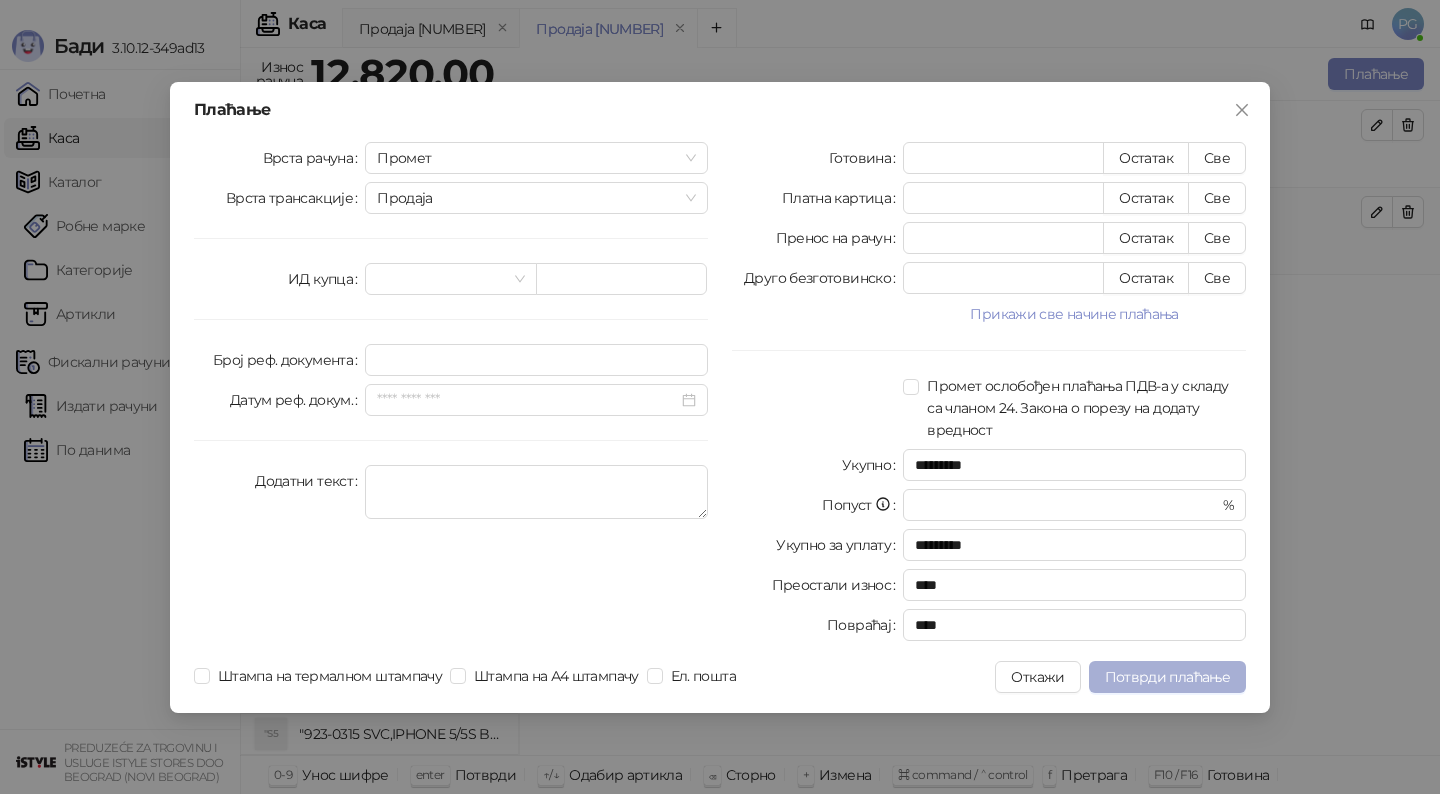 click on "Потврди плаћање" at bounding box center [1167, 677] 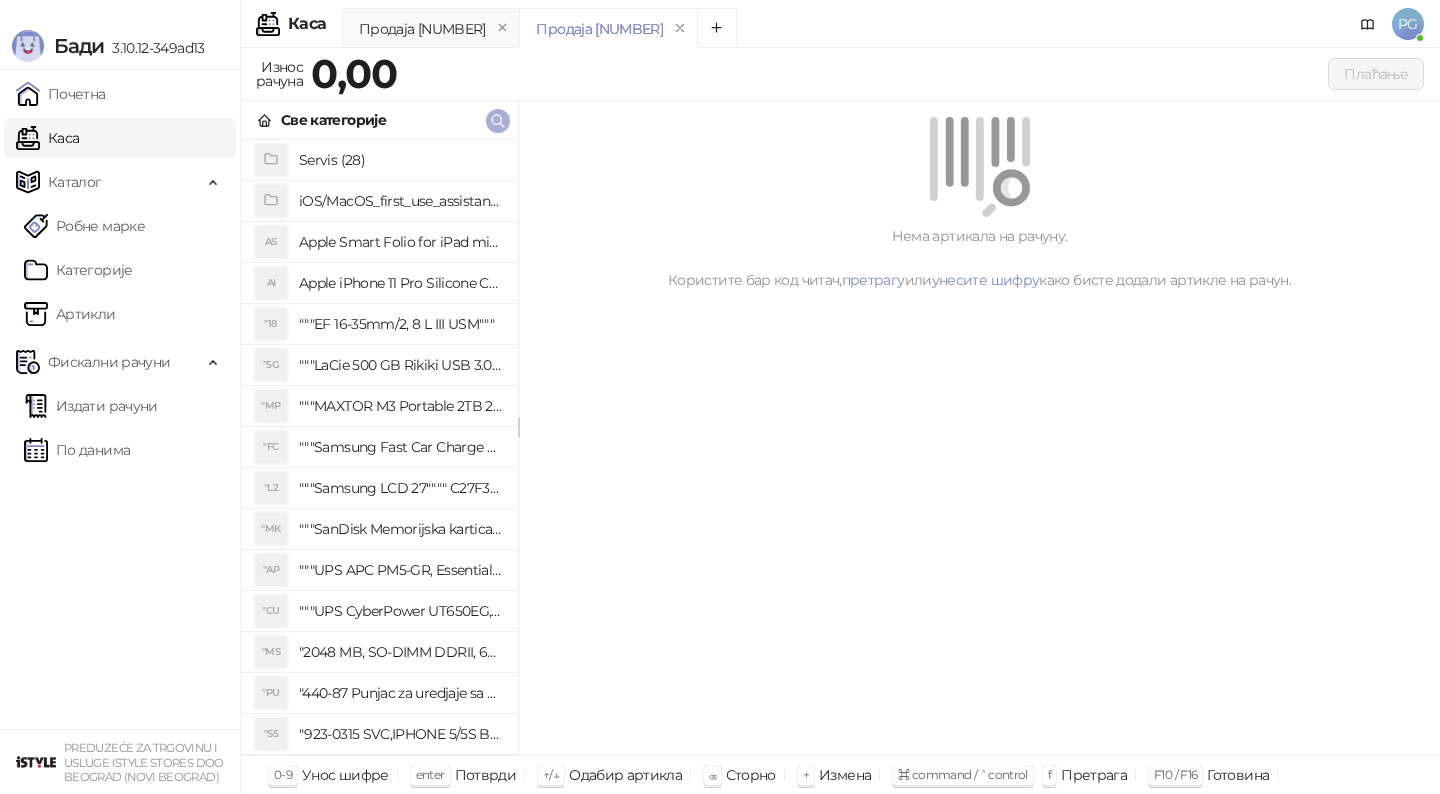 click 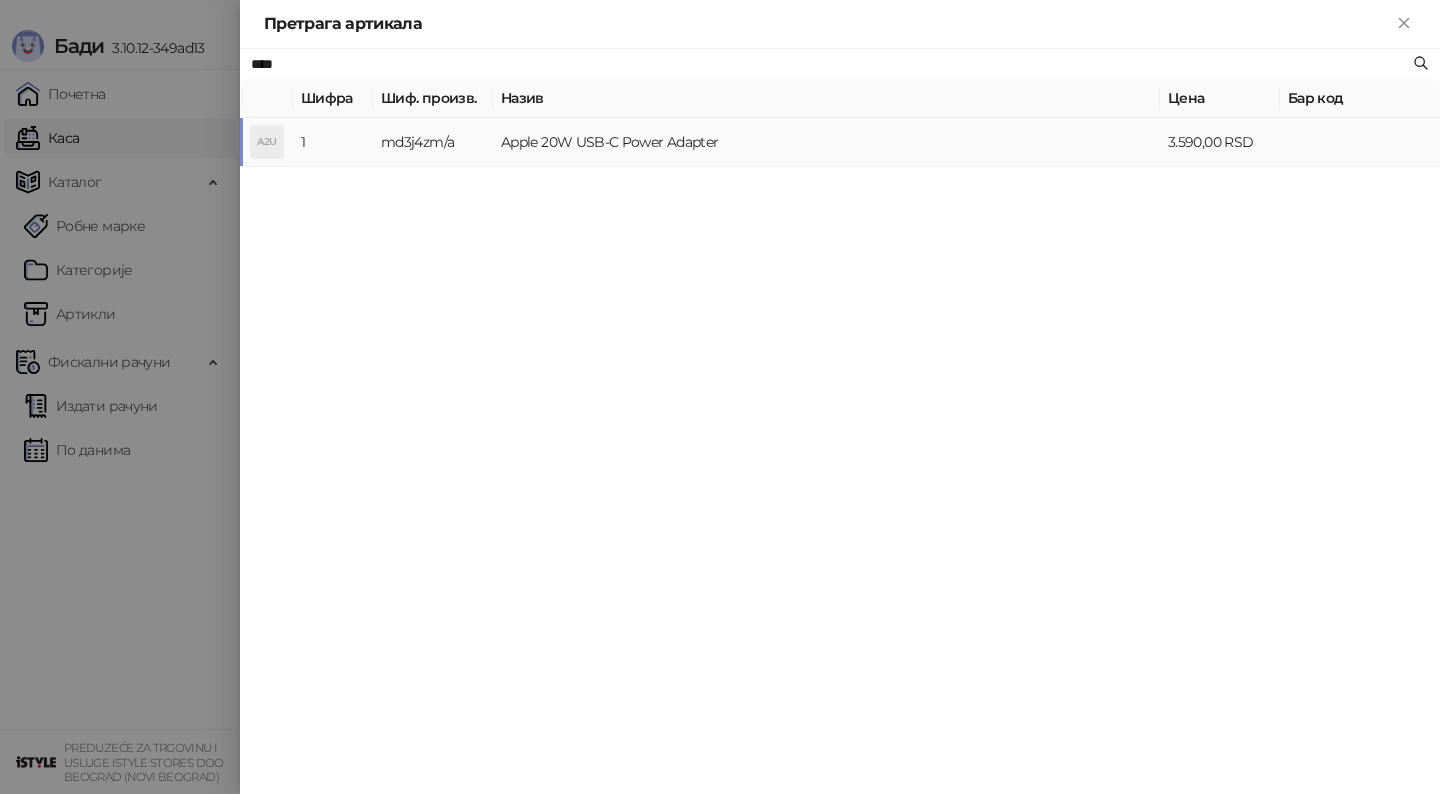 type on "****" 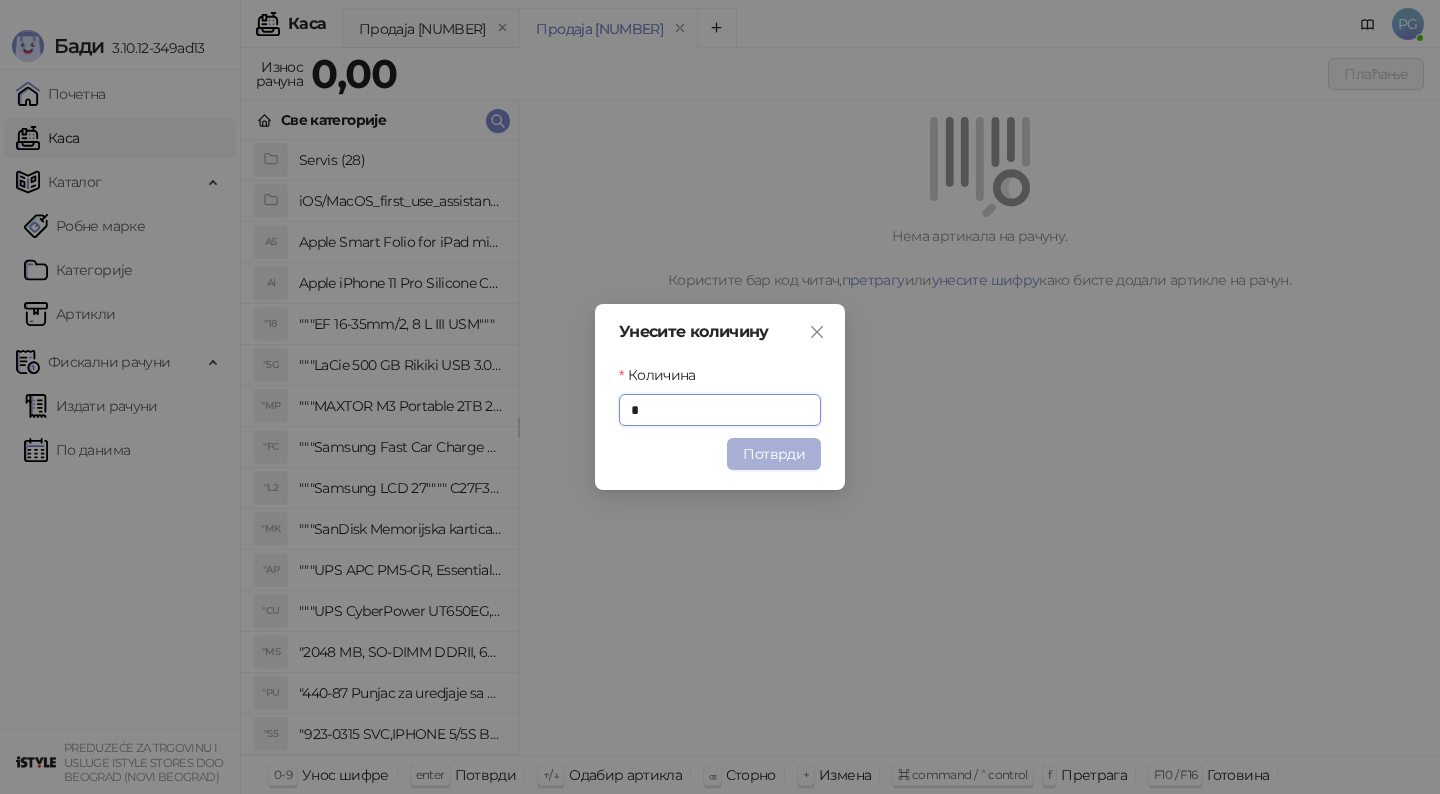 click on "Потврди" at bounding box center (774, 454) 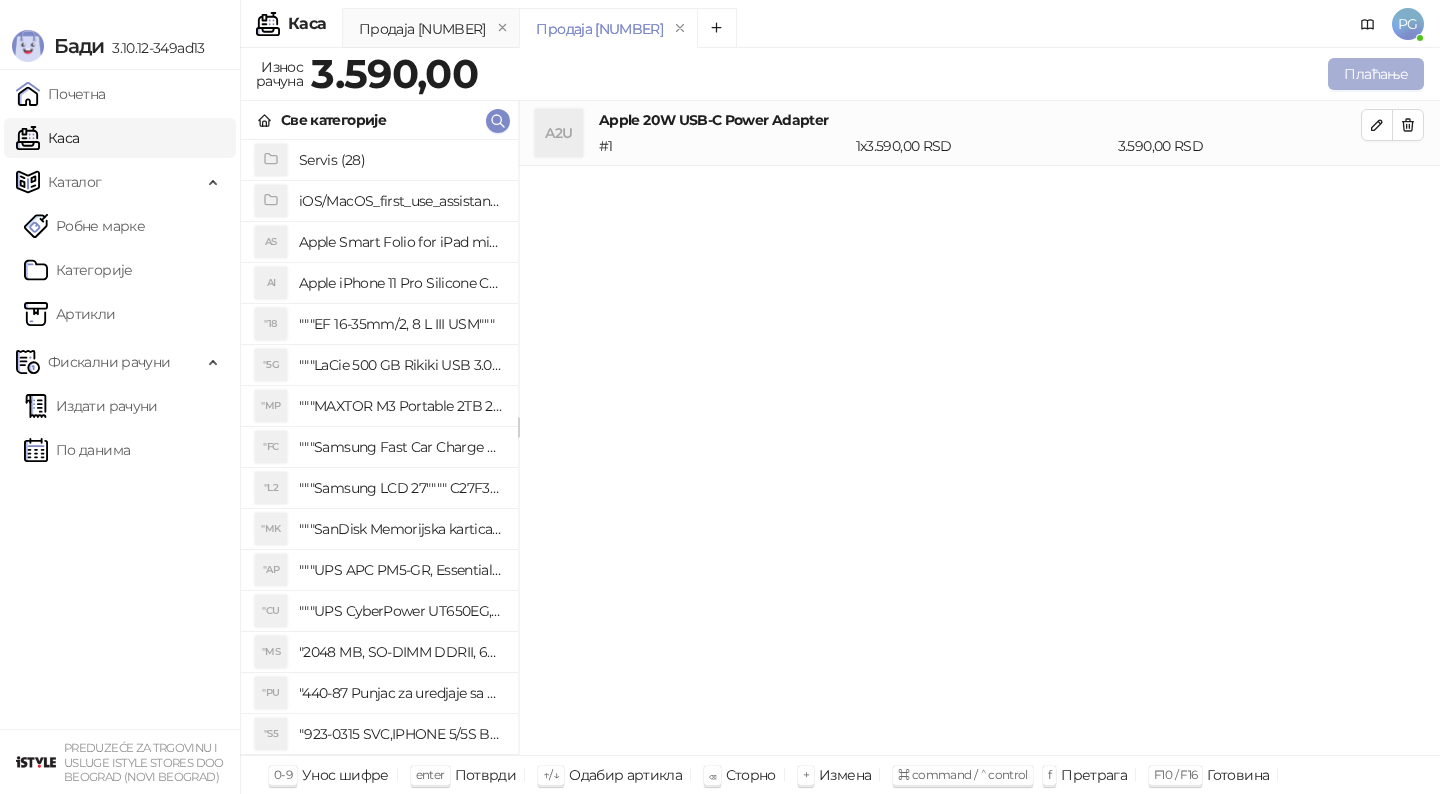 click on "Плаћање" at bounding box center [1376, 74] 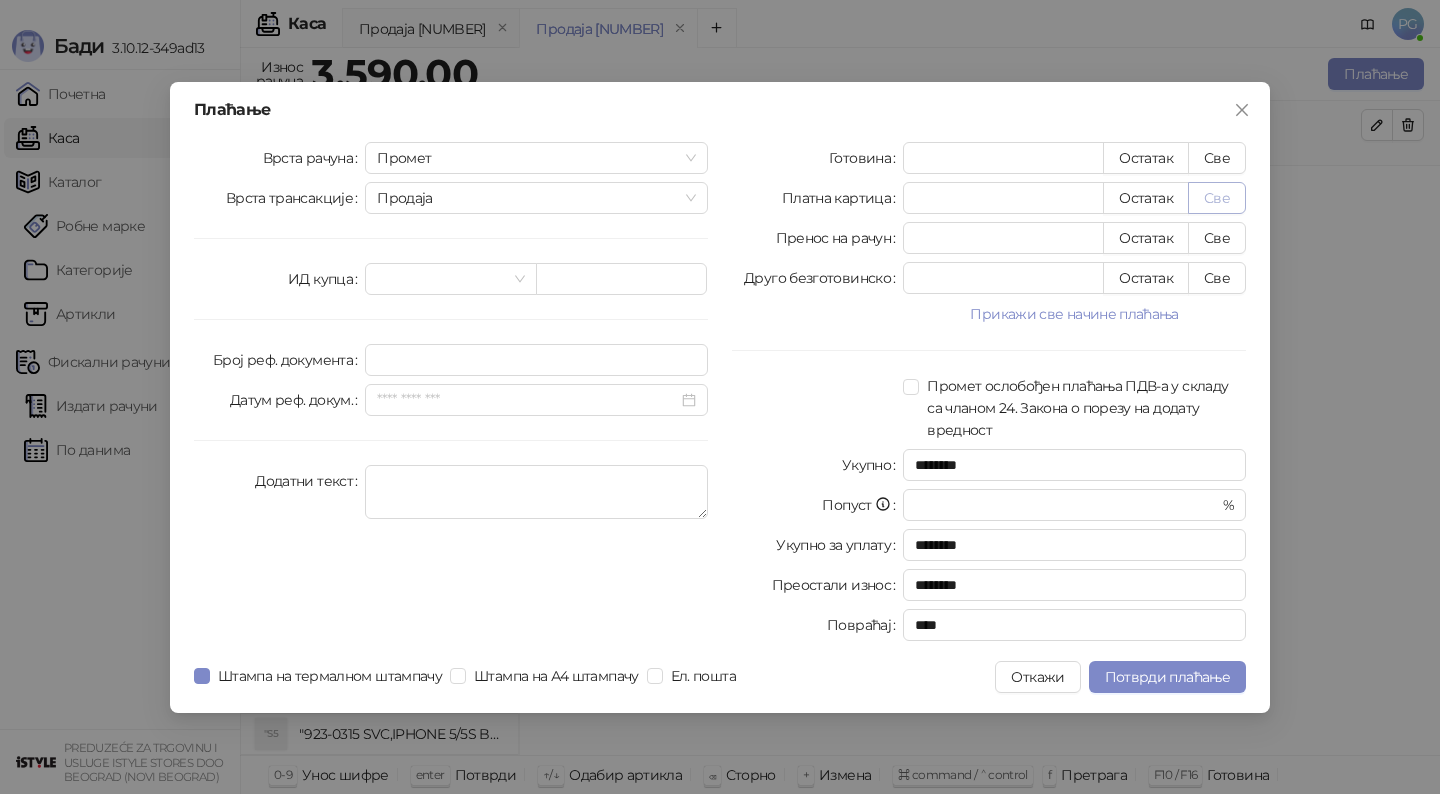 click on "Све" at bounding box center (1217, 198) 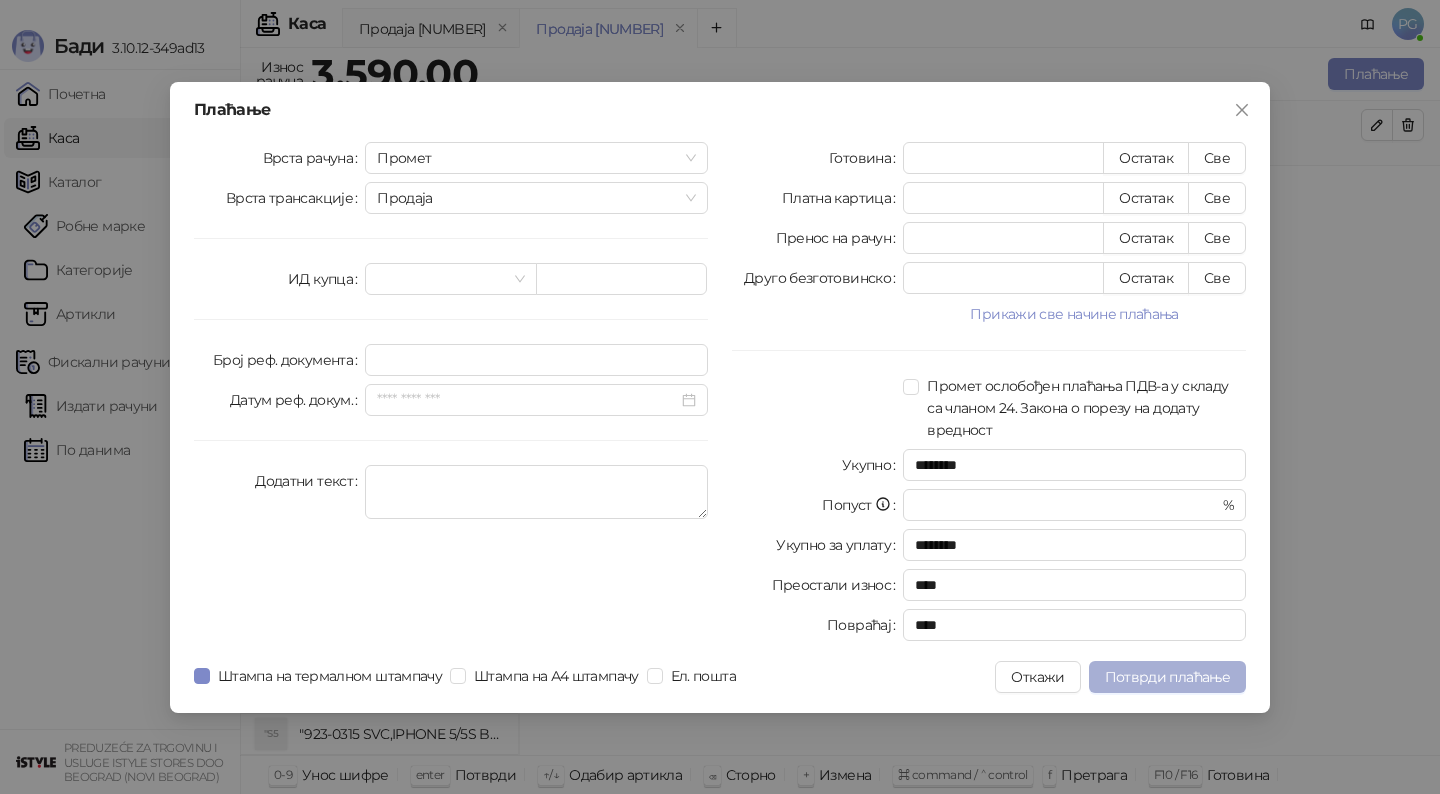 click on "Потврди плаћање" at bounding box center (1167, 677) 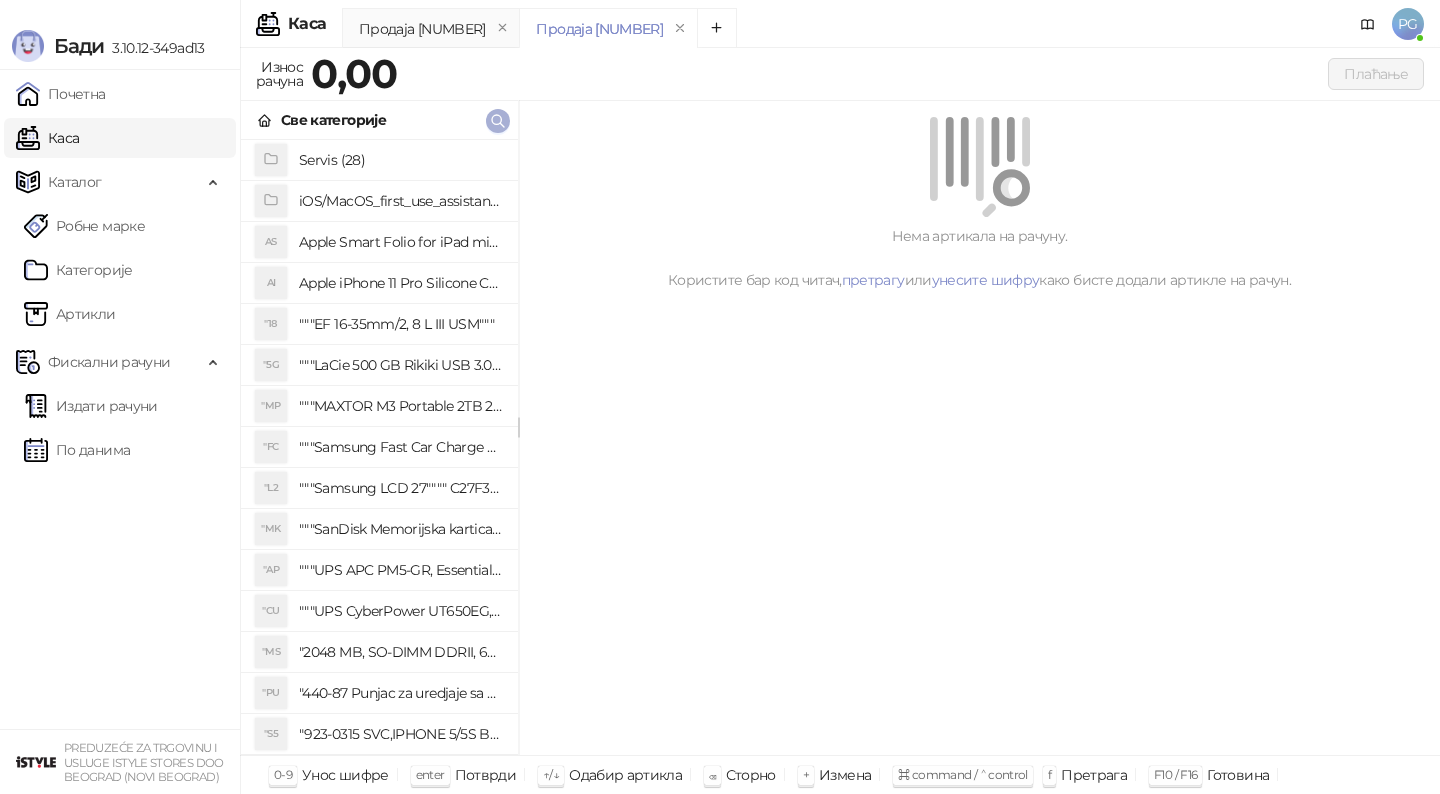 click at bounding box center (498, 120) 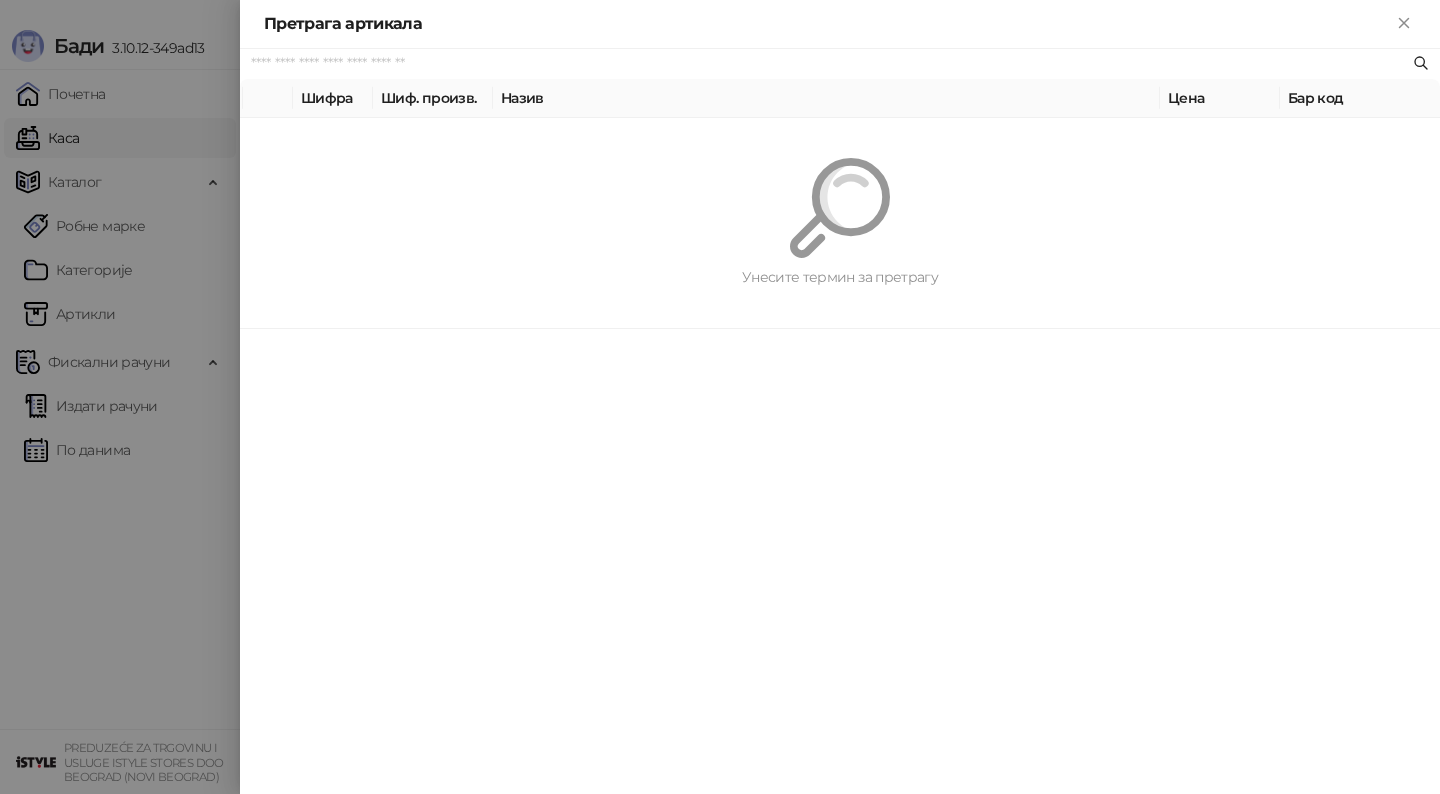 paste on "*********" 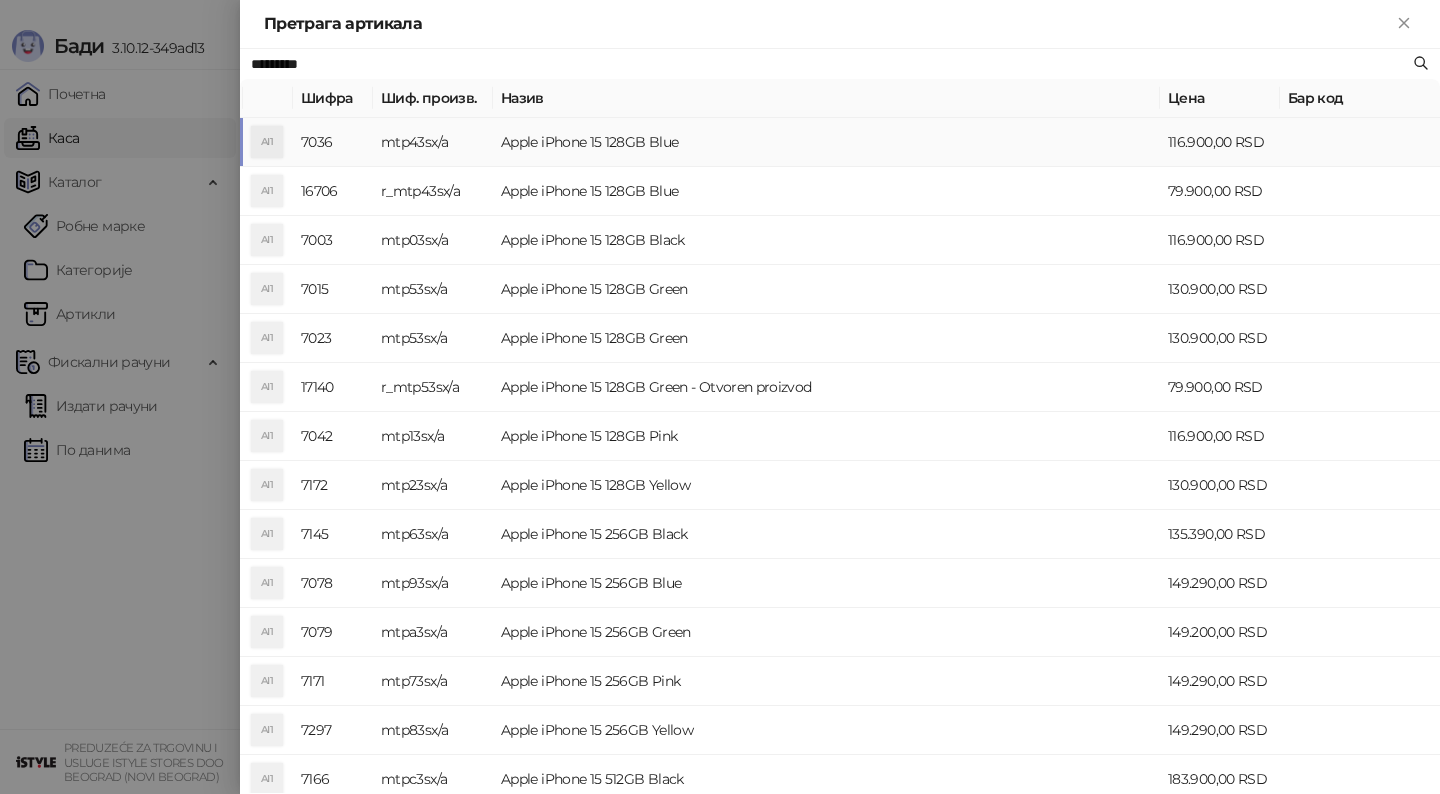 type on "*********" 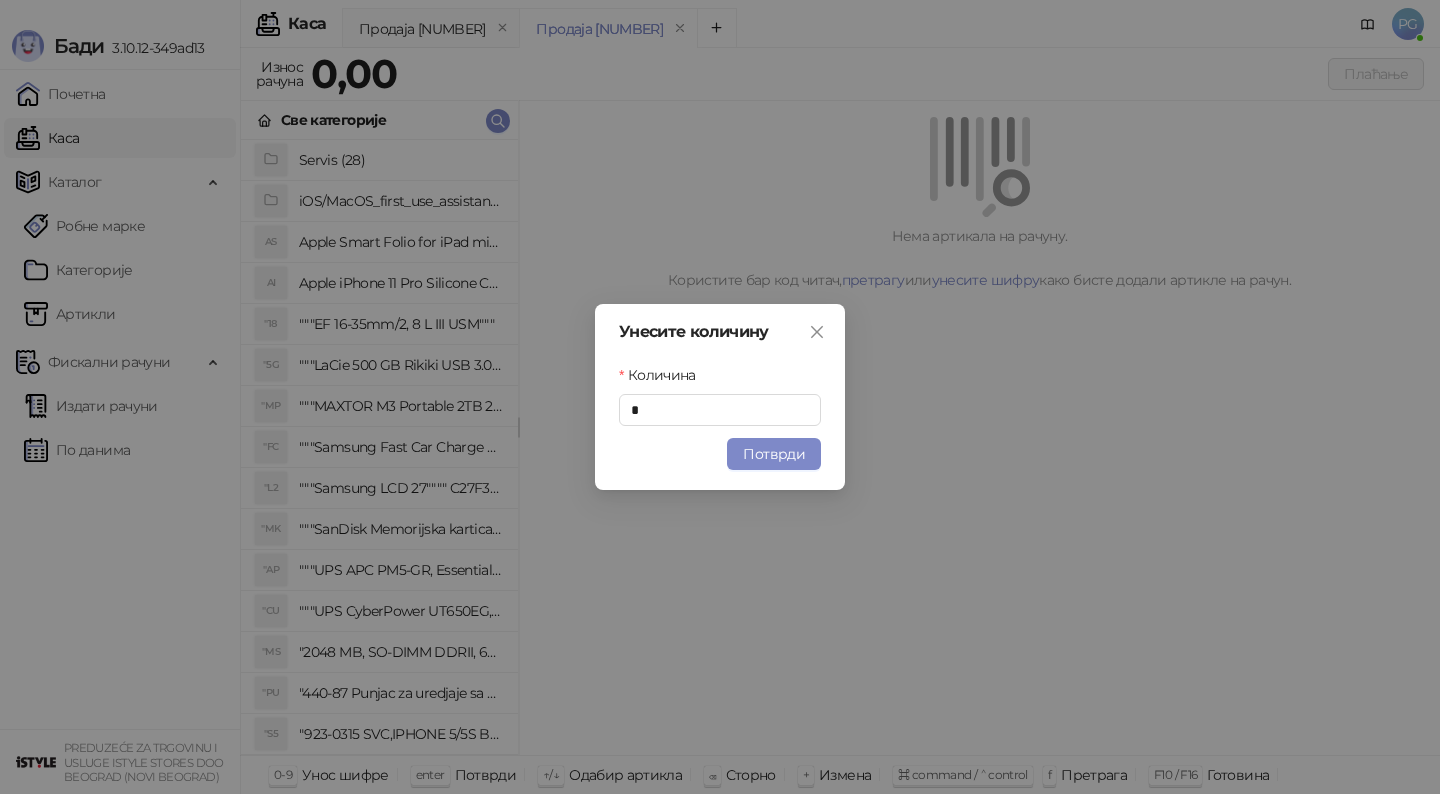 click on "Потврди" at bounding box center (774, 454) 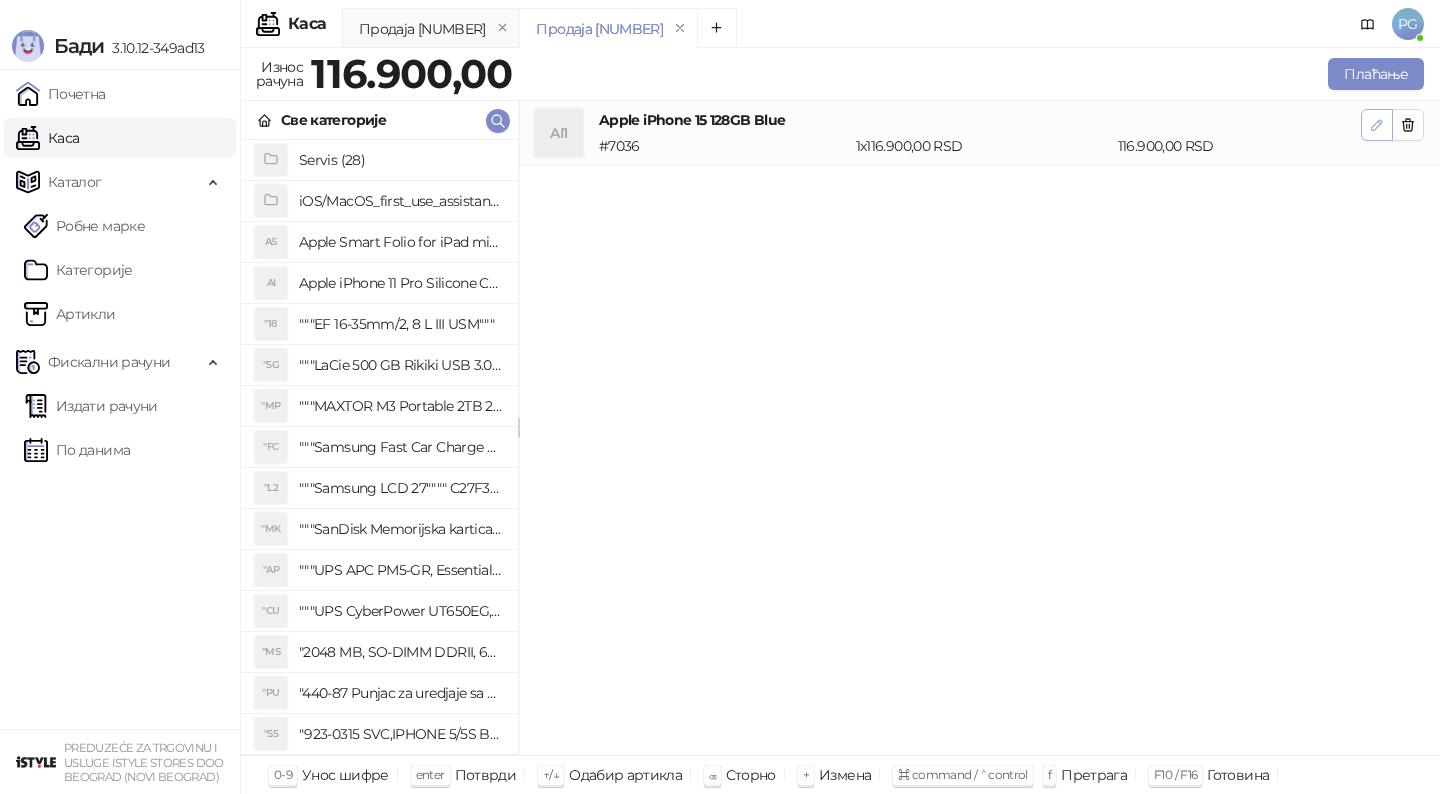 click 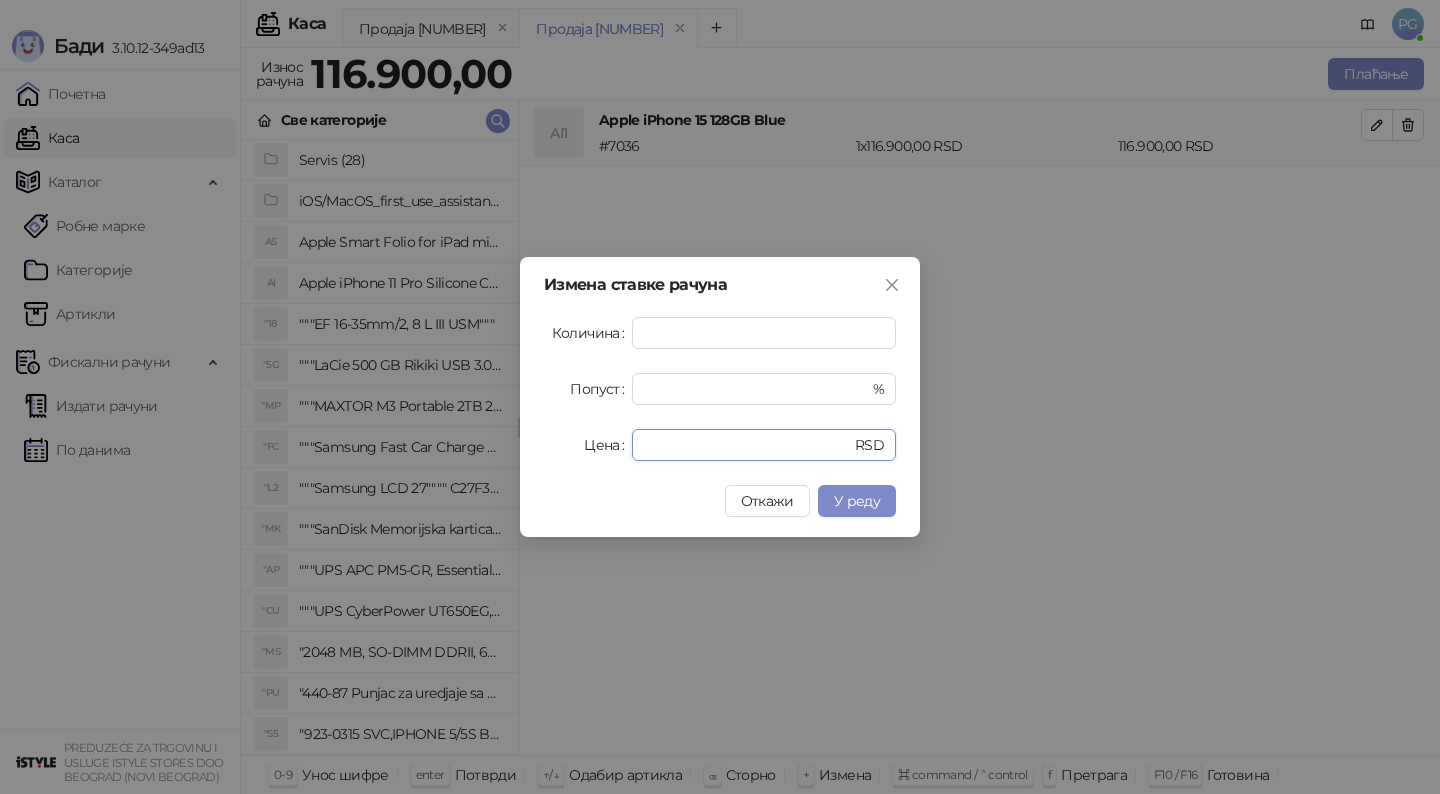 drag, startPoint x: 694, startPoint y: 445, endPoint x: 537, endPoint y: 434, distance: 157.38487 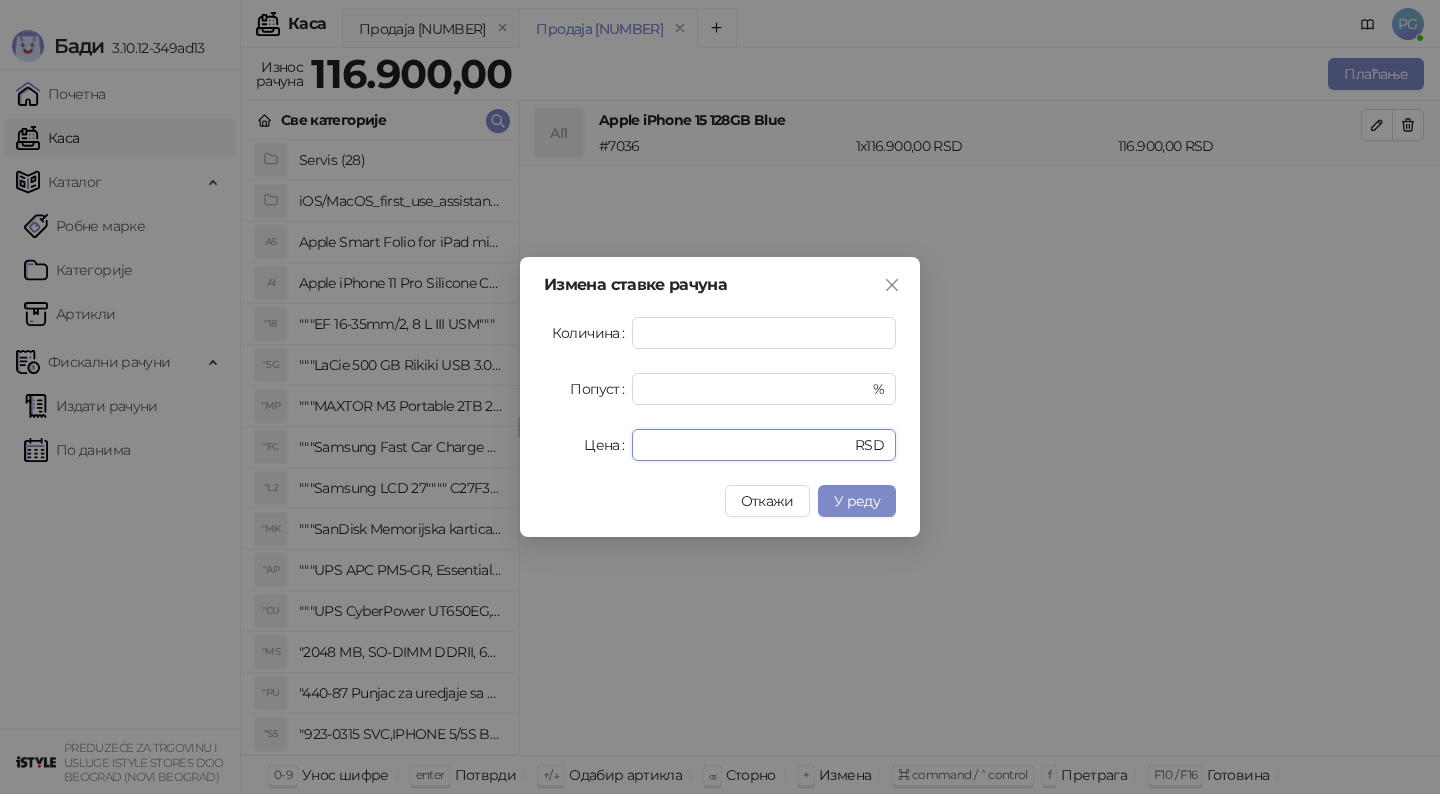 type on "*****" 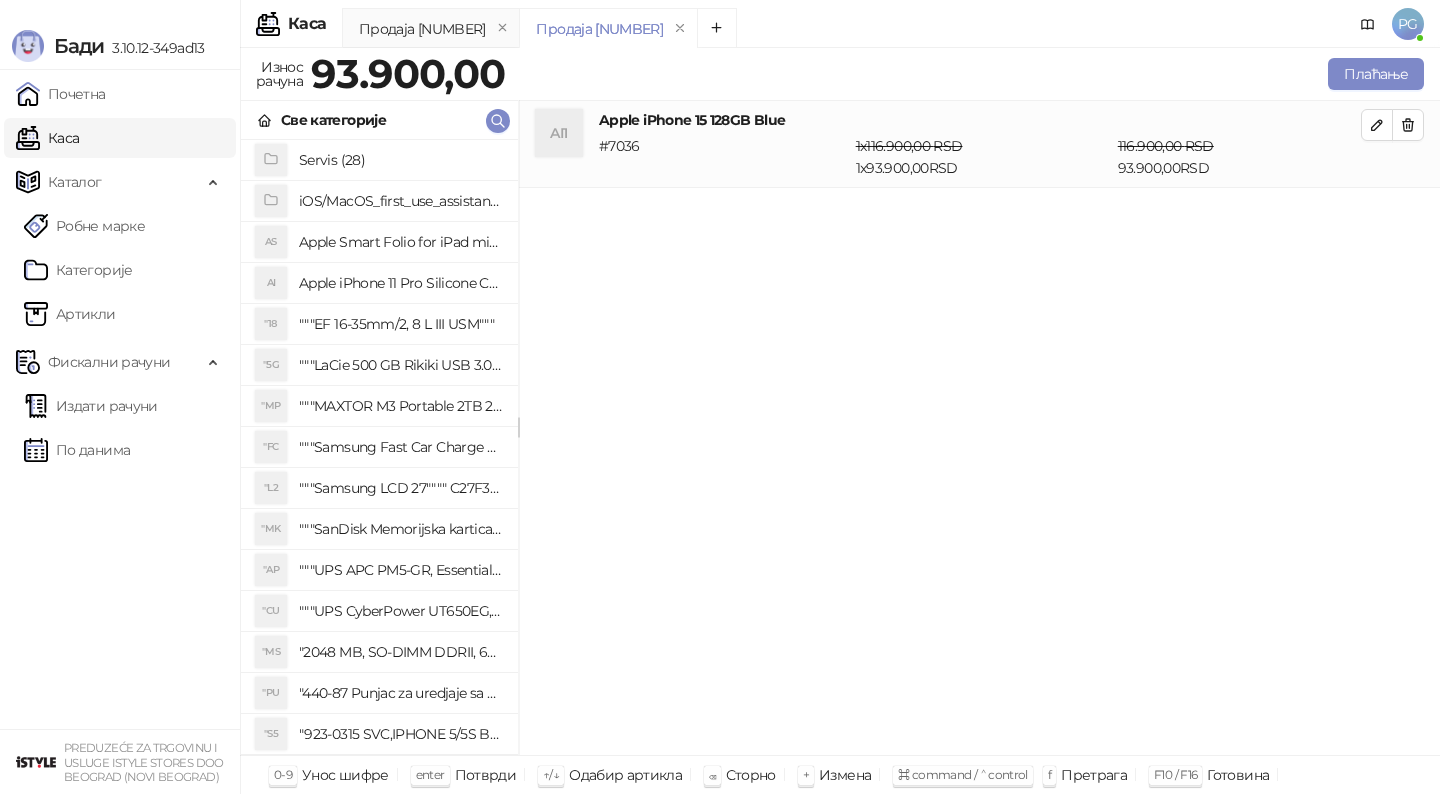 click on "Све категорије" at bounding box center [379, 120] 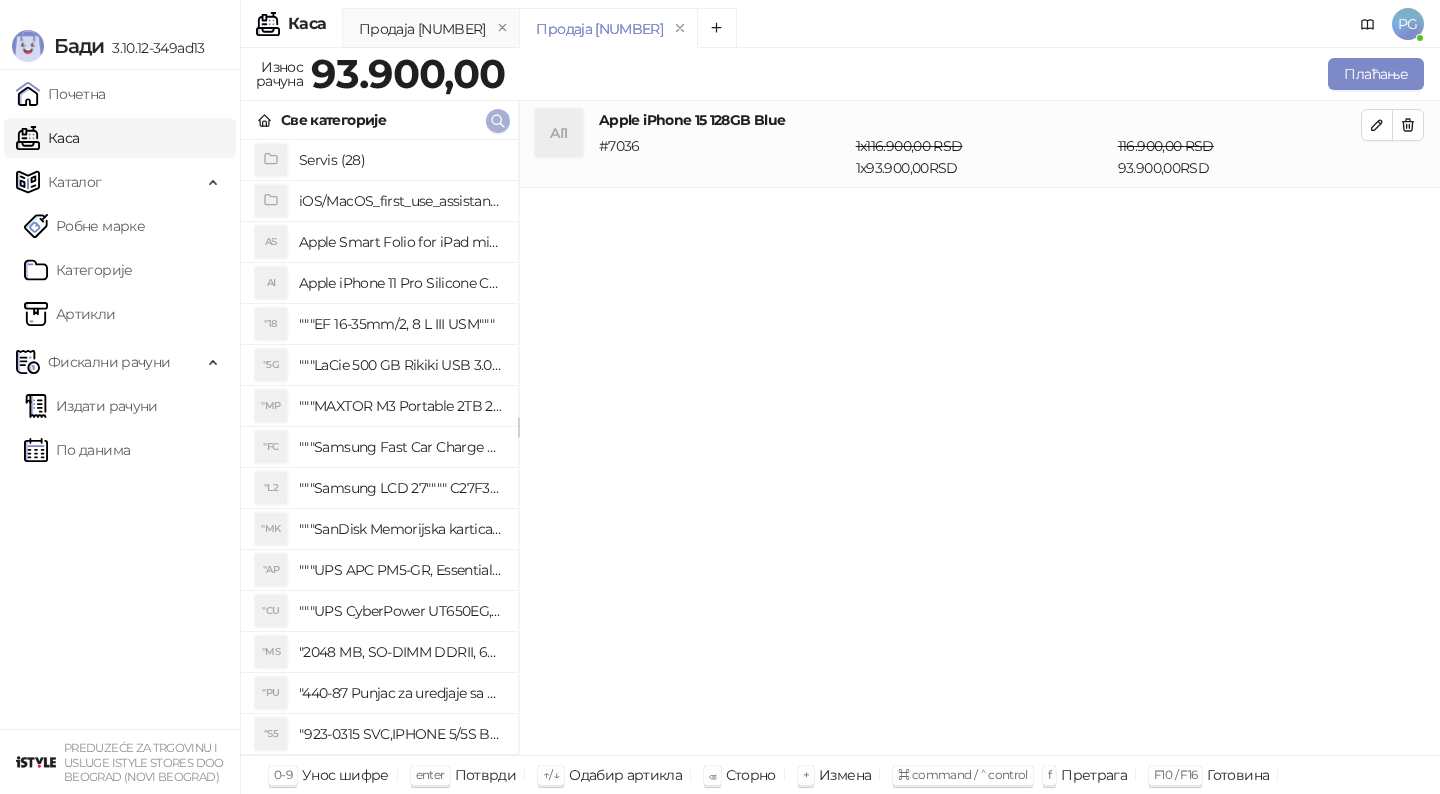 click 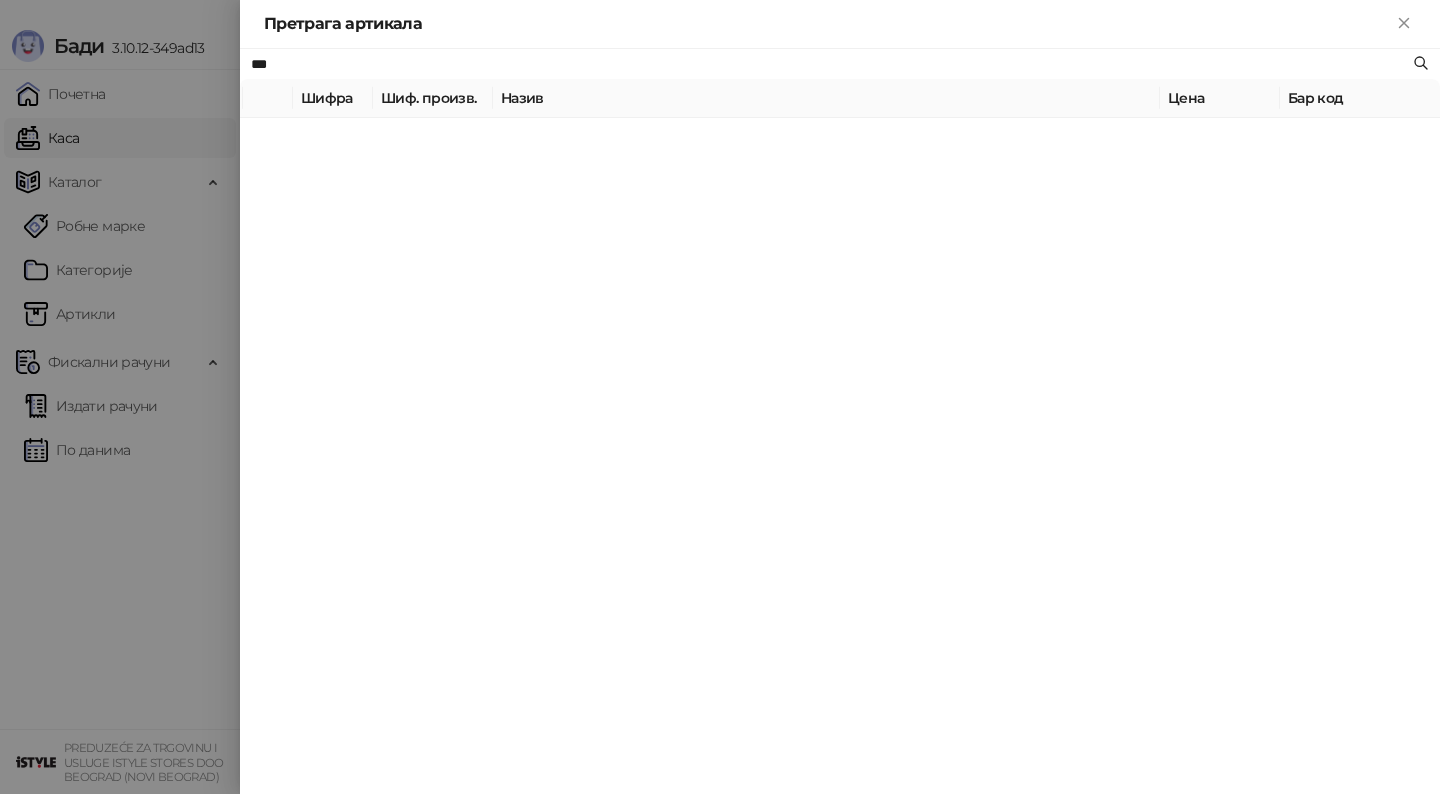 type on "***" 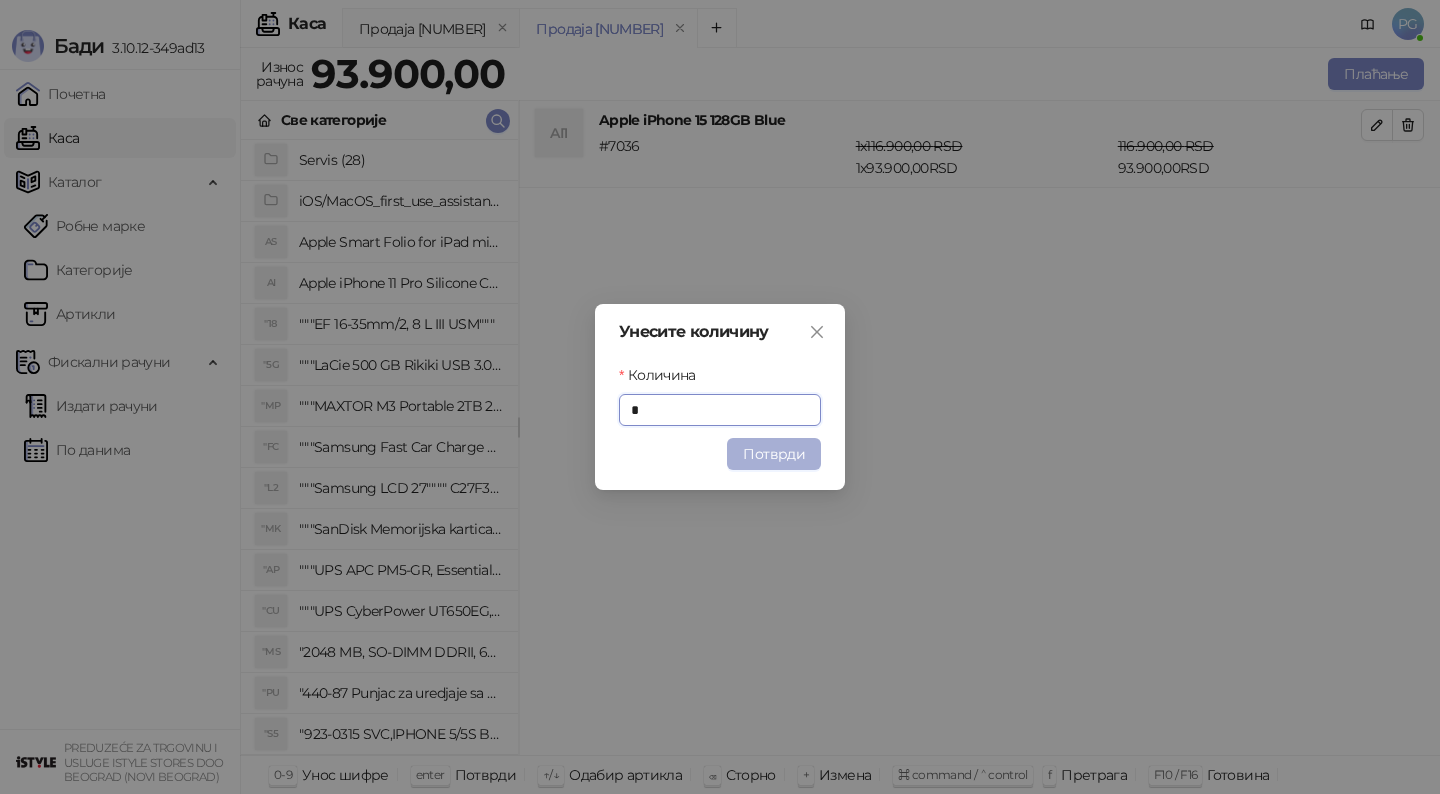 click on "Потврди" at bounding box center [774, 454] 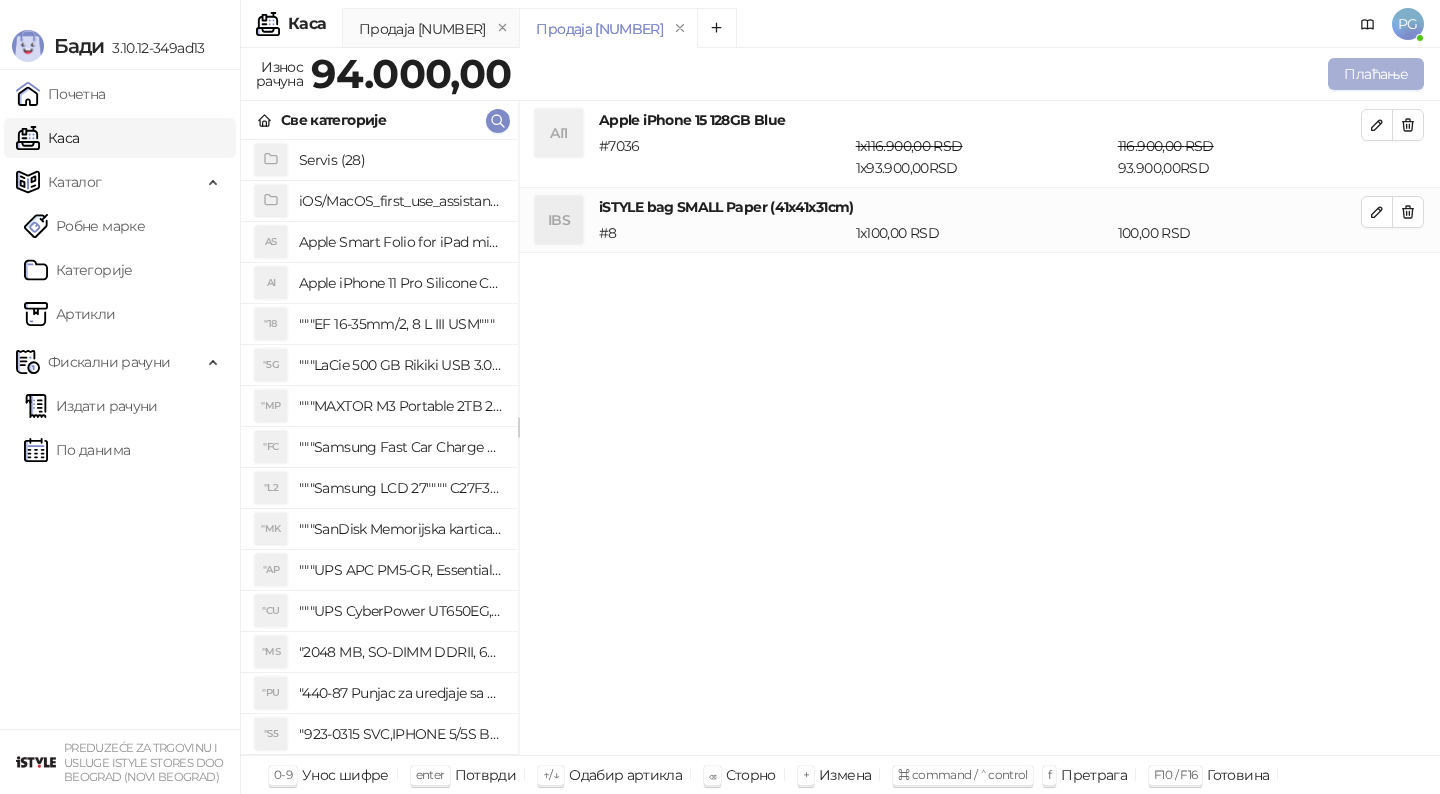 click on "Плаћање" at bounding box center (1376, 74) 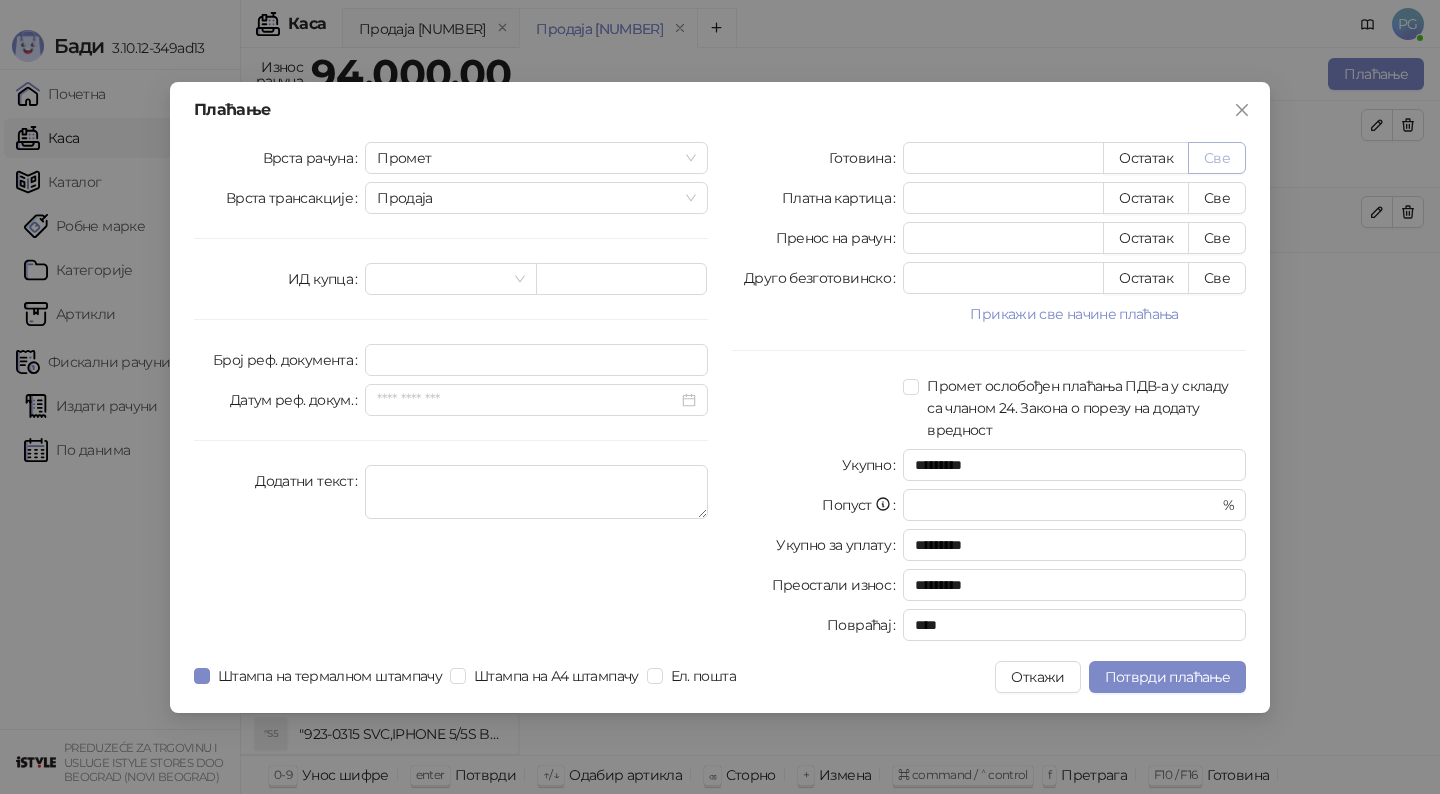 click on "Све" at bounding box center [1217, 158] 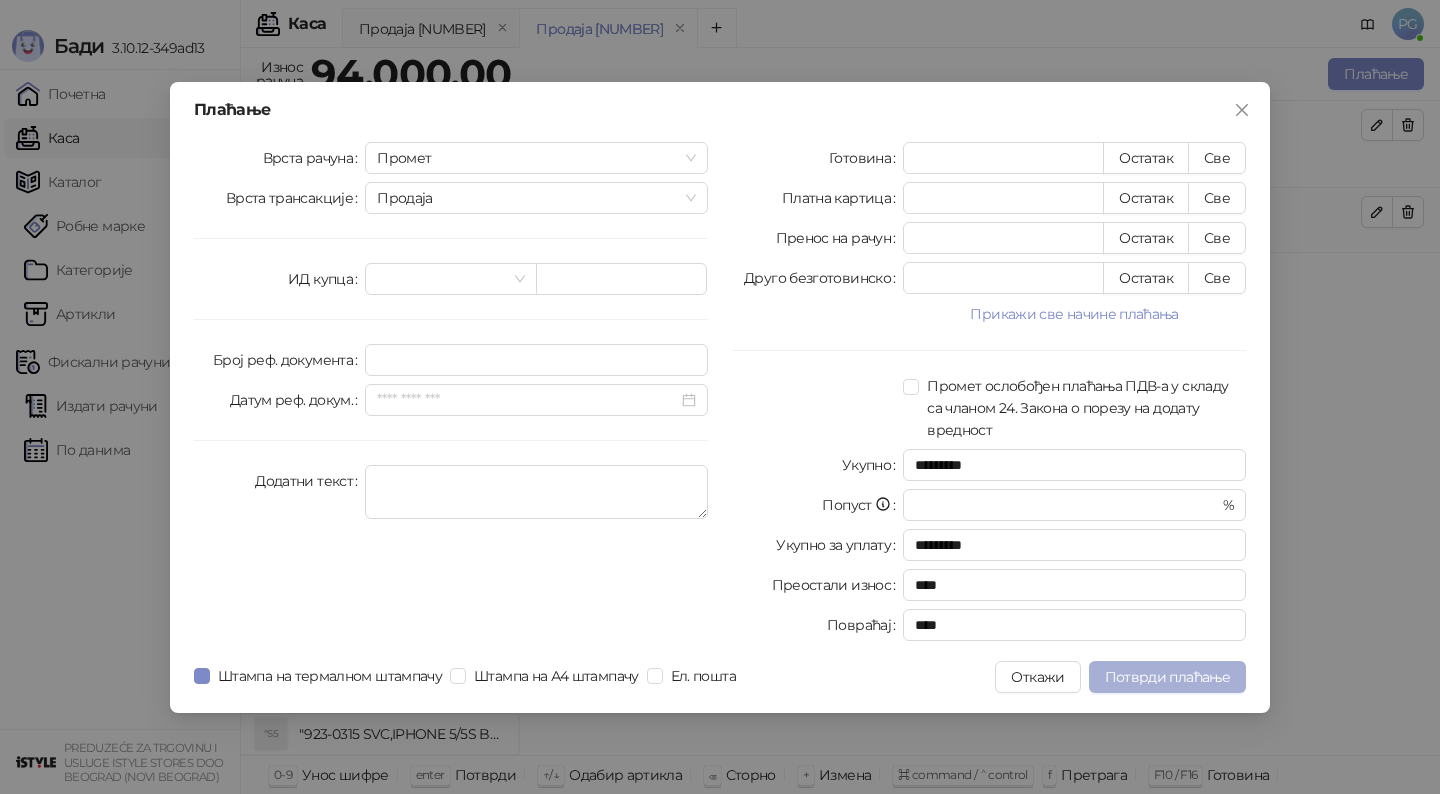 click on "Потврди плаћање" at bounding box center [1167, 677] 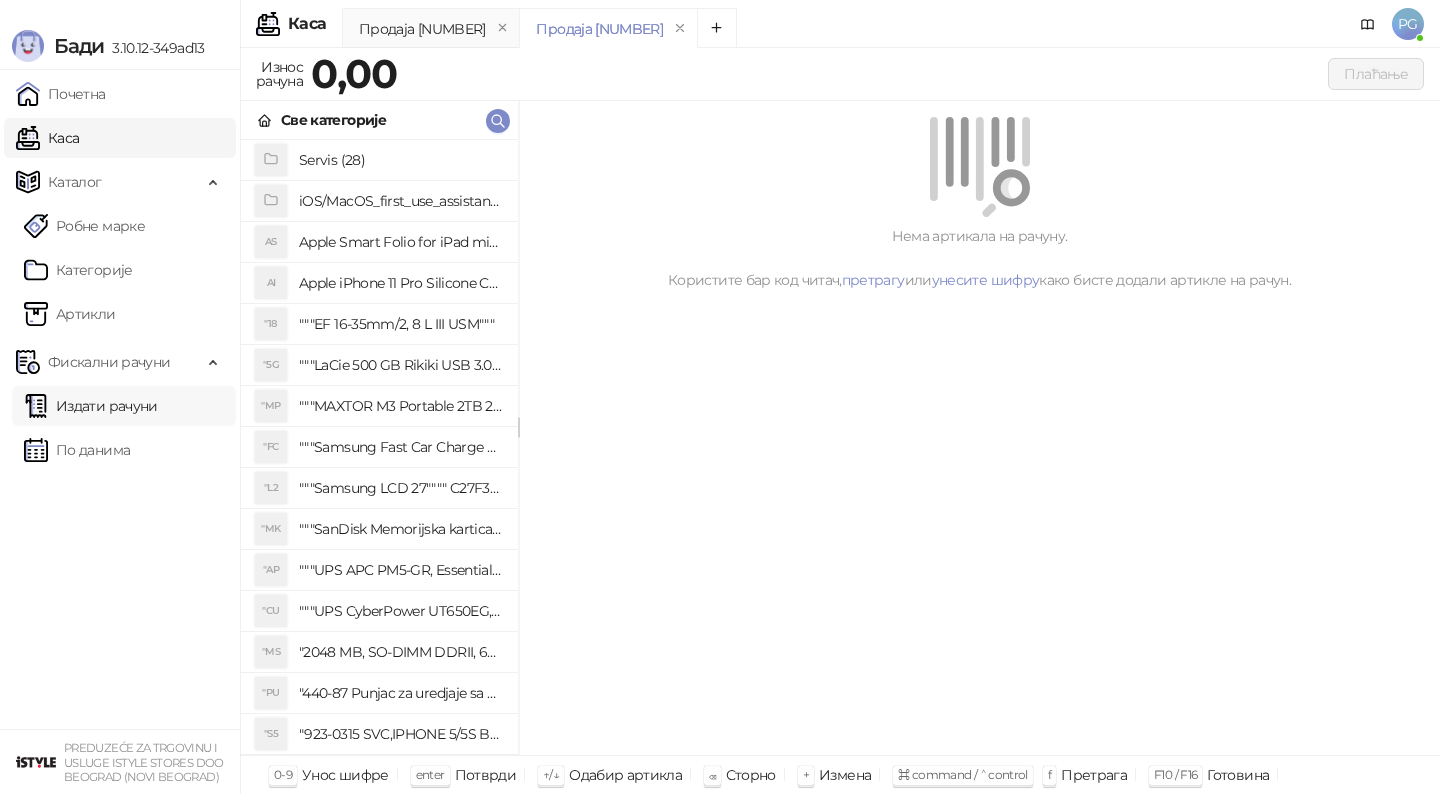 click on "Издати рачуни" at bounding box center (91, 406) 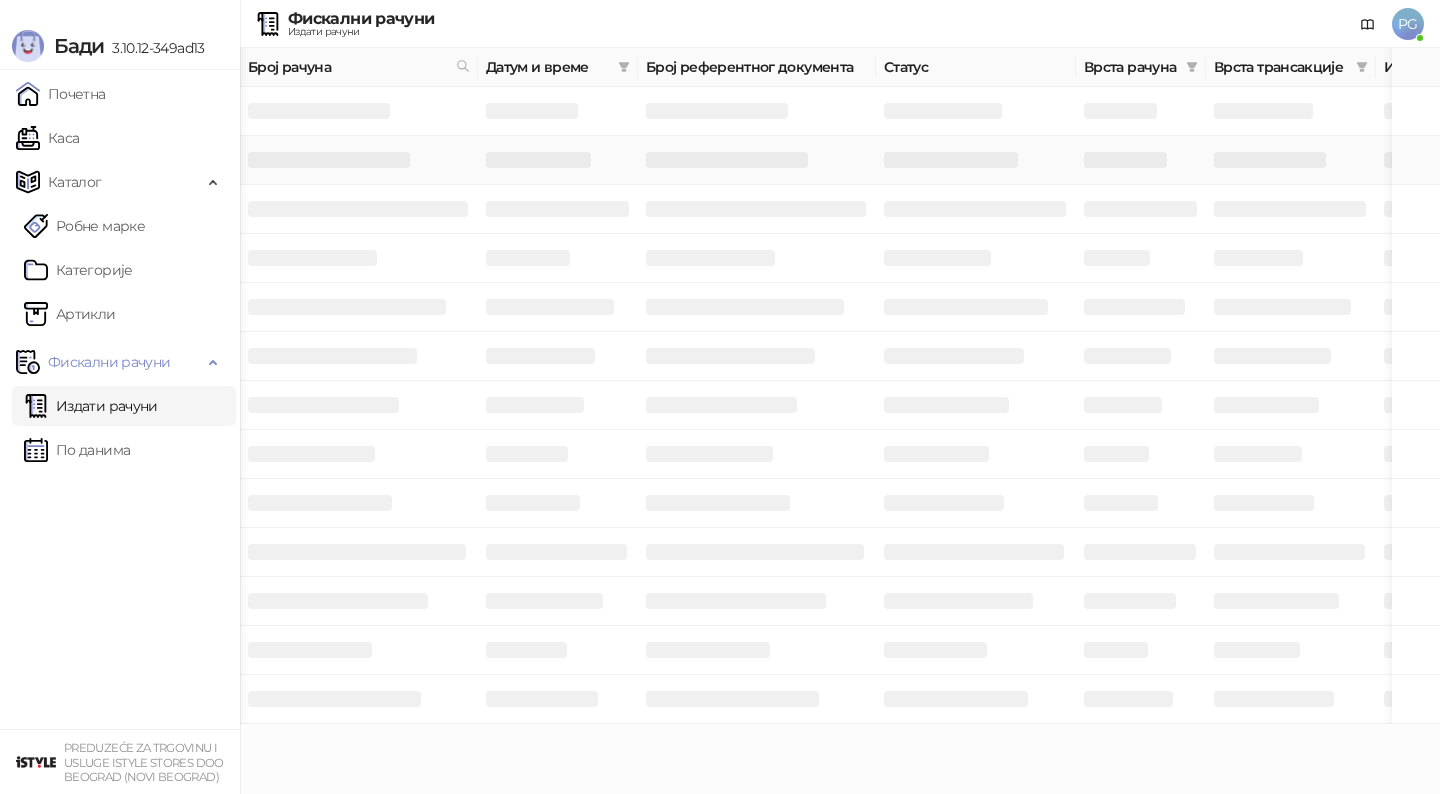 scroll, scrollTop: 0, scrollLeft: 600, axis: horizontal 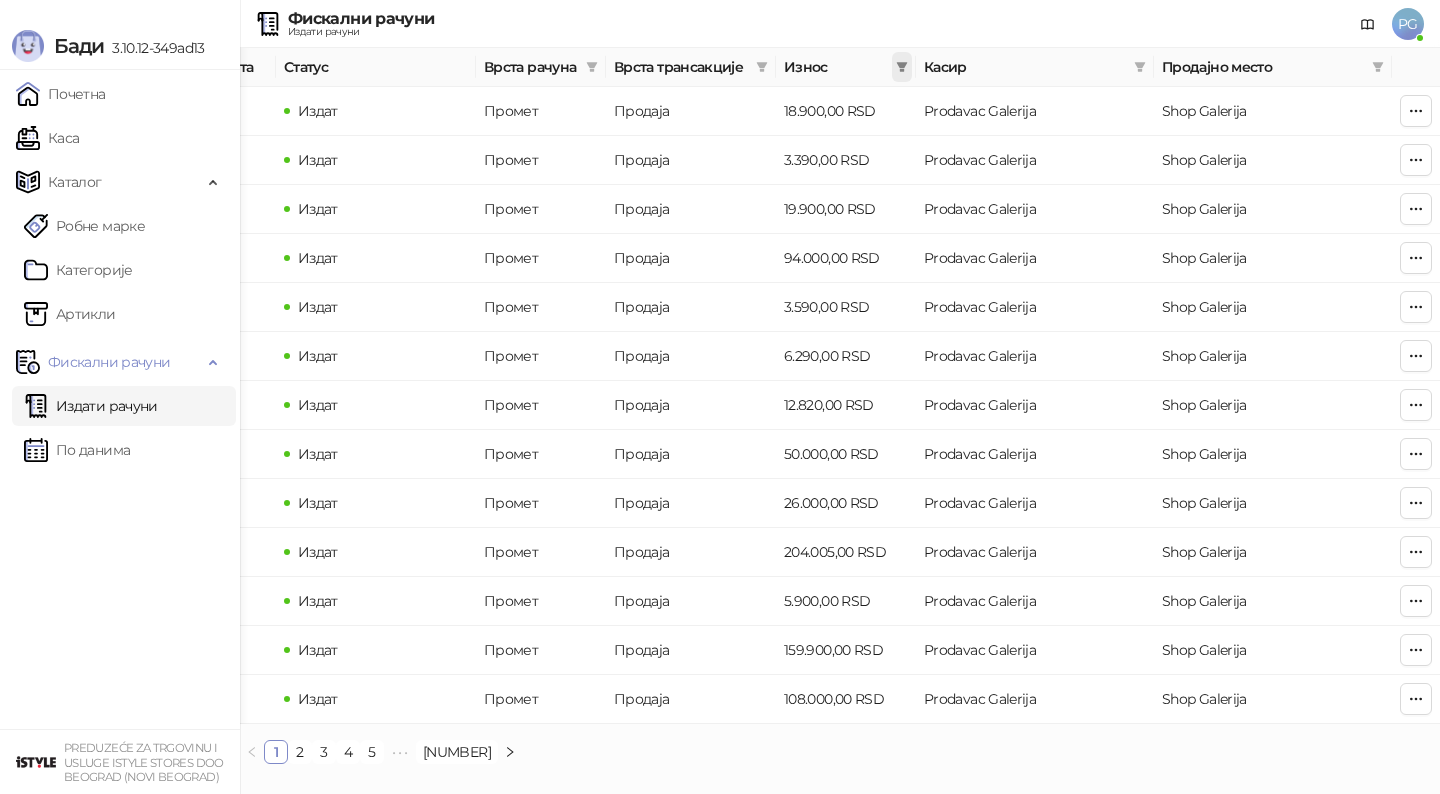 click at bounding box center (902, 67) 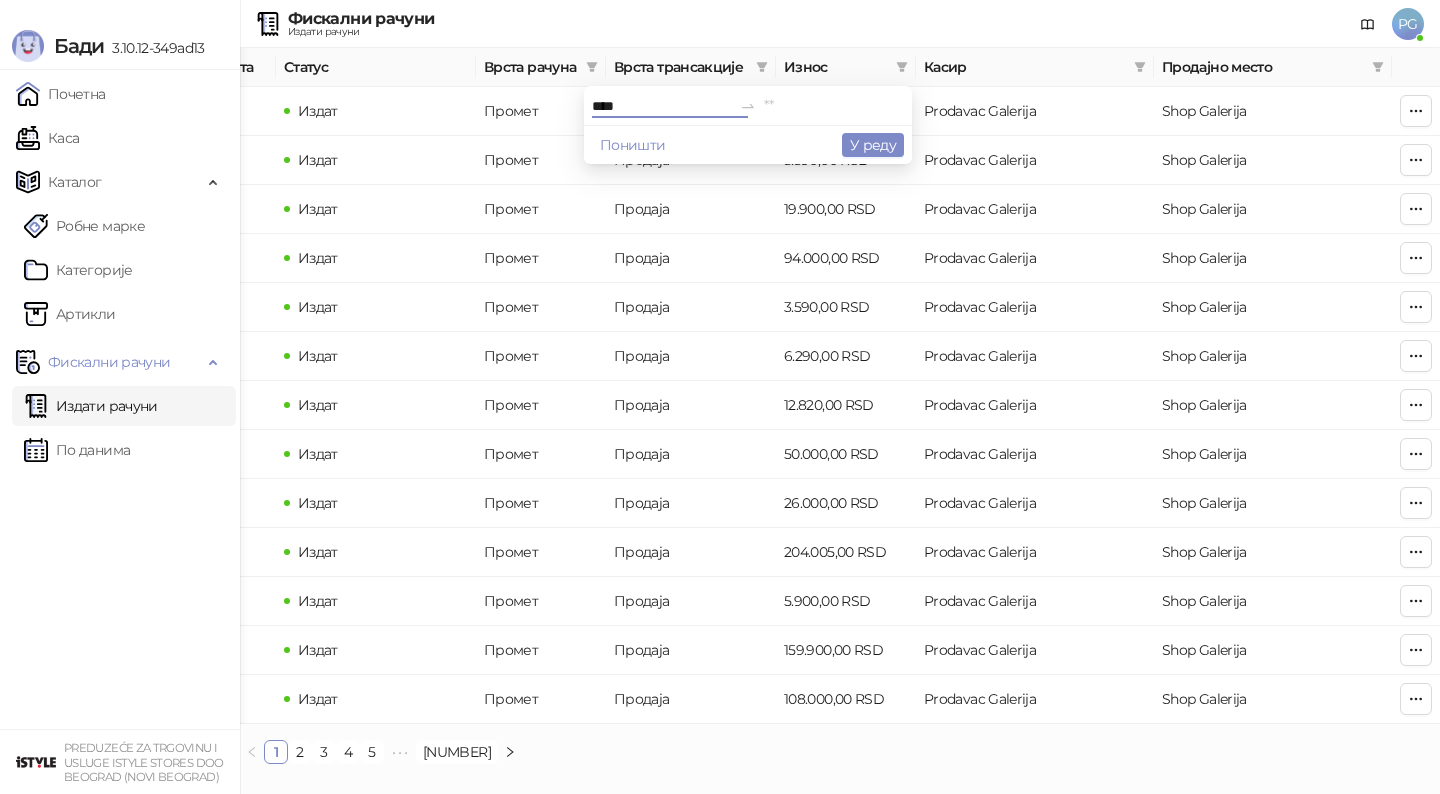 type on "****" 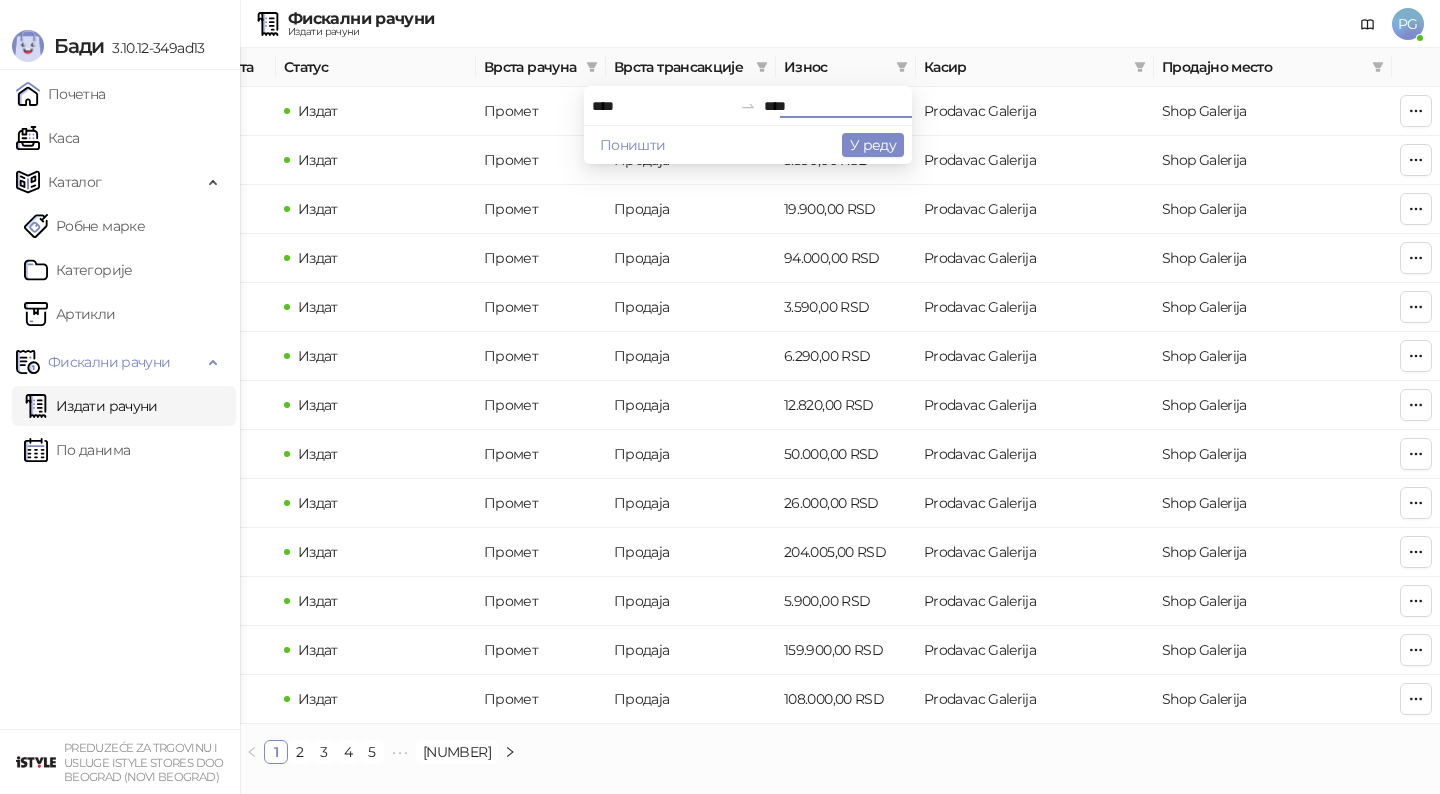 type on "****" 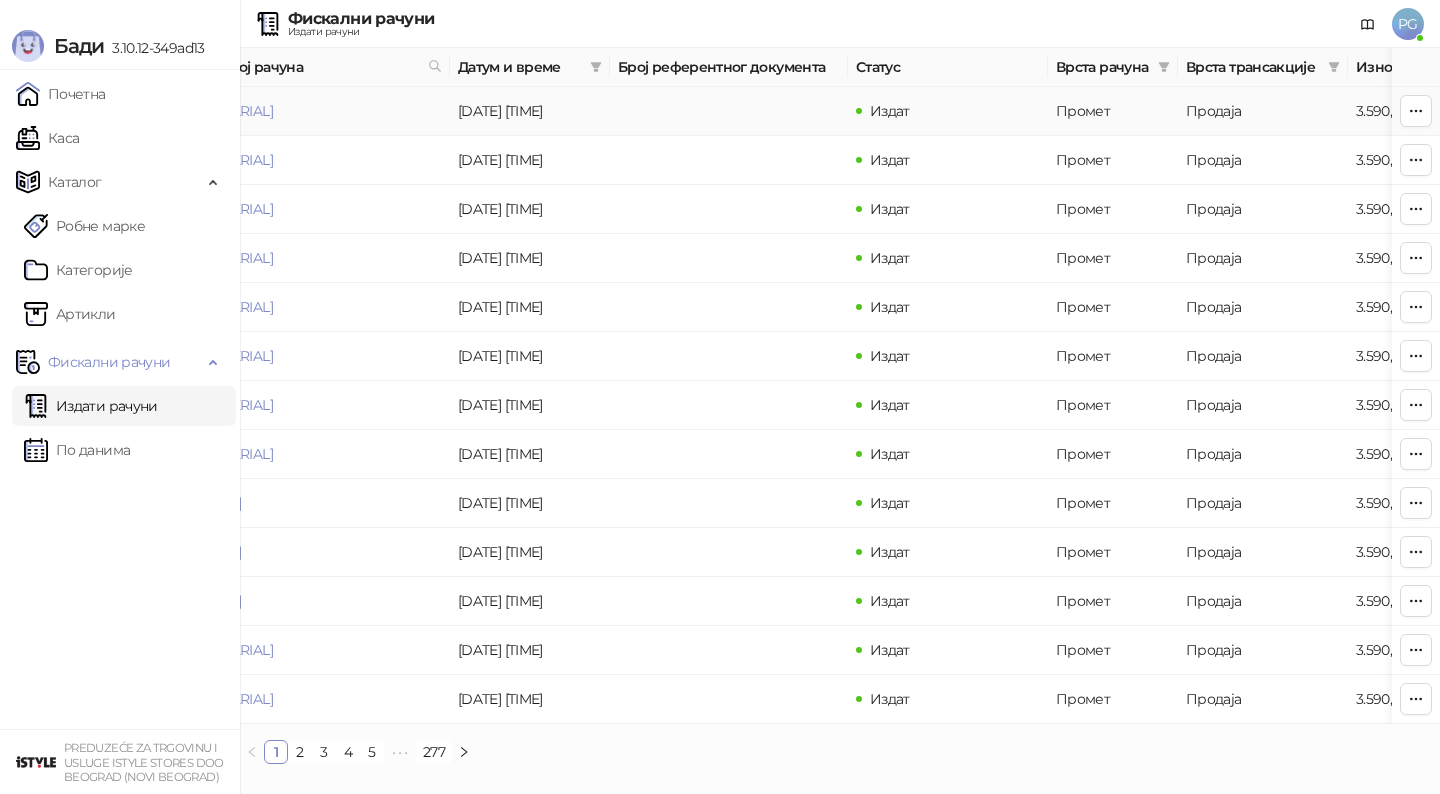scroll, scrollTop: 0, scrollLeft: 0, axis: both 